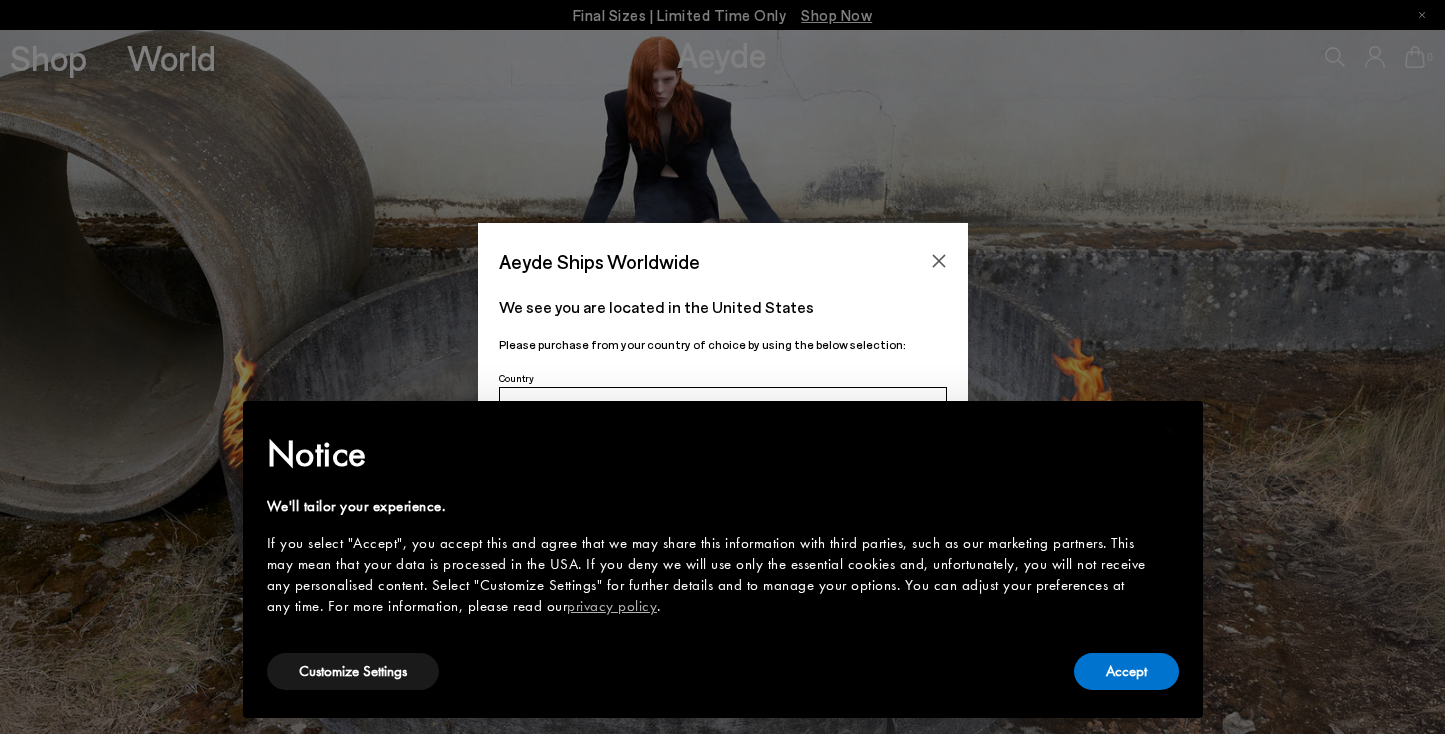 scroll, scrollTop: 0, scrollLeft: 0, axis: both 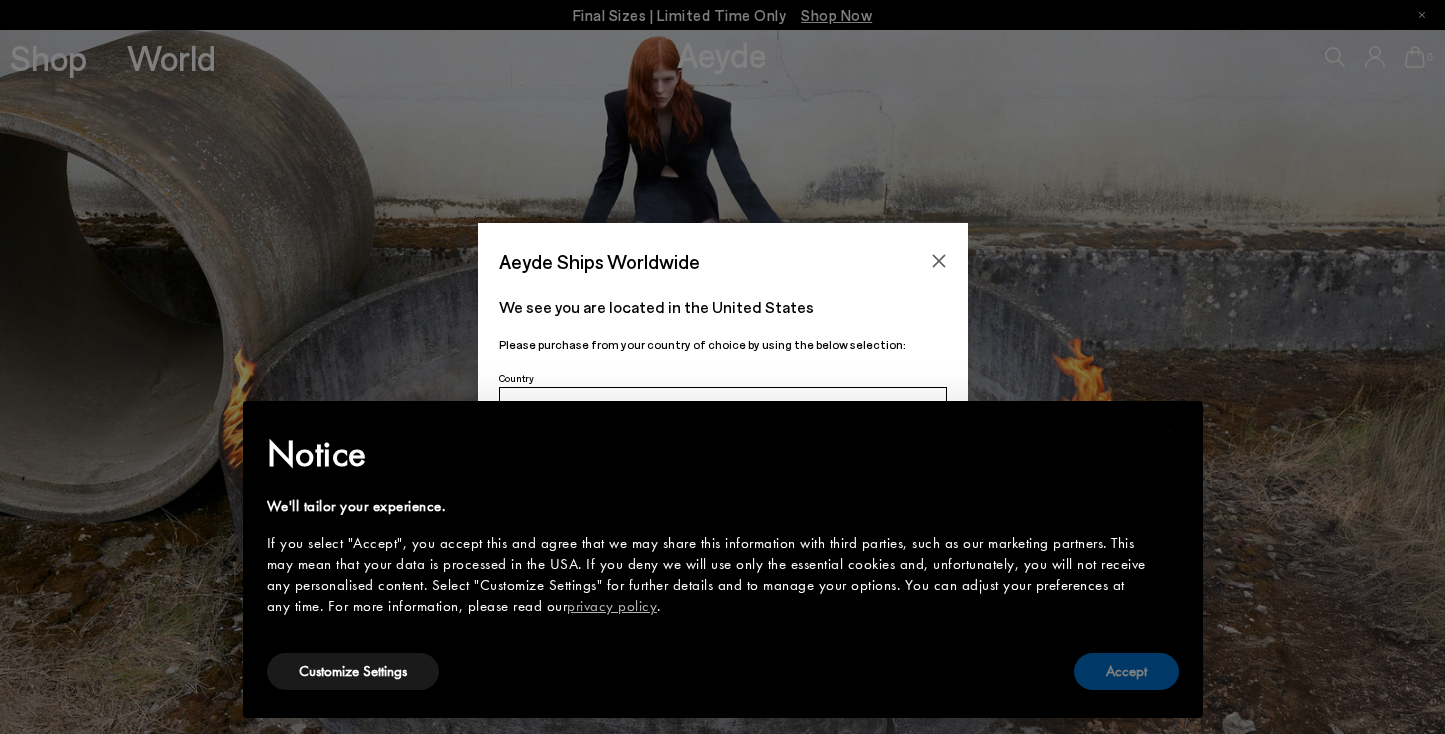 click on "Accept" at bounding box center [1126, 671] 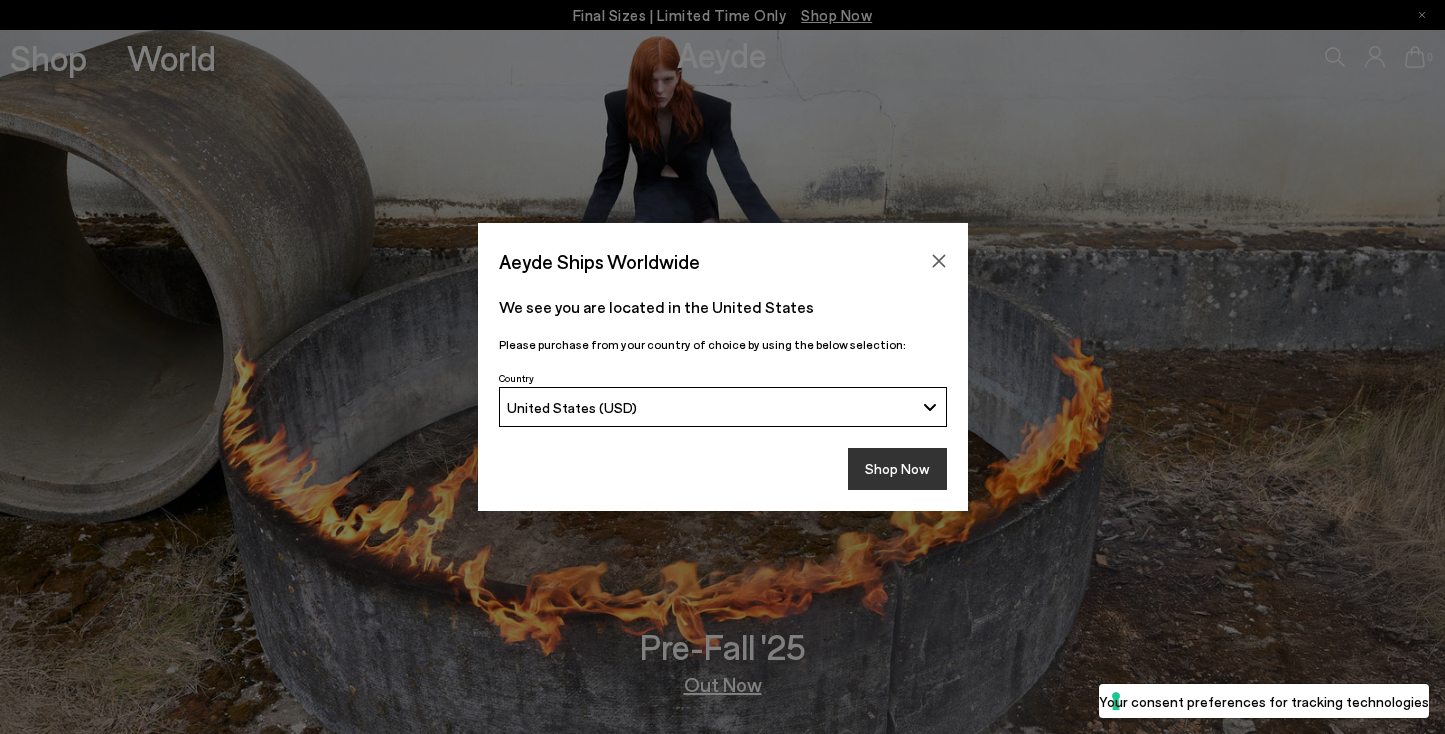 click on "Shop Now" at bounding box center (897, 469) 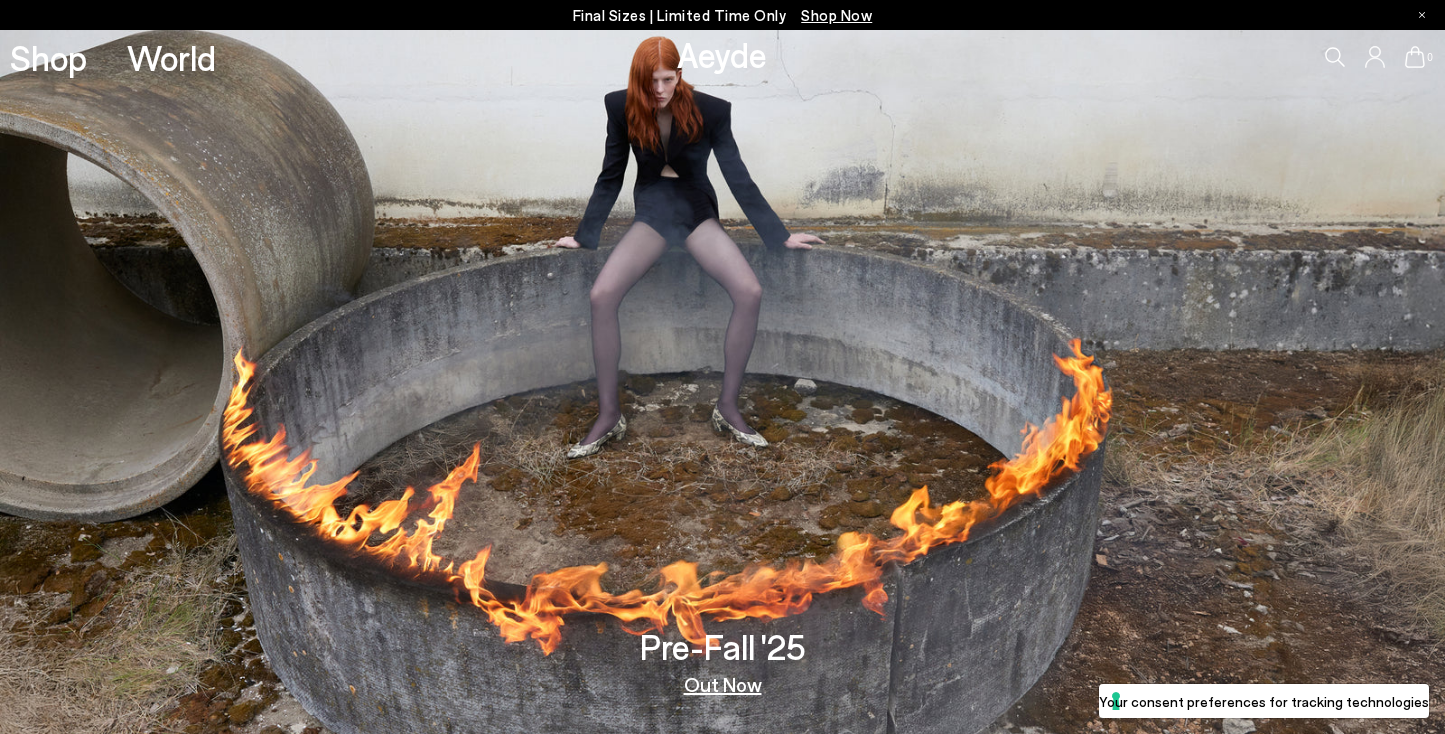 scroll, scrollTop: 0, scrollLeft: 0, axis: both 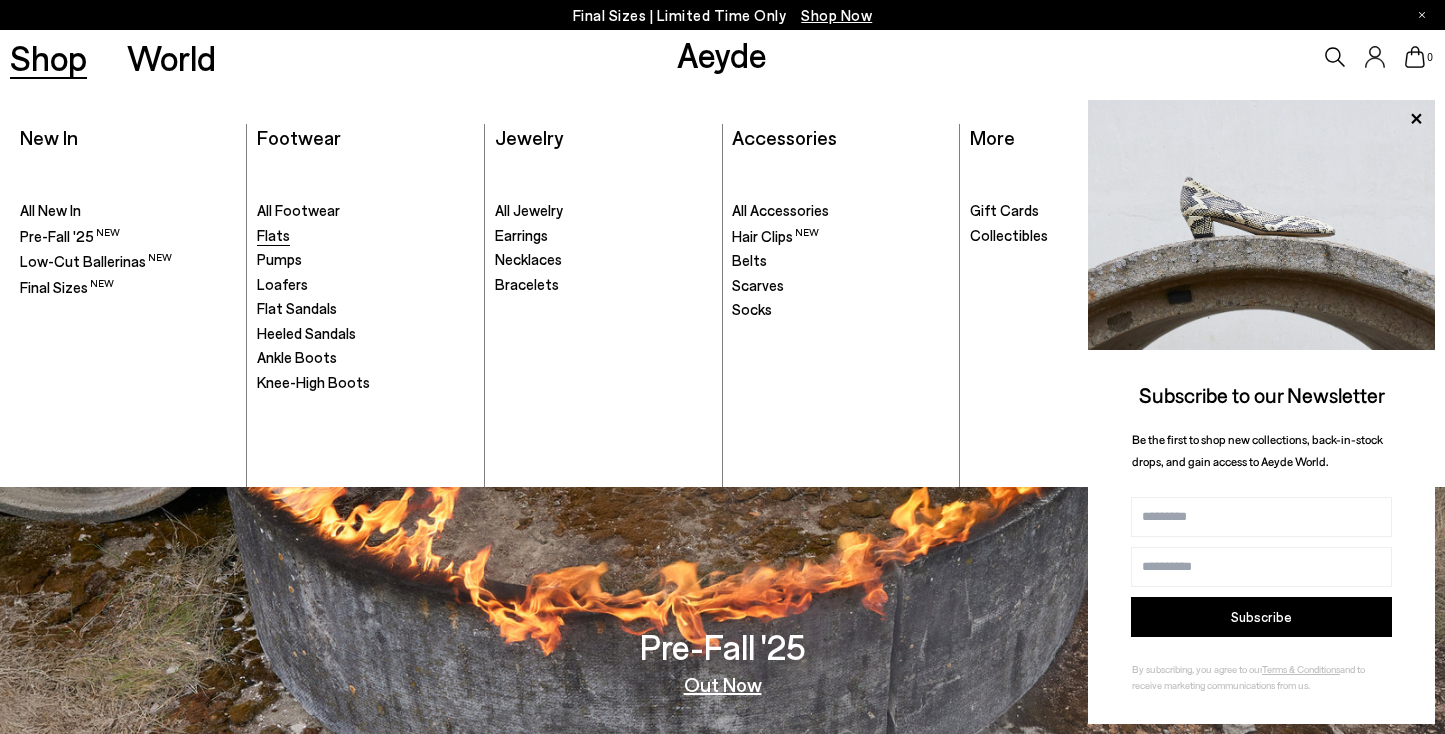 click on "Flats" at bounding box center [273, 235] 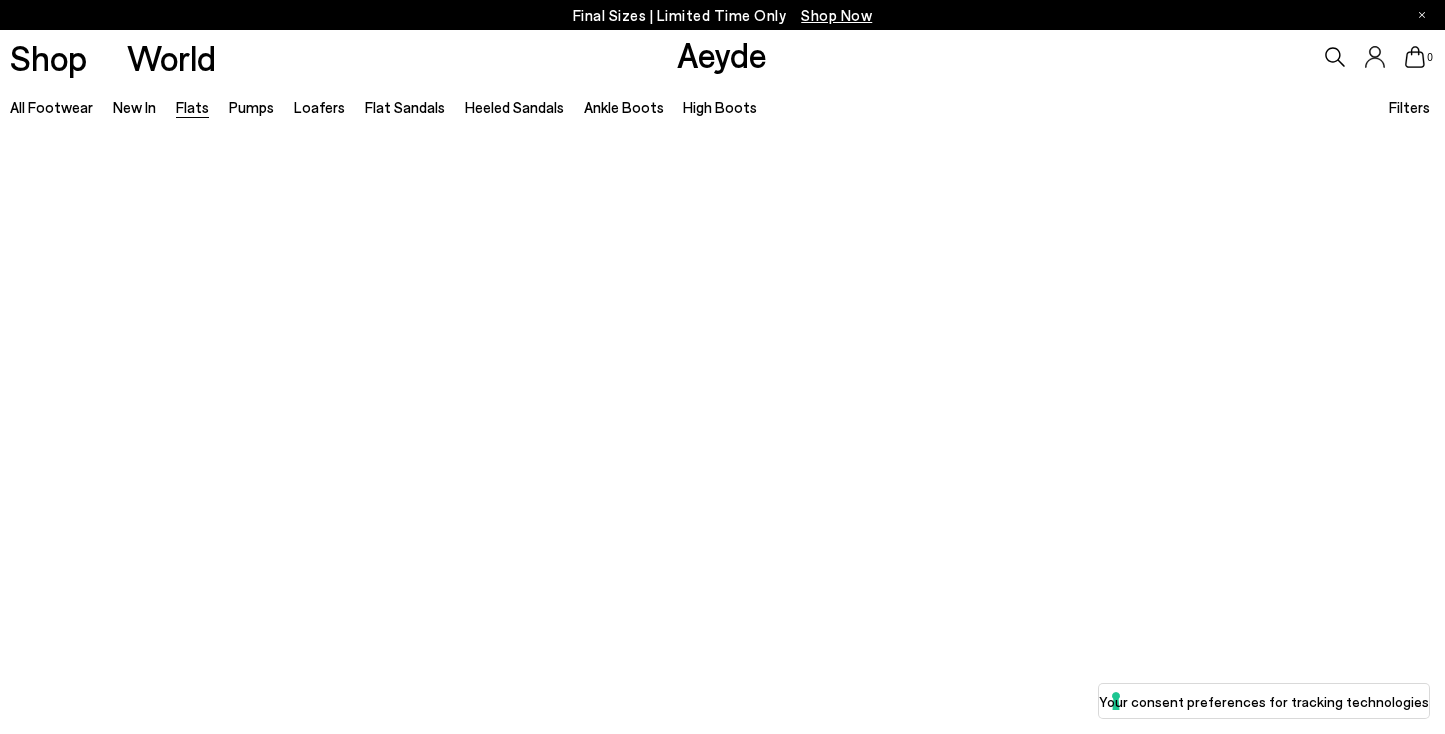 scroll, scrollTop: 0, scrollLeft: 0, axis: both 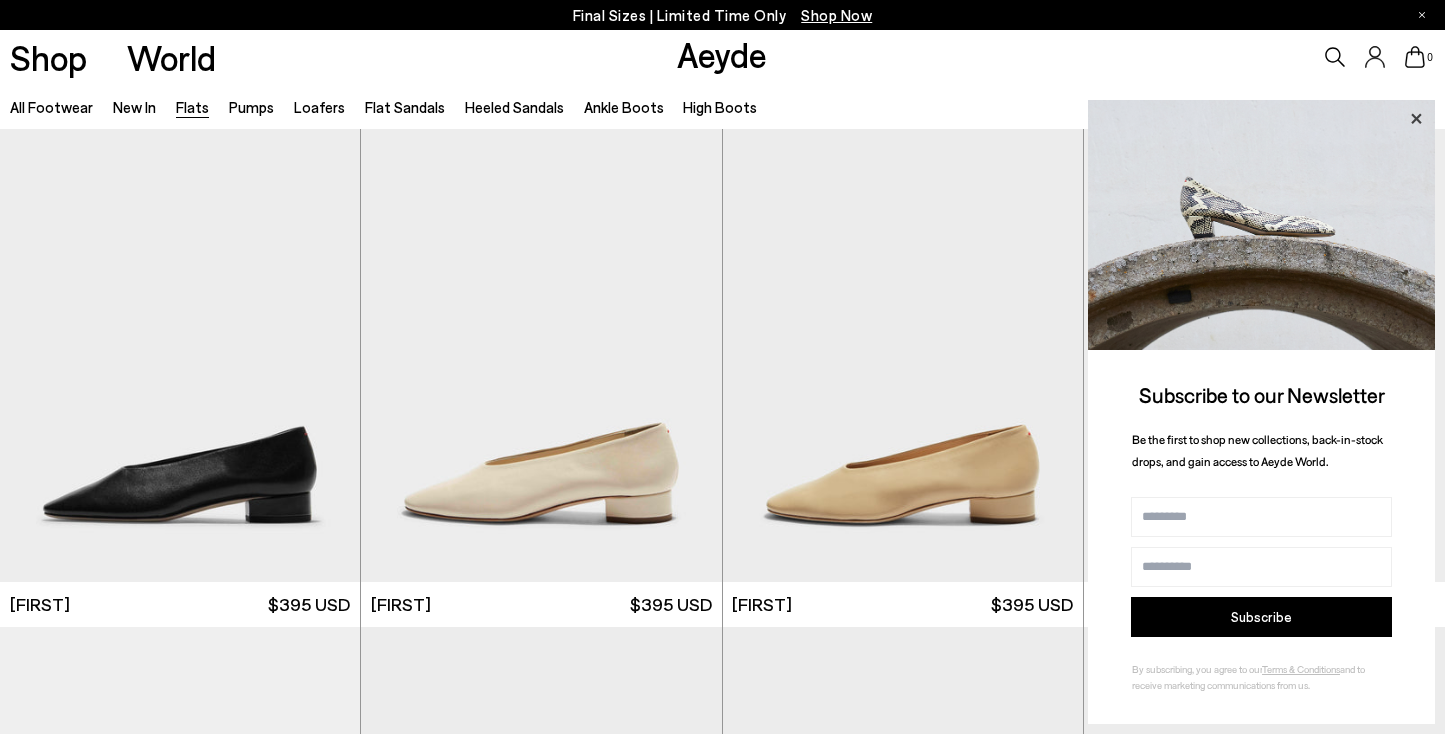 click 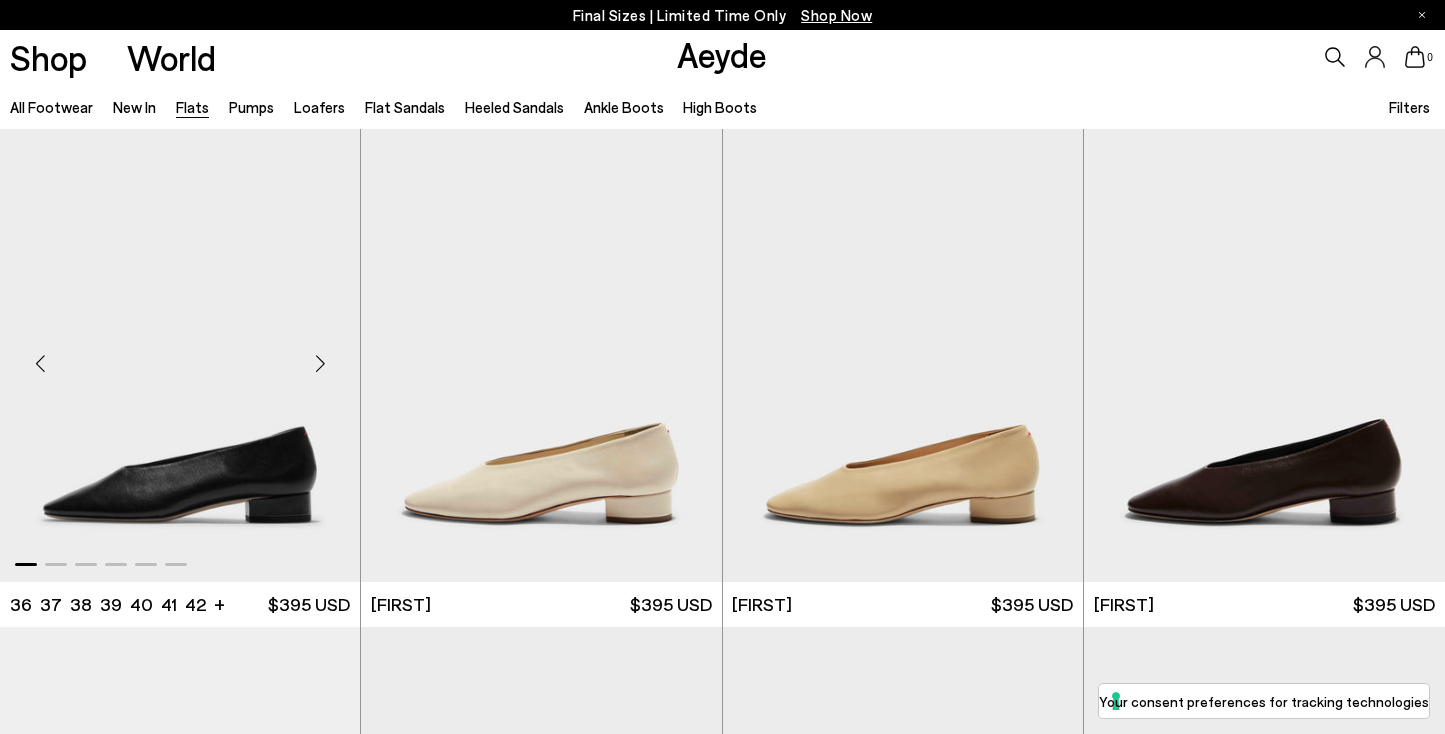 click at bounding box center (320, 364) 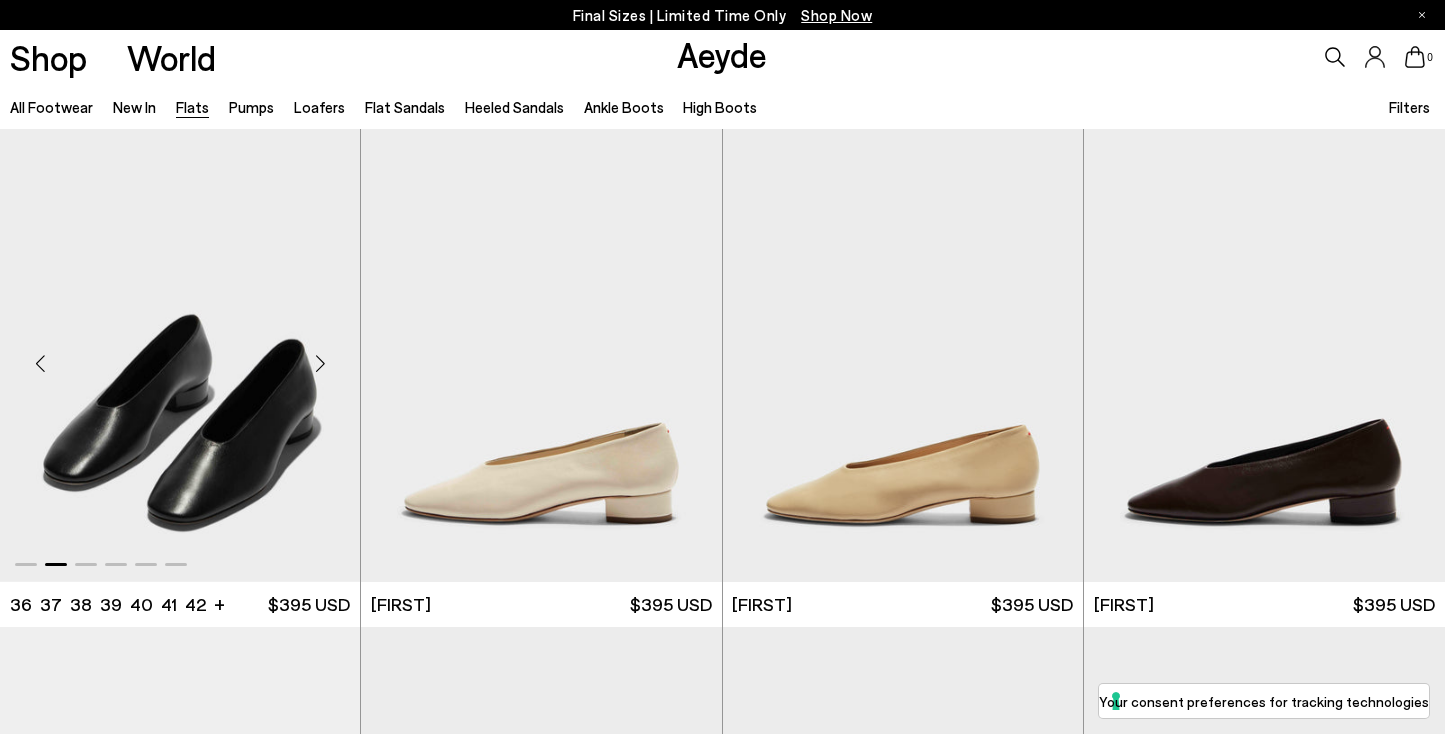 click at bounding box center [320, 364] 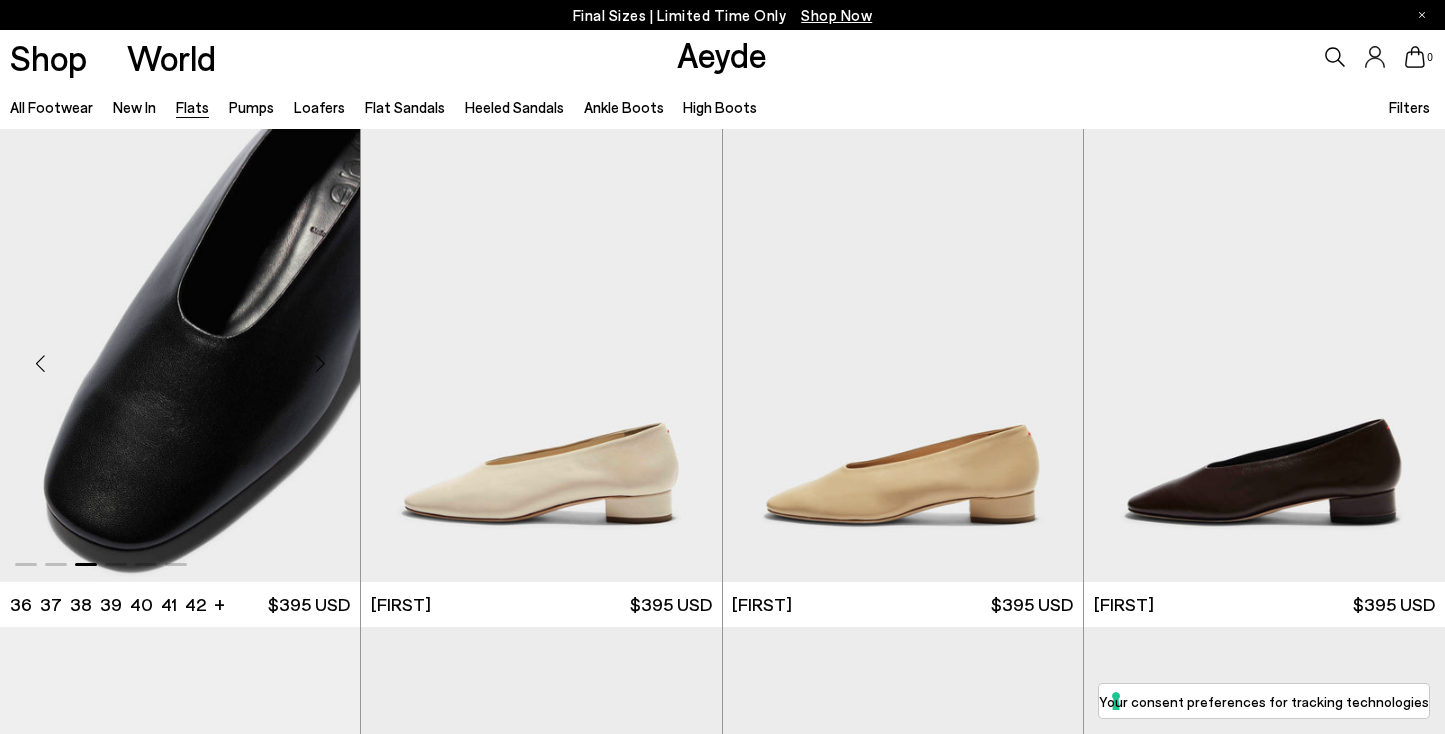 click at bounding box center [320, 364] 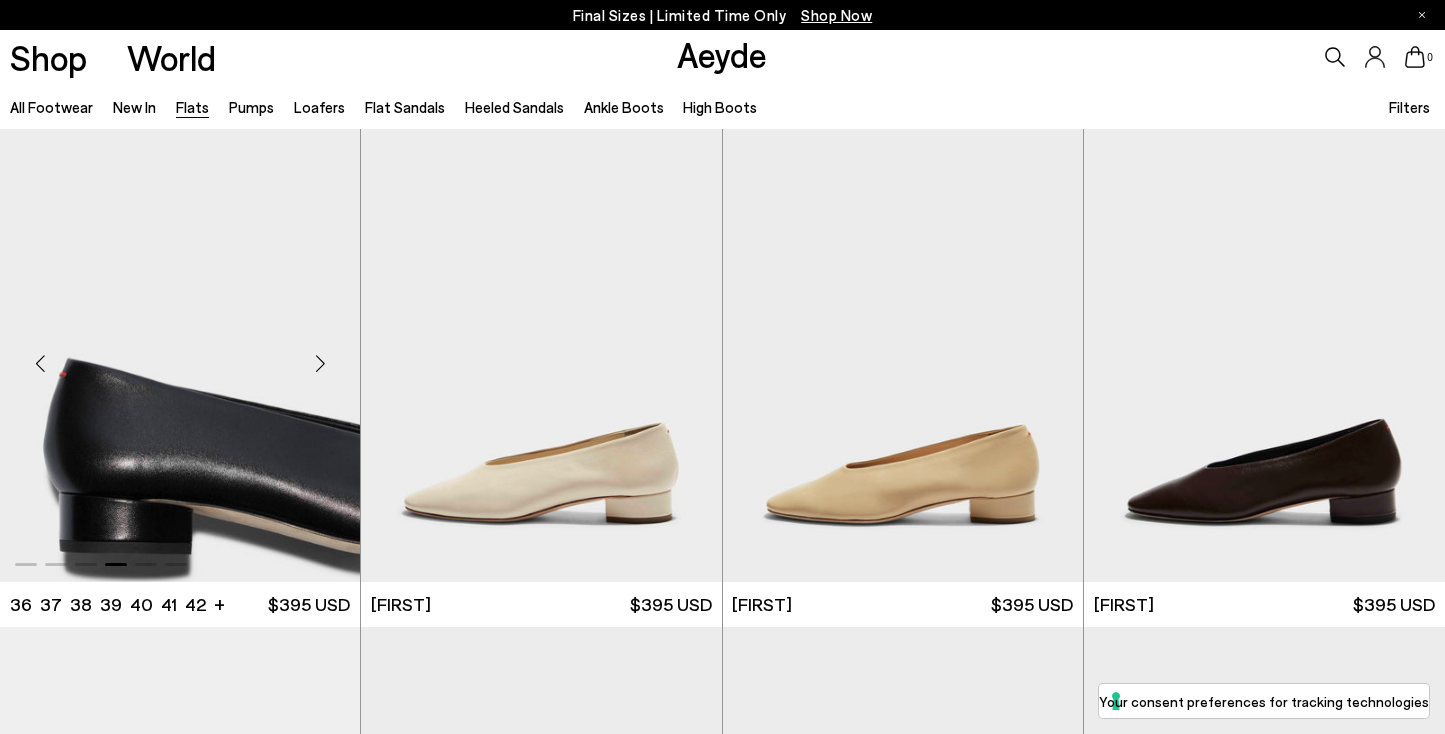 click at bounding box center (320, 364) 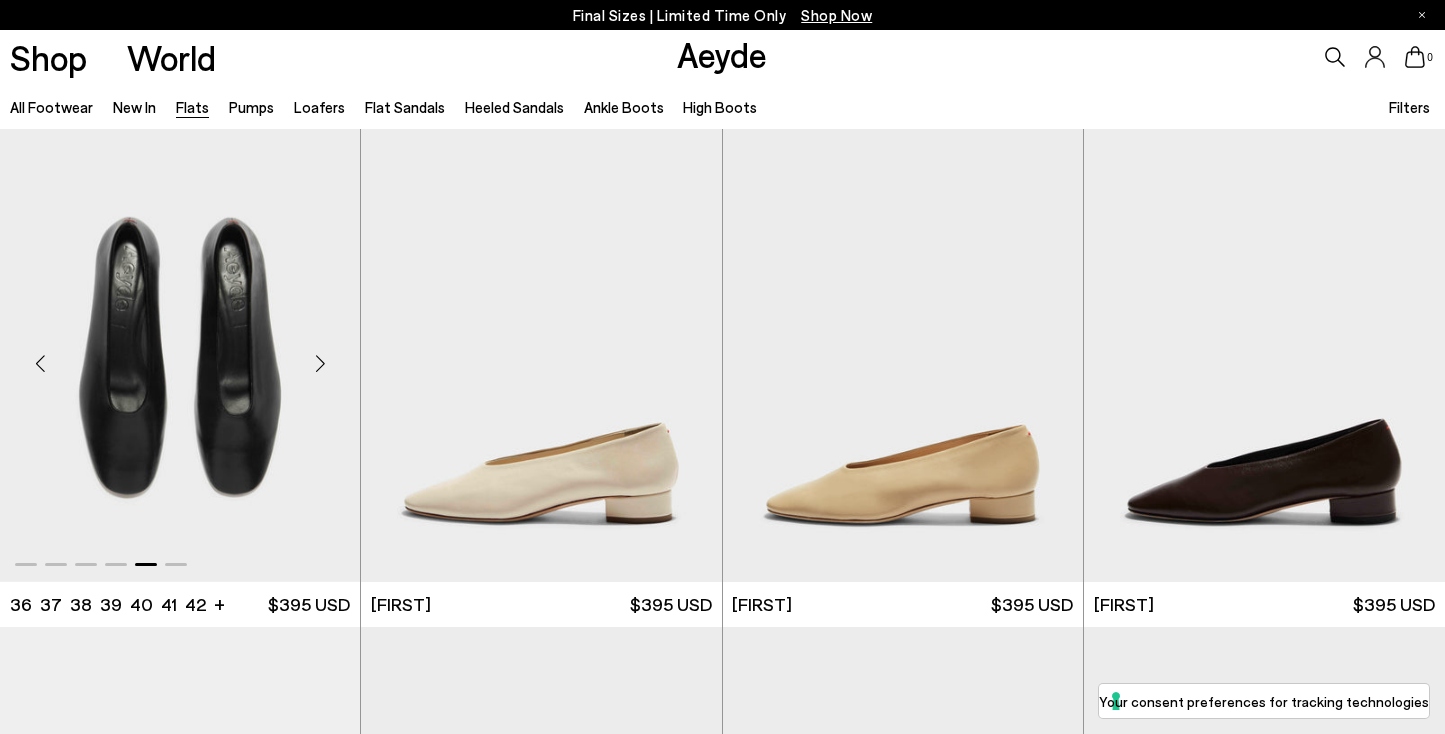 click at bounding box center [320, 364] 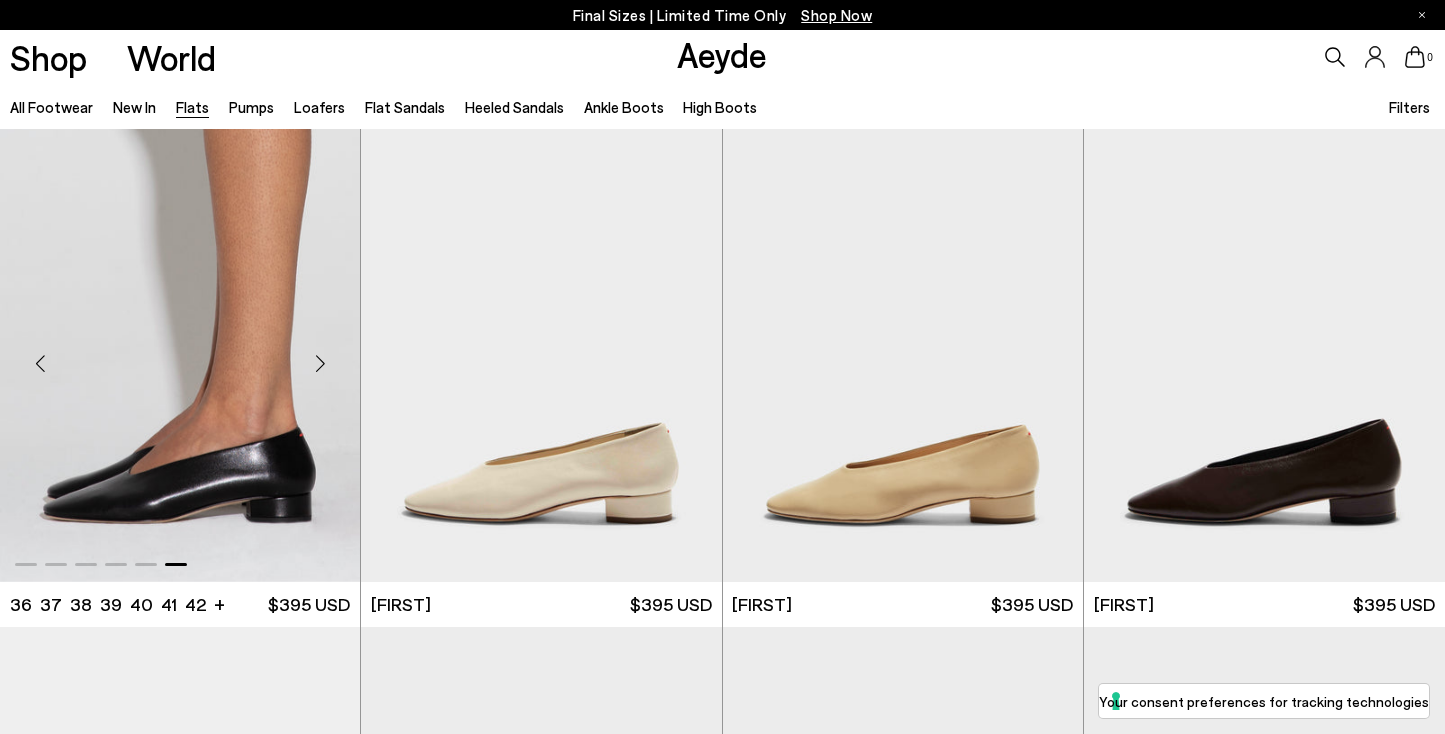 click at bounding box center (320, 364) 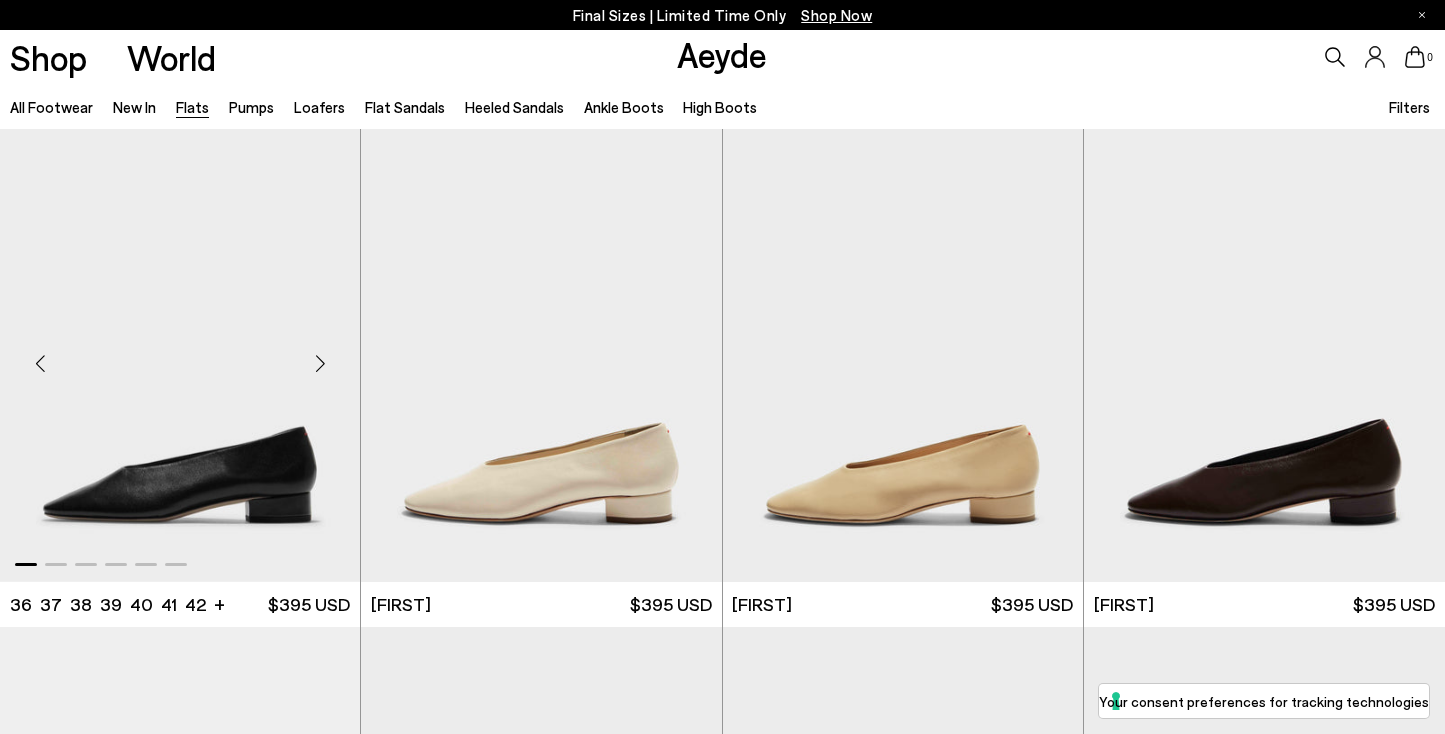 click at bounding box center [320, 364] 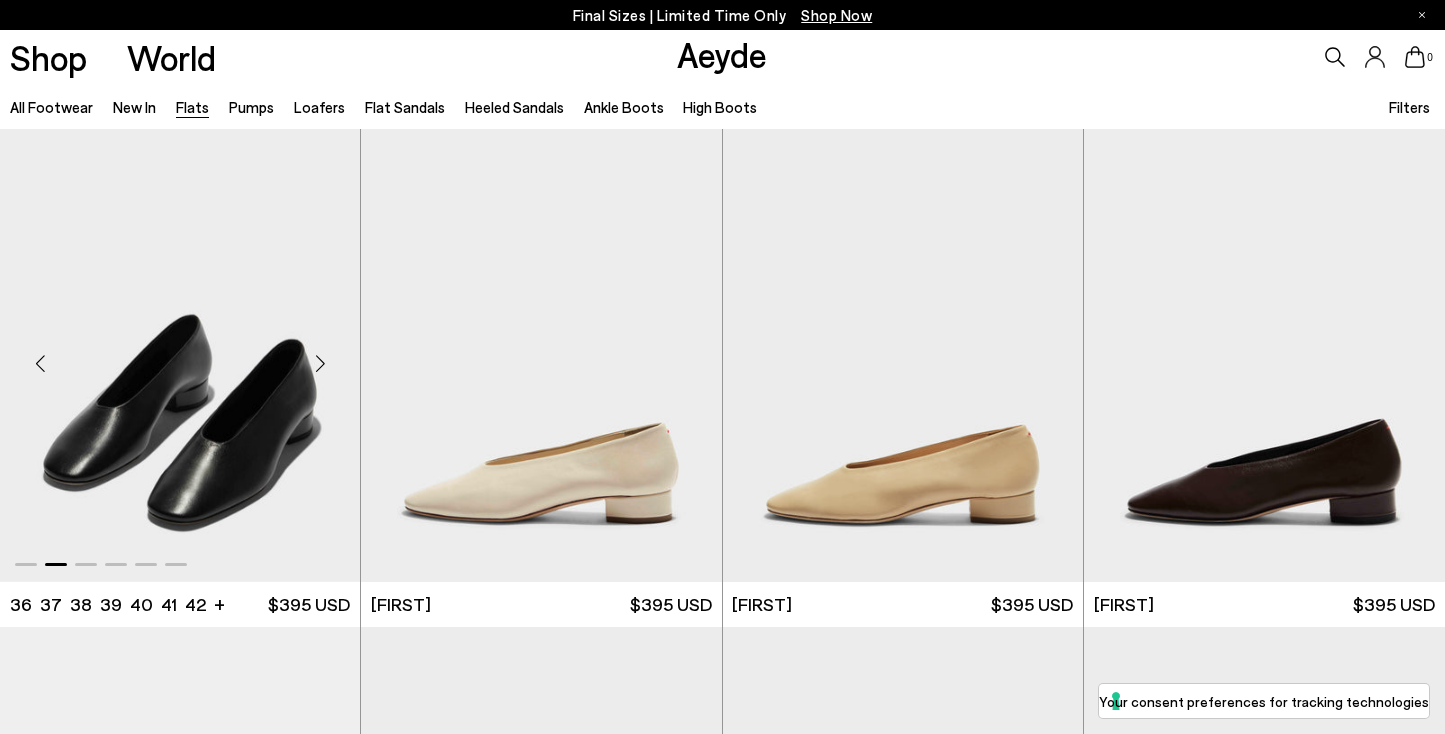 click at bounding box center [320, 364] 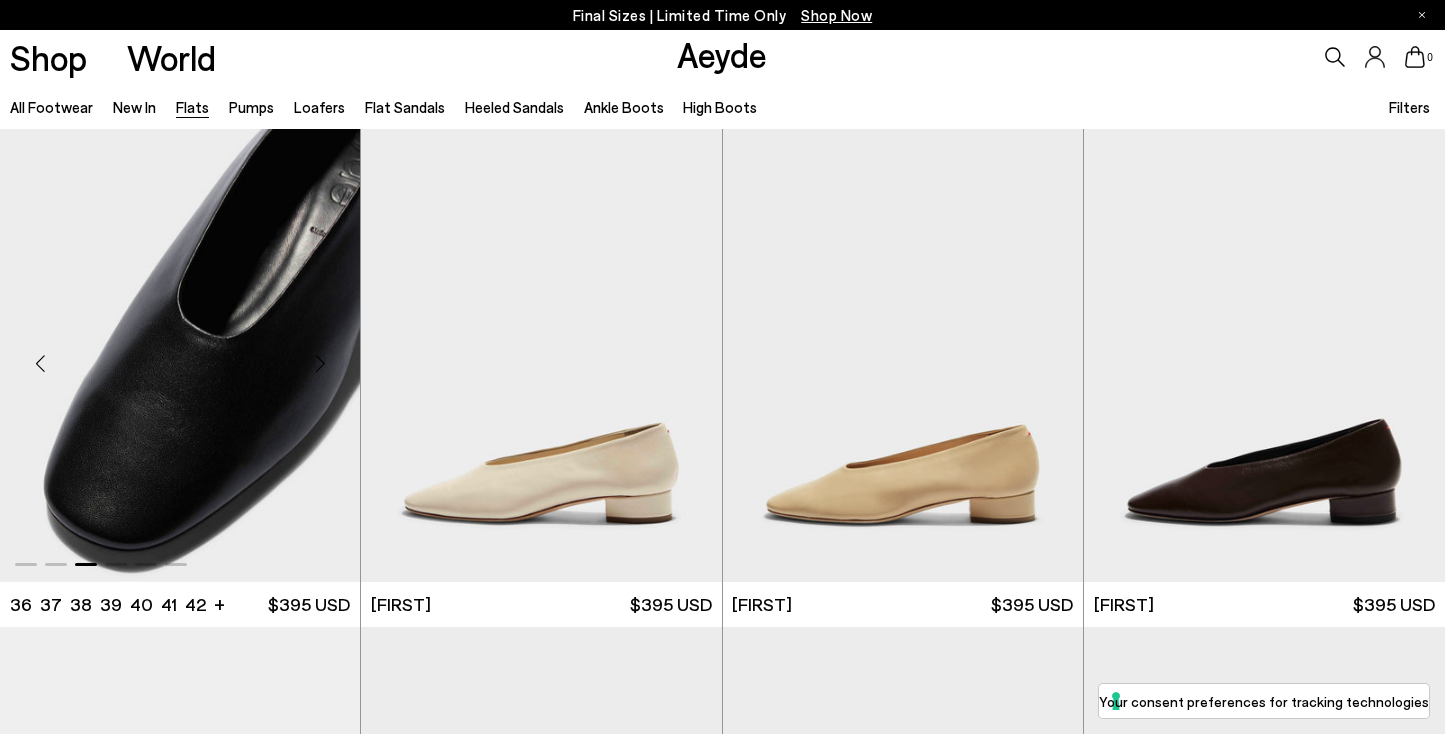 click at bounding box center (320, 364) 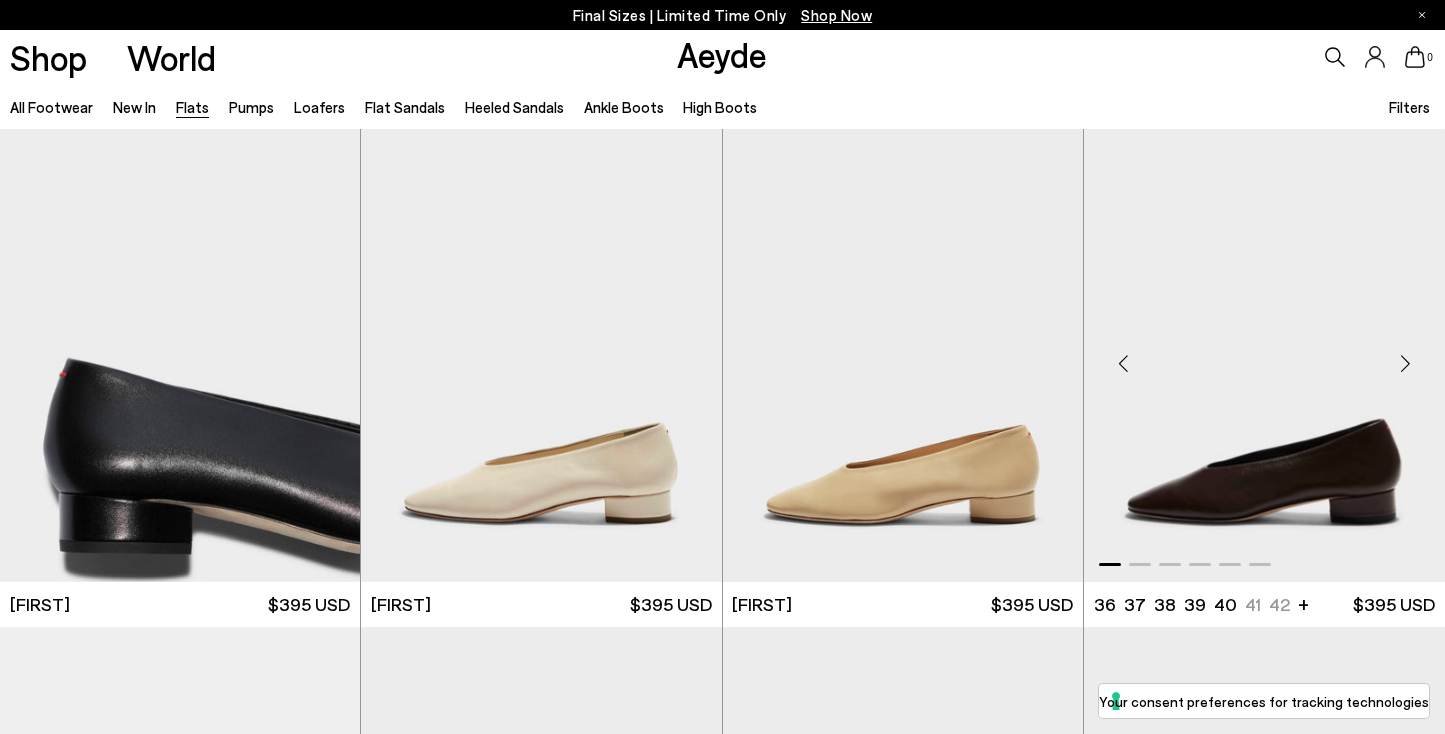 click at bounding box center (1405, 364) 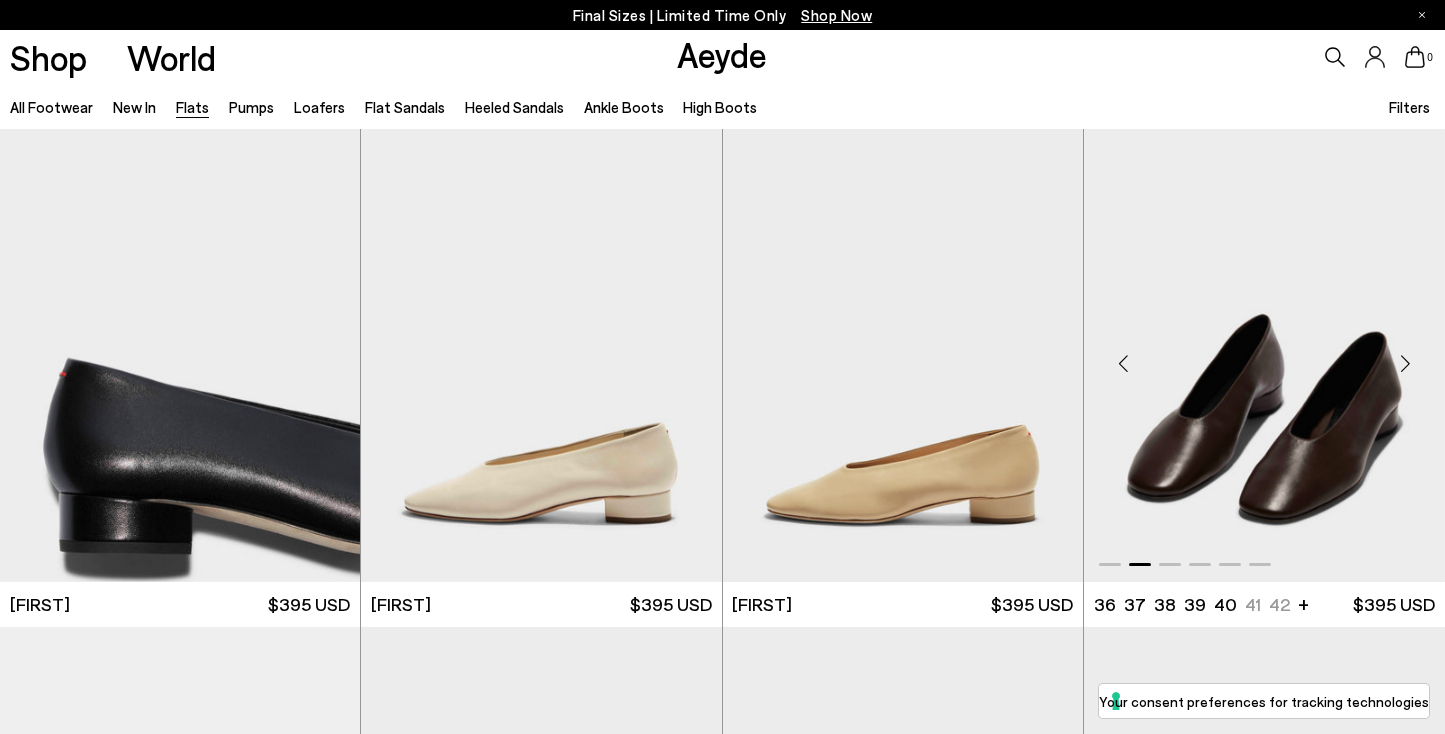click at bounding box center [1405, 364] 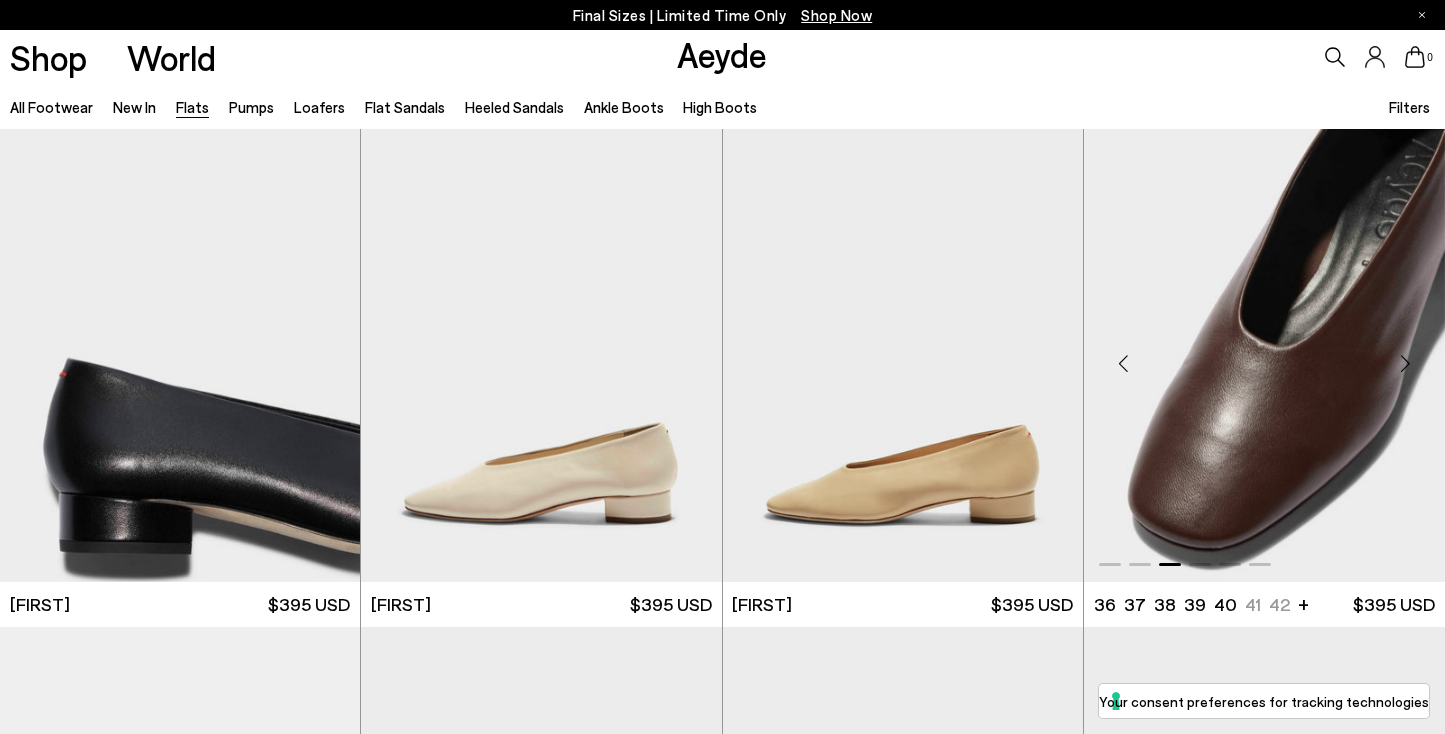 click at bounding box center [1405, 364] 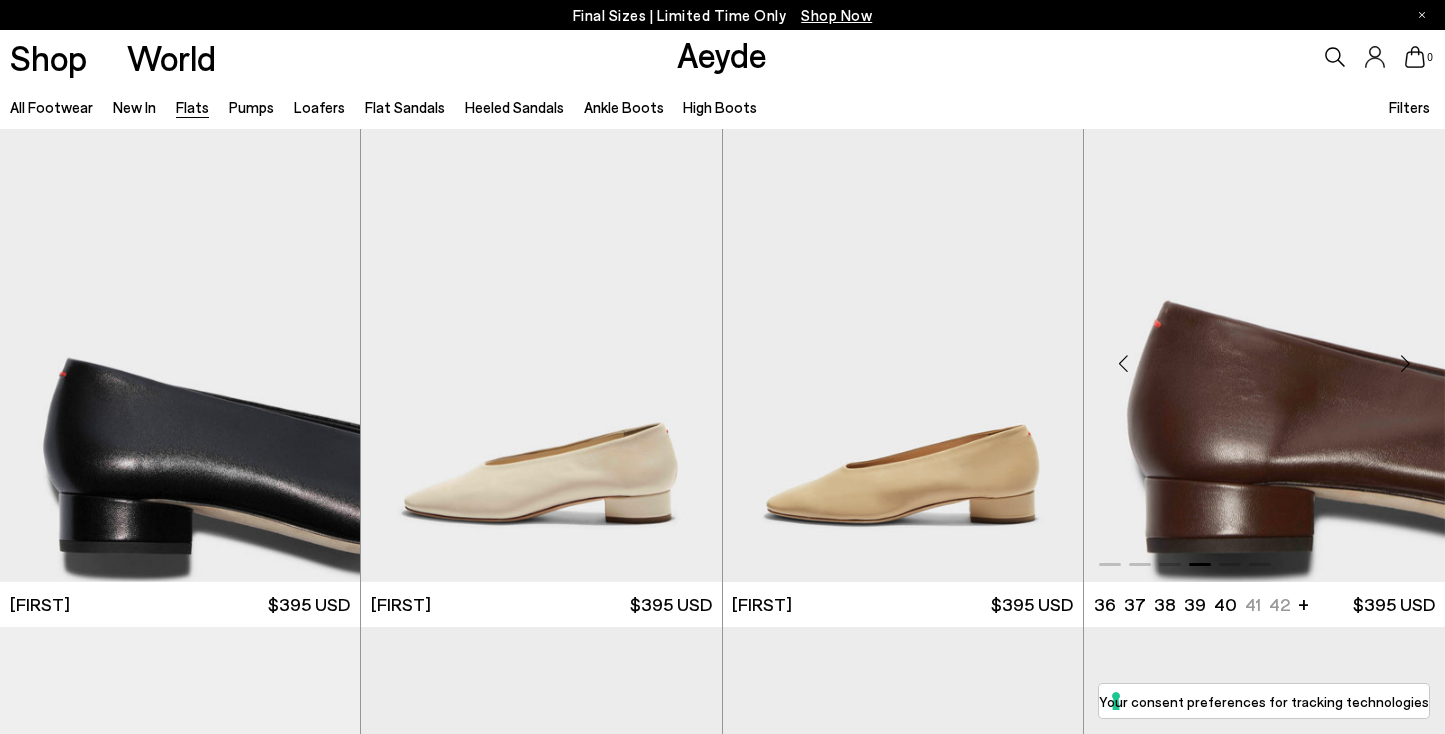 click at bounding box center [1405, 364] 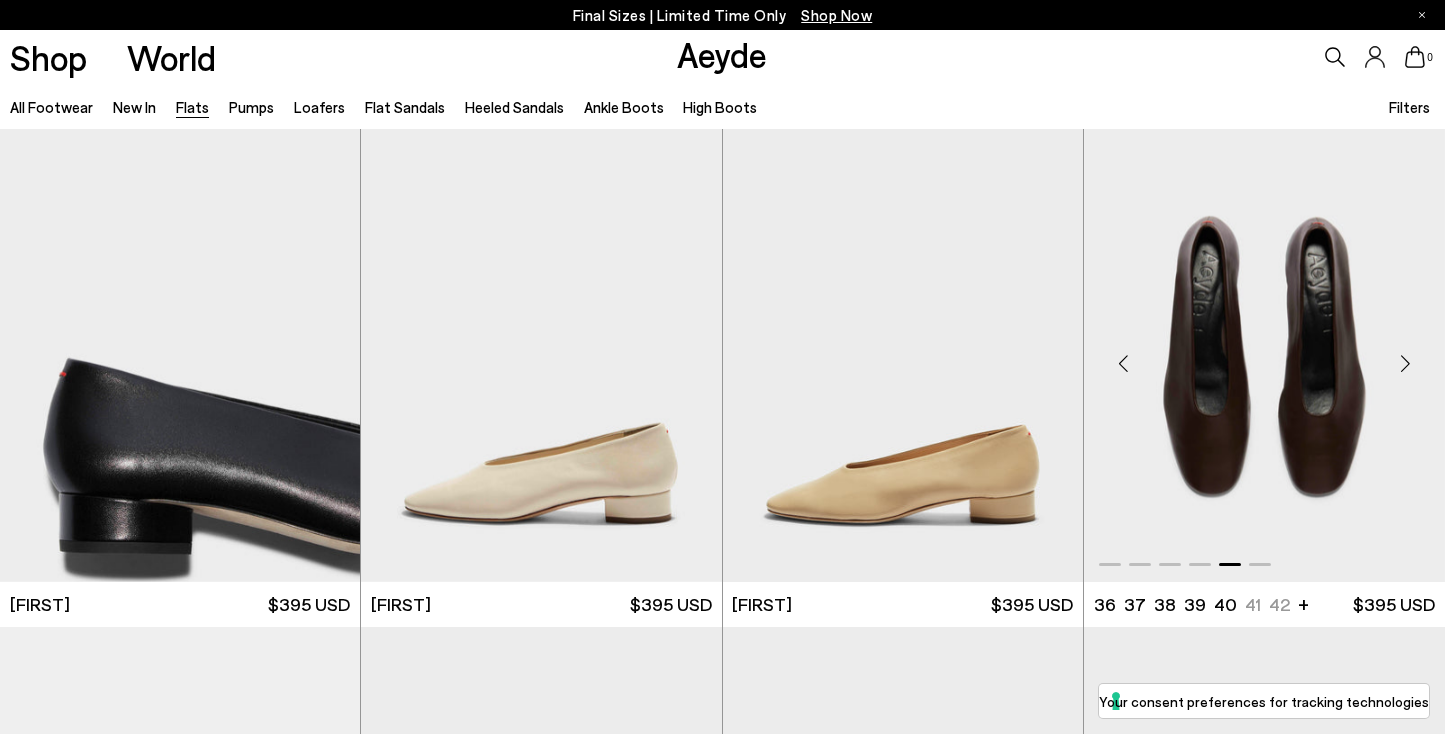 click at bounding box center (1405, 364) 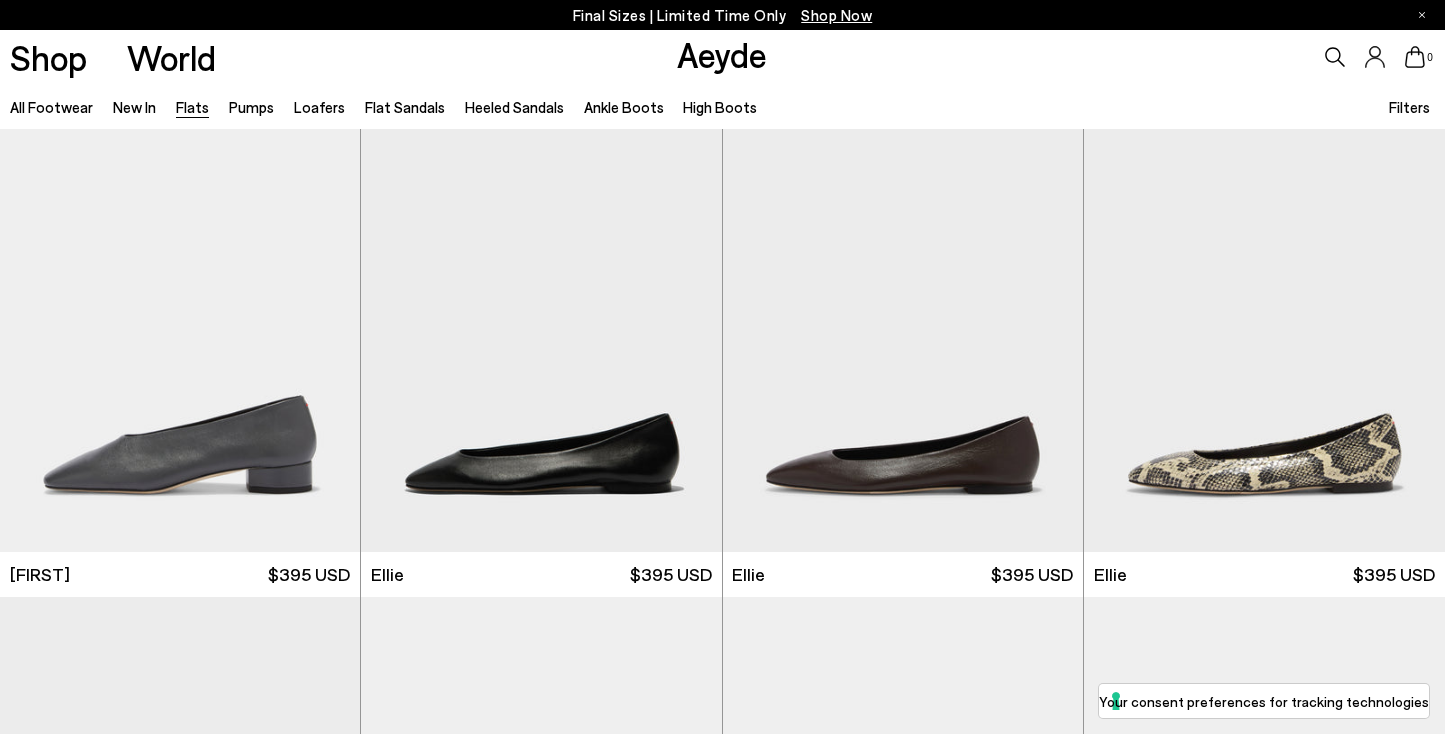 scroll, scrollTop: 542, scrollLeft: 0, axis: vertical 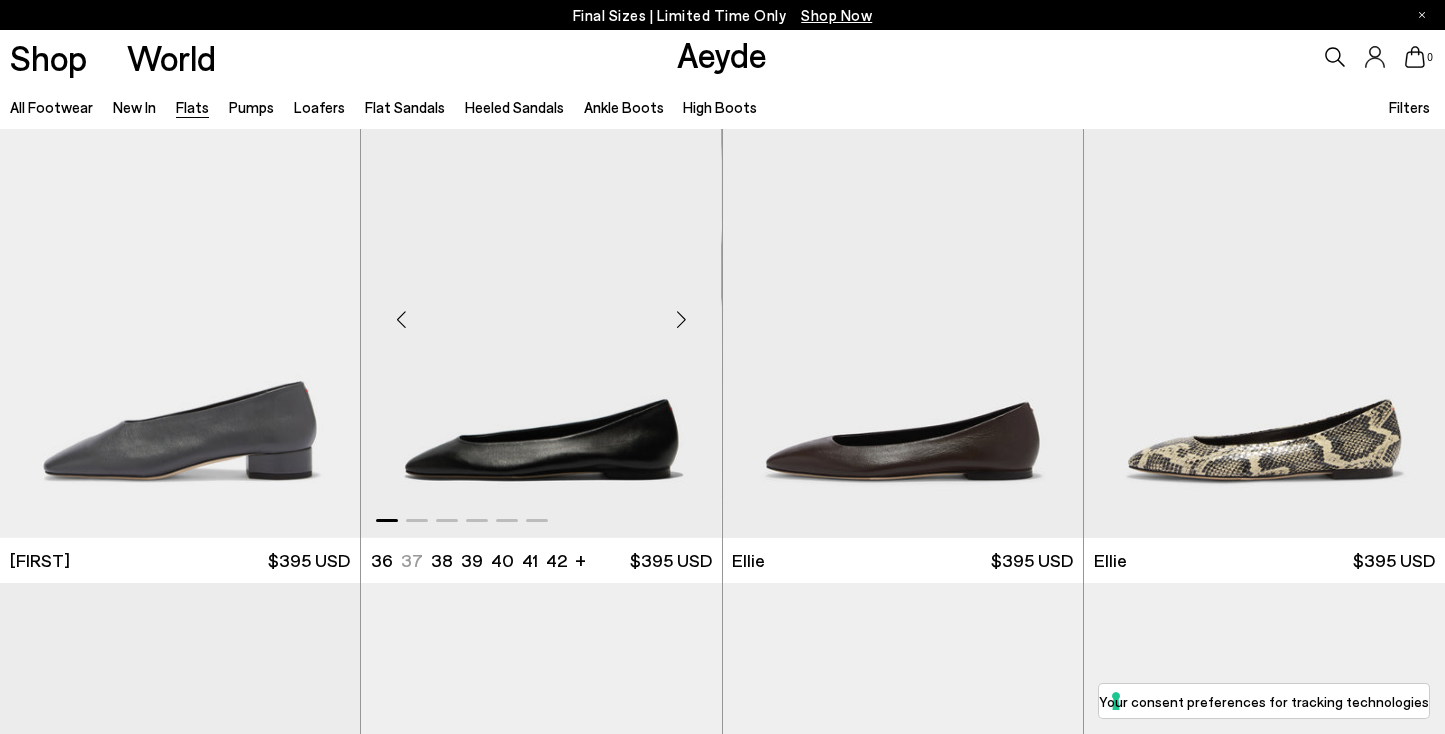 click at bounding box center (682, 320) 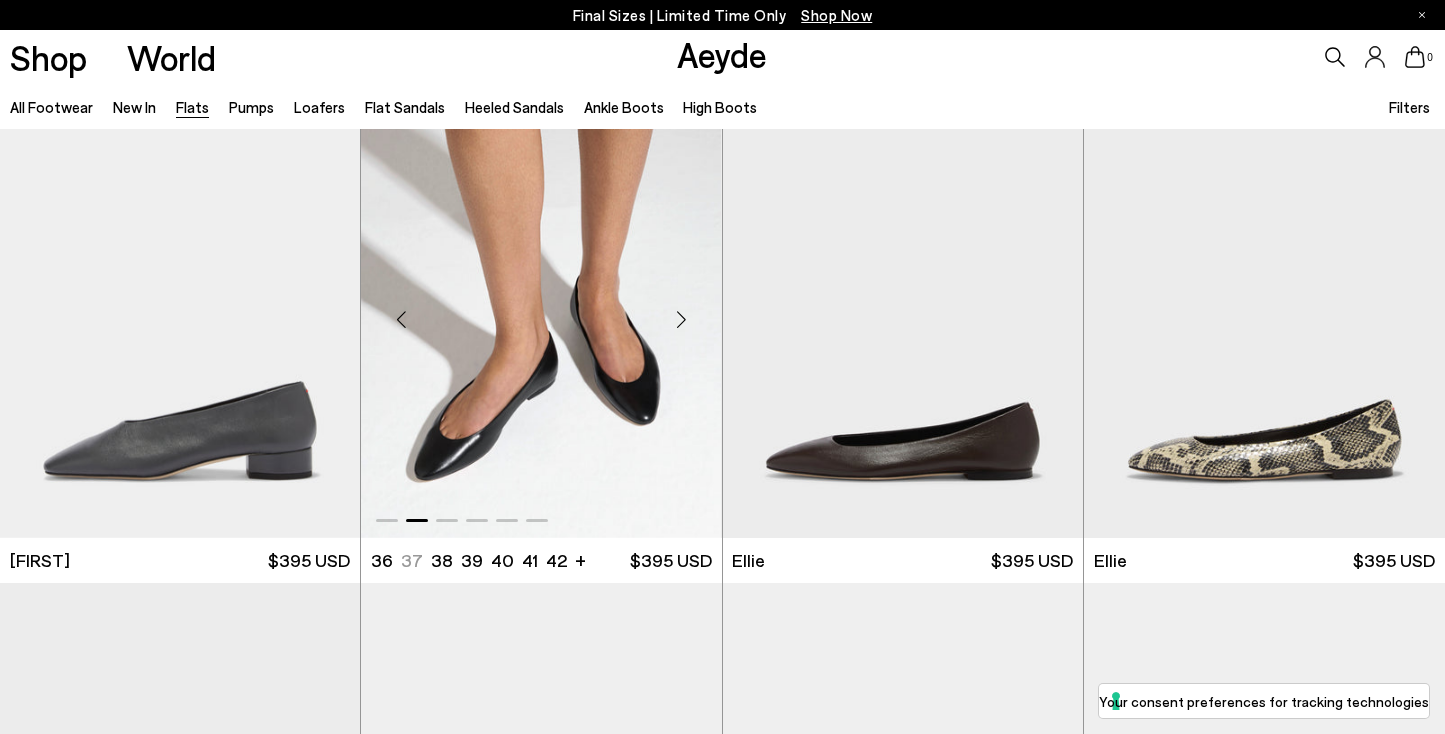 click at bounding box center (682, 320) 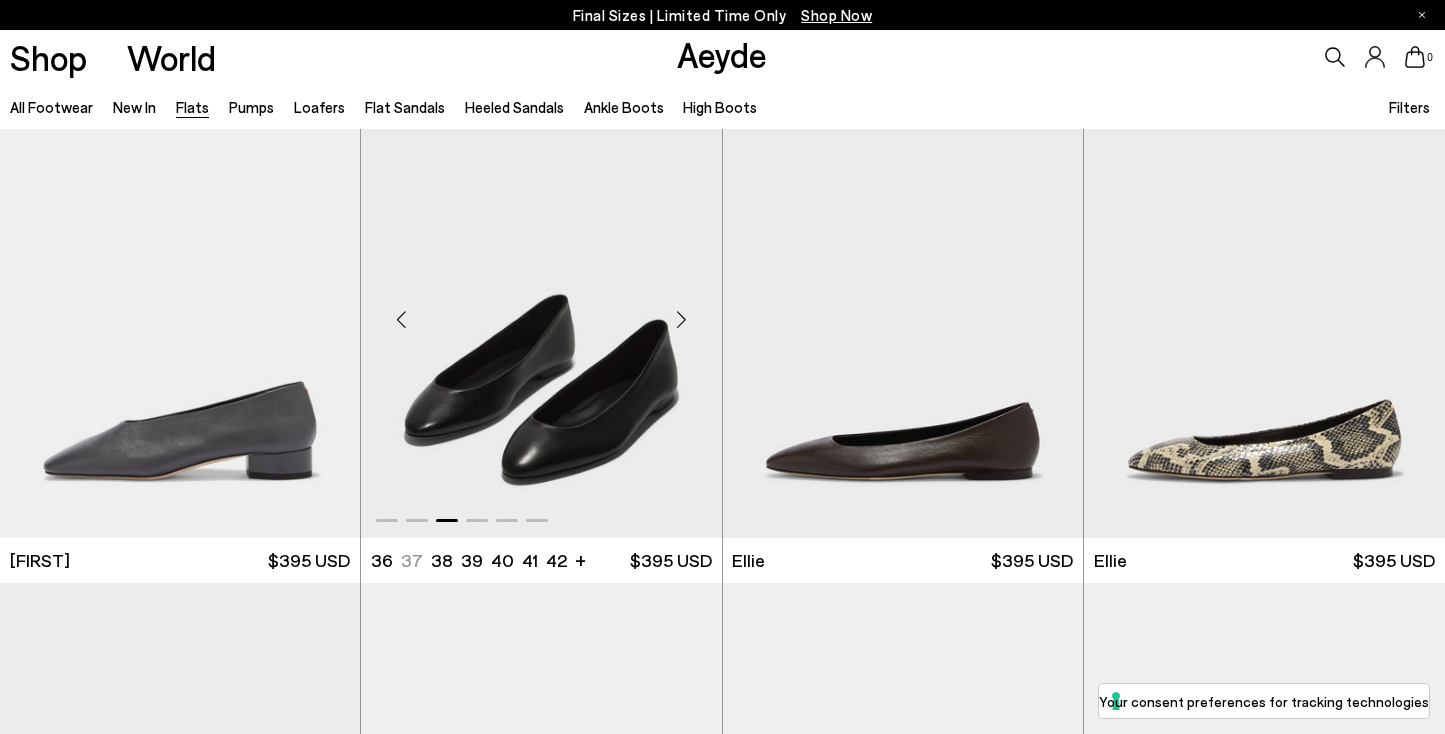 click at bounding box center [682, 320] 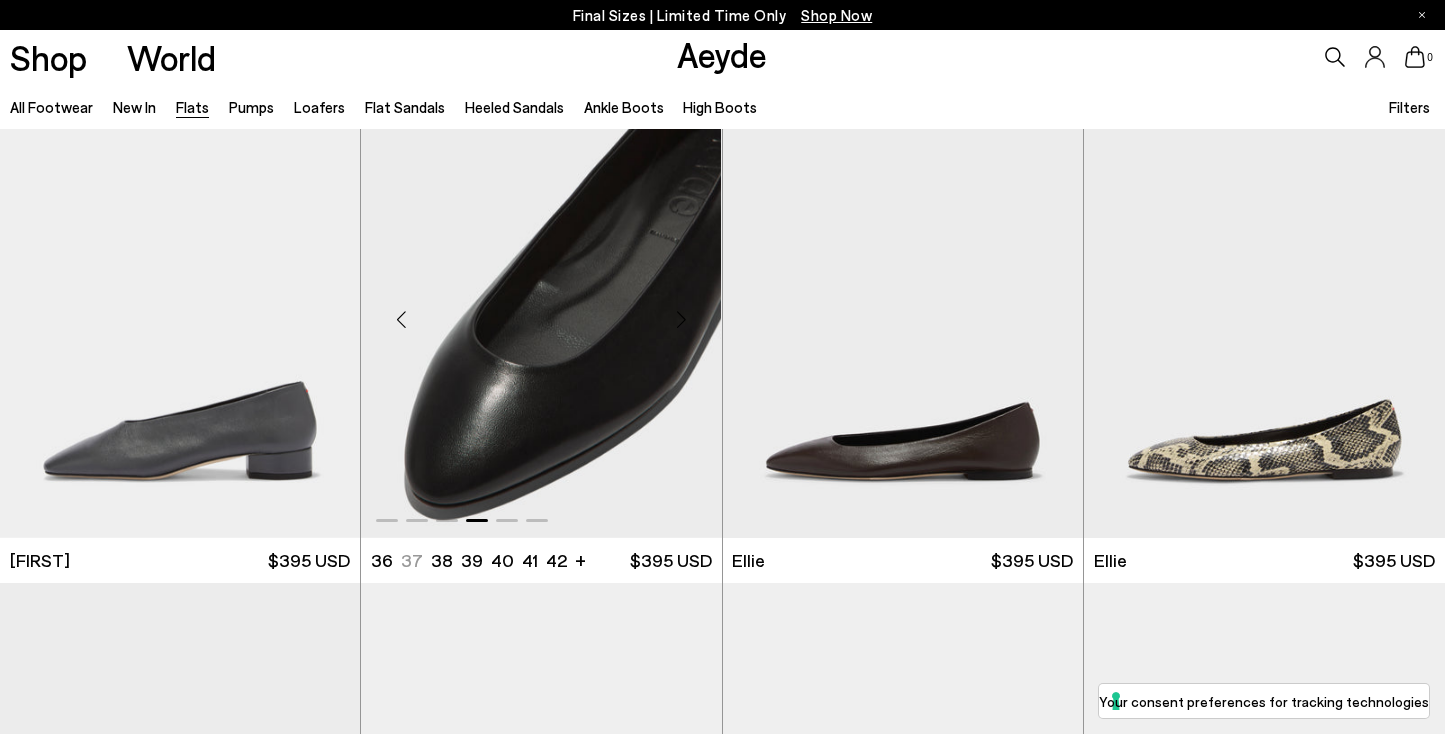 click at bounding box center [682, 320] 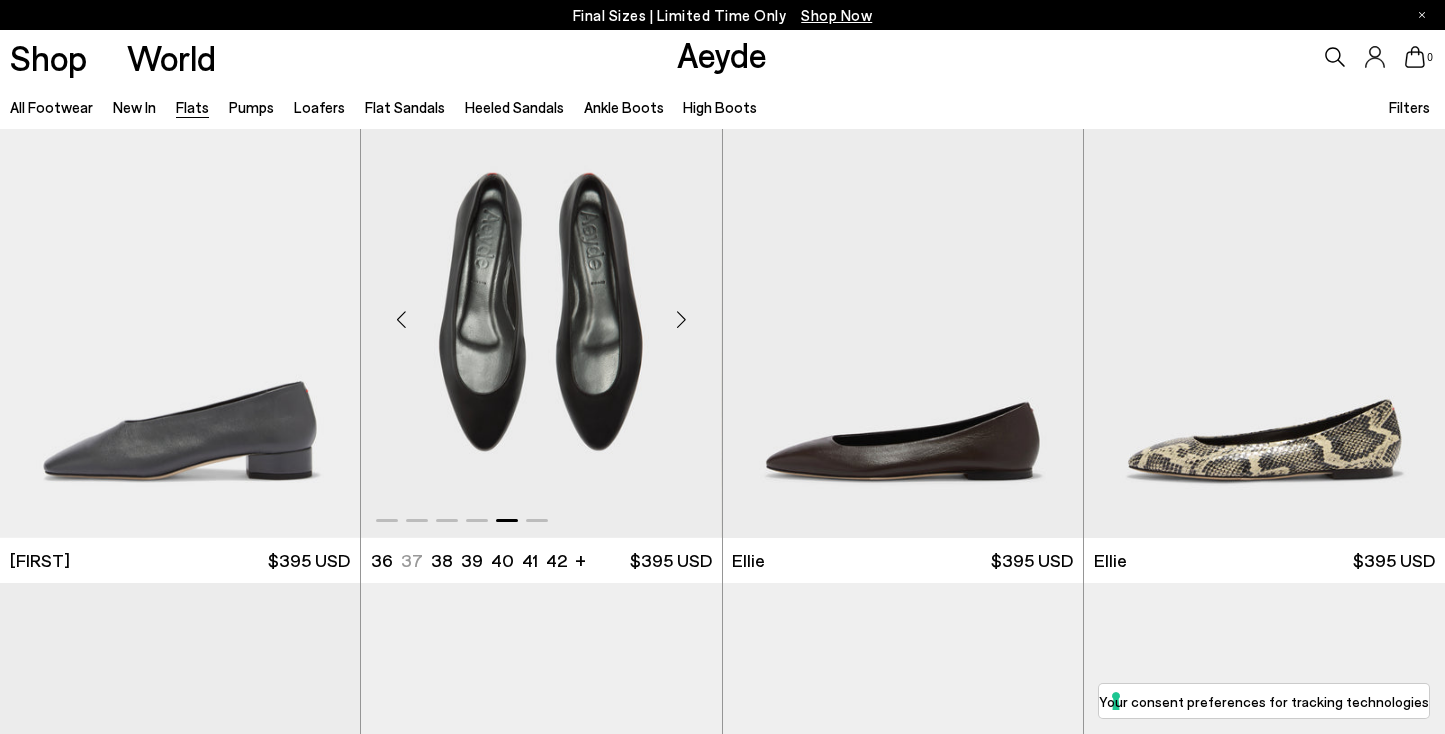 click at bounding box center [682, 320] 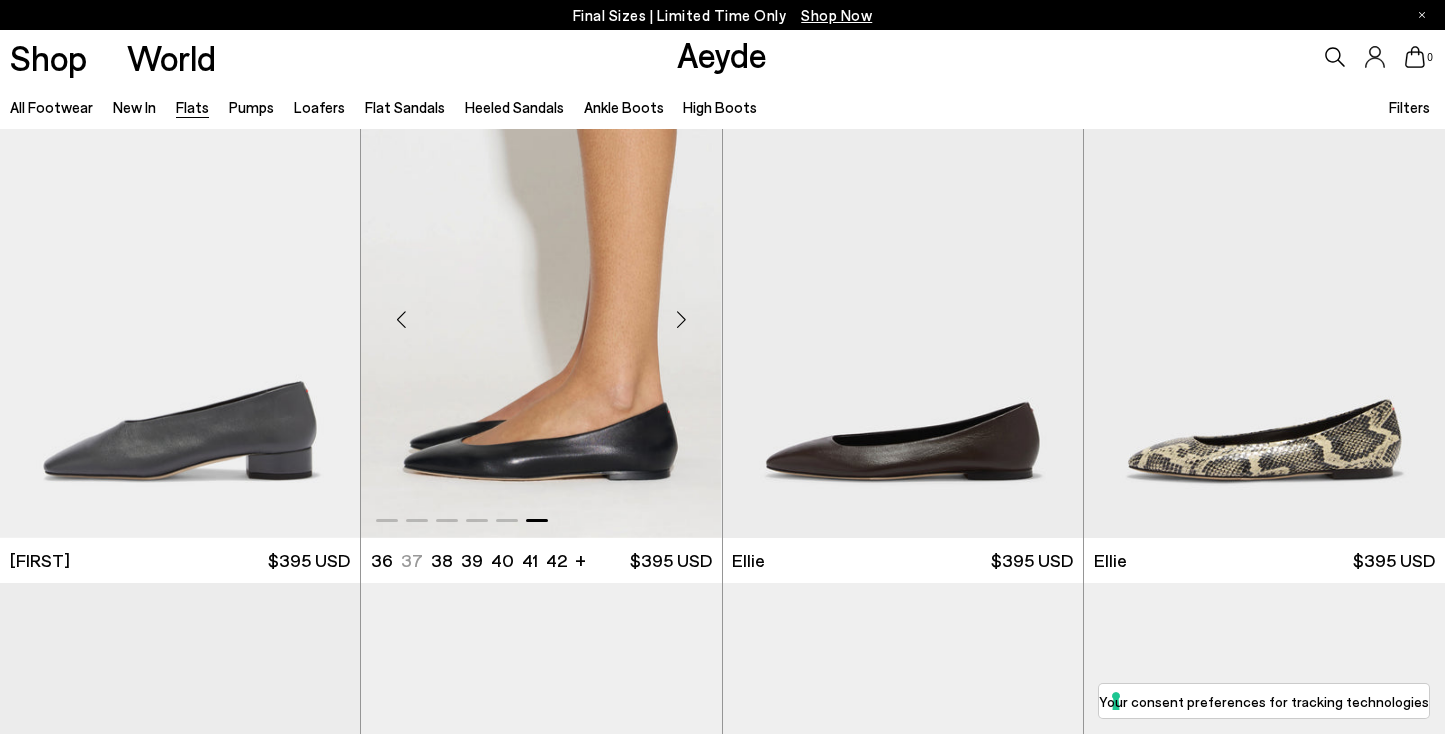 click at bounding box center (682, 320) 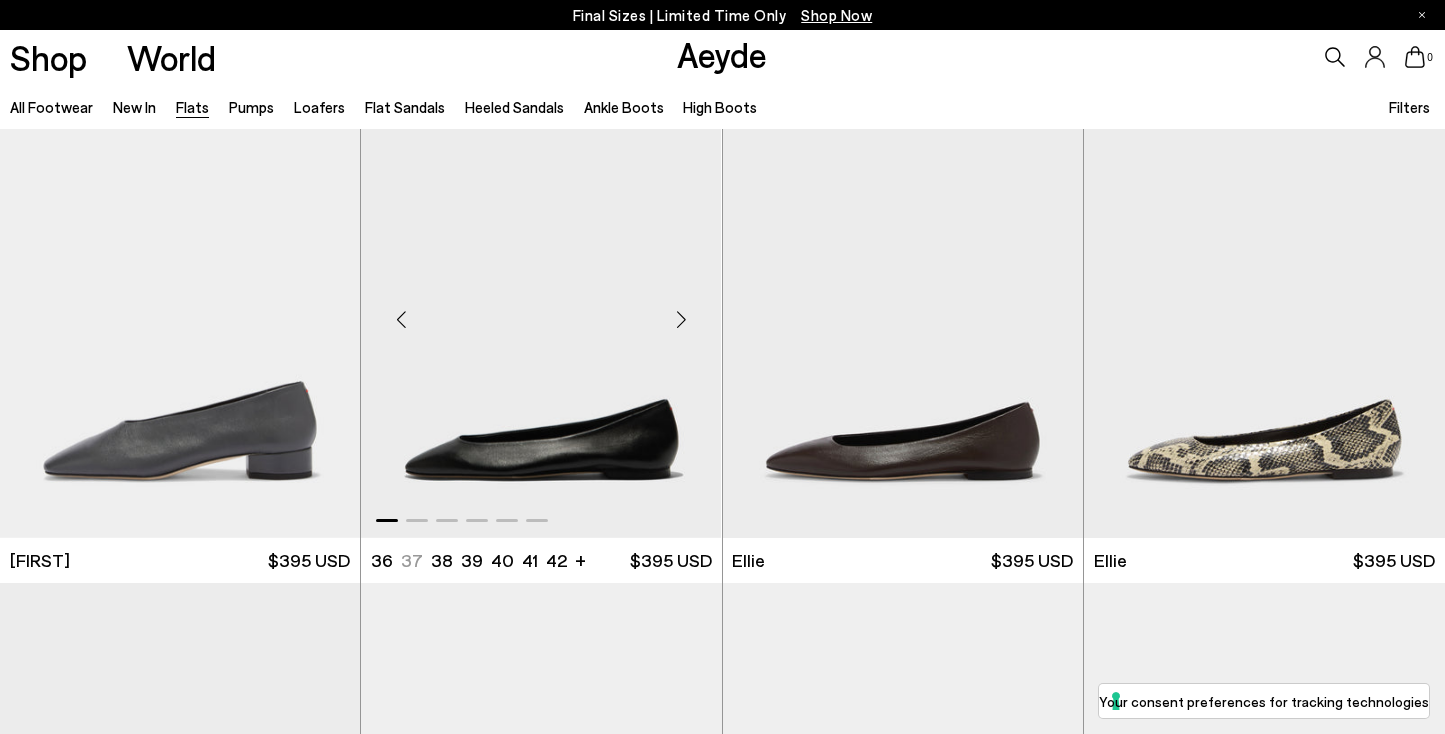 click at bounding box center [682, 320] 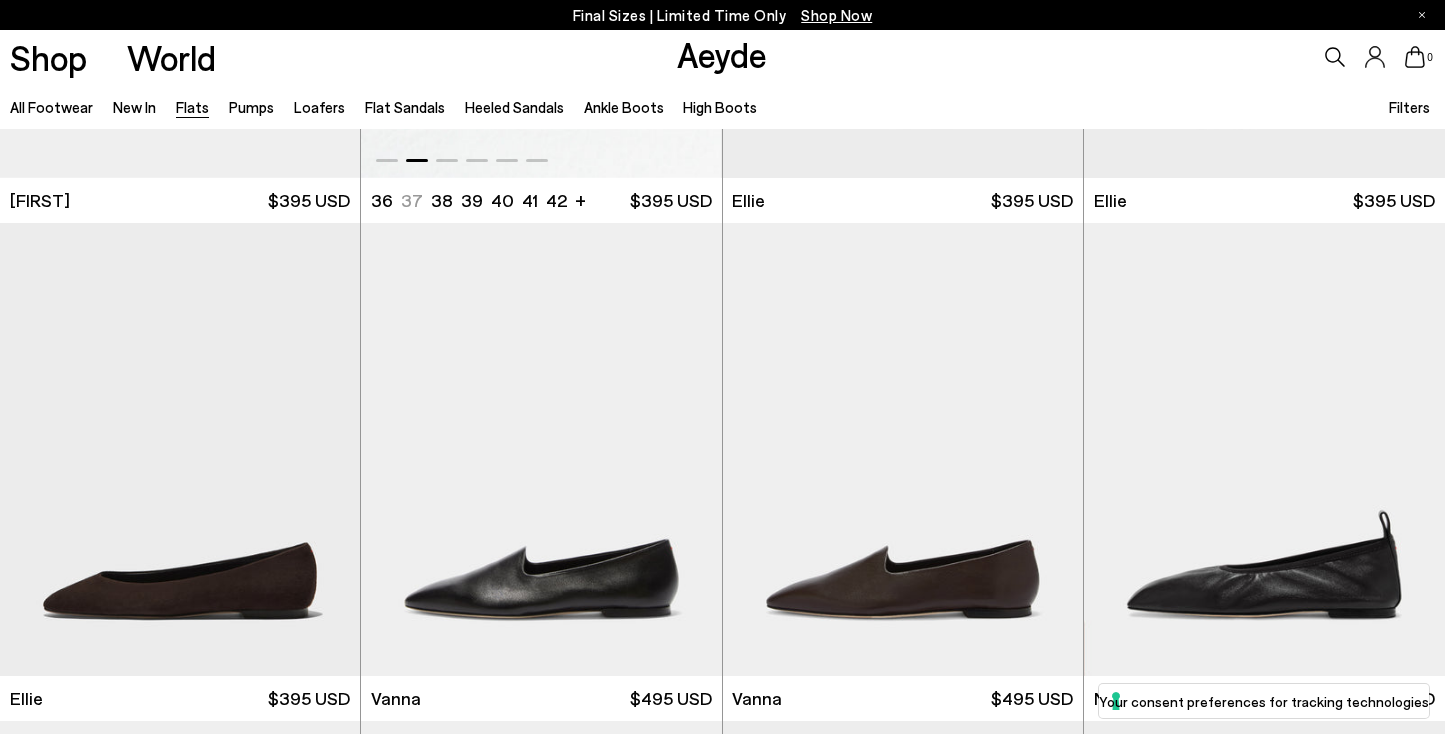 scroll, scrollTop: 940, scrollLeft: 0, axis: vertical 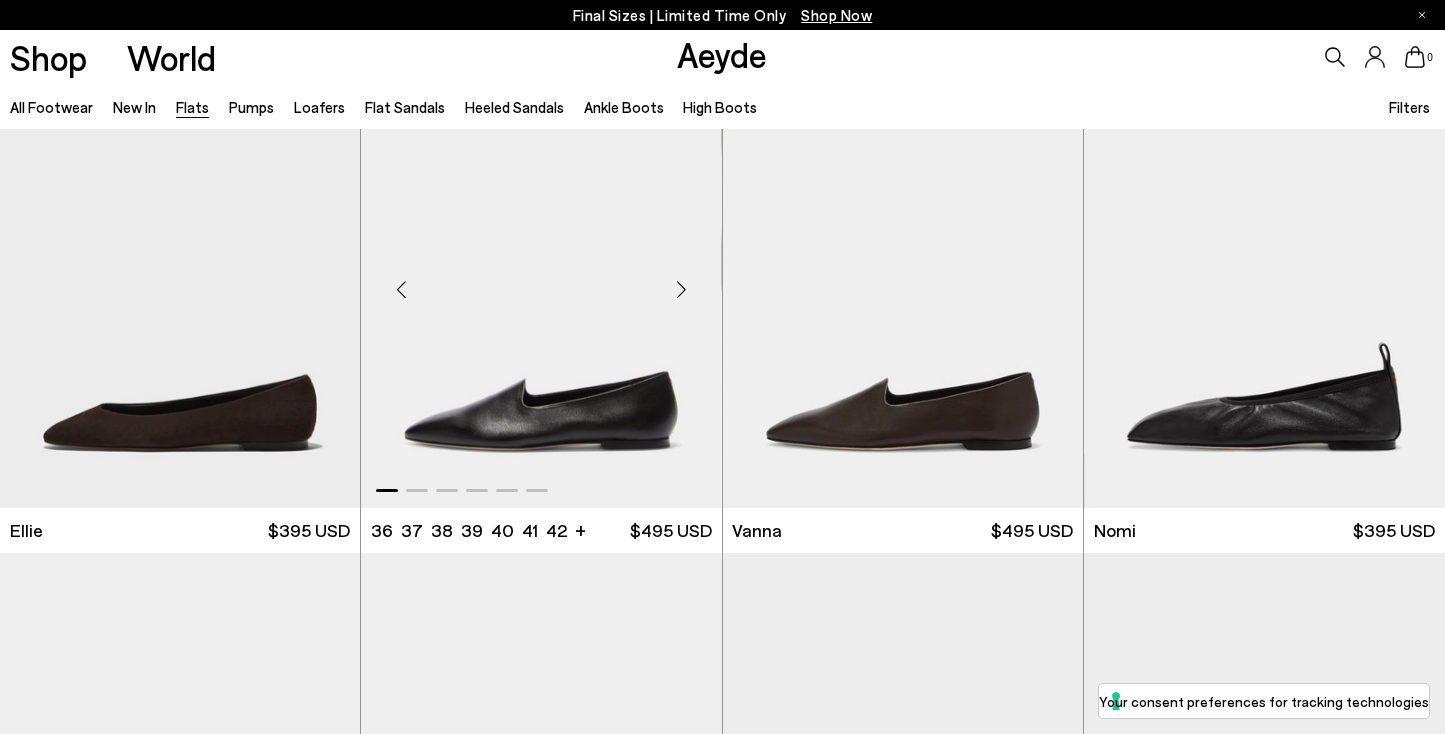 click at bounding box center [682, 290] 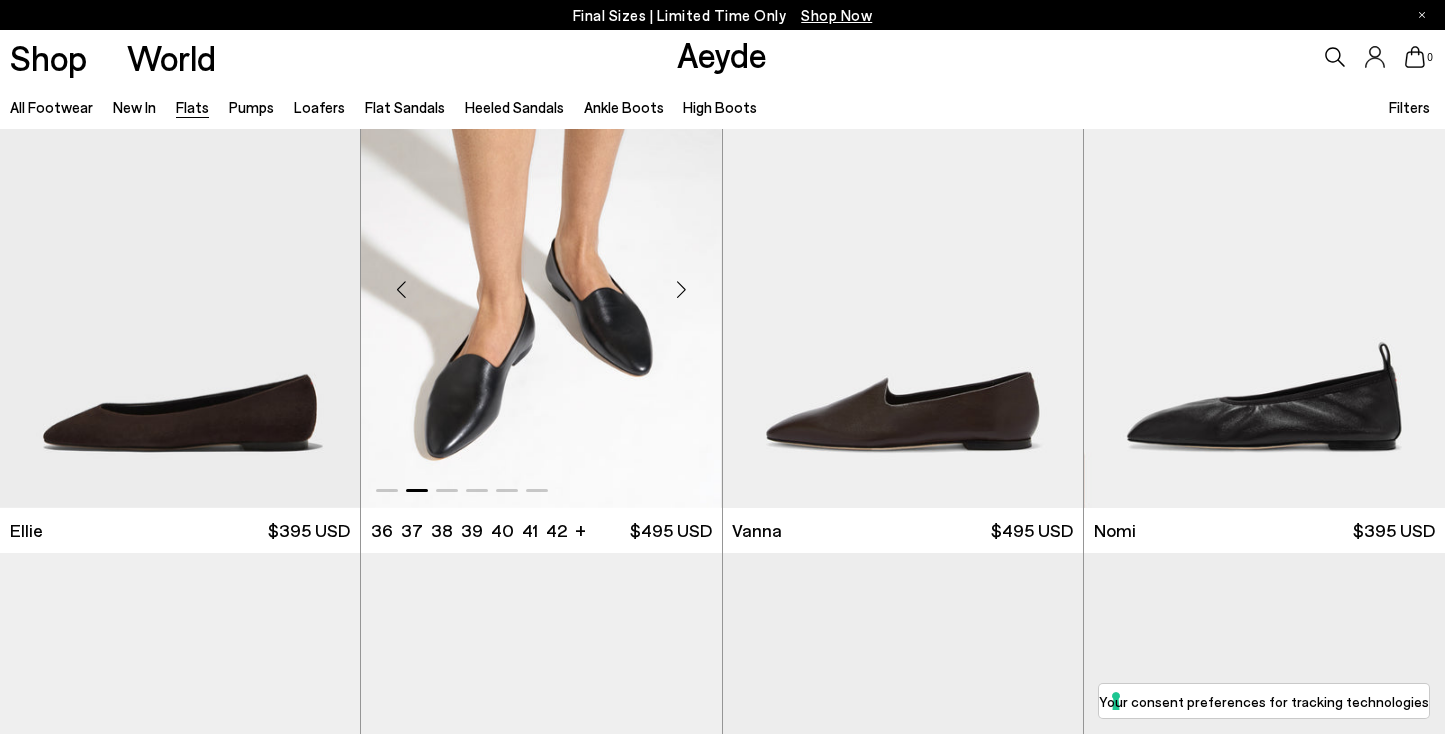 click at bounding box center (682, 290) 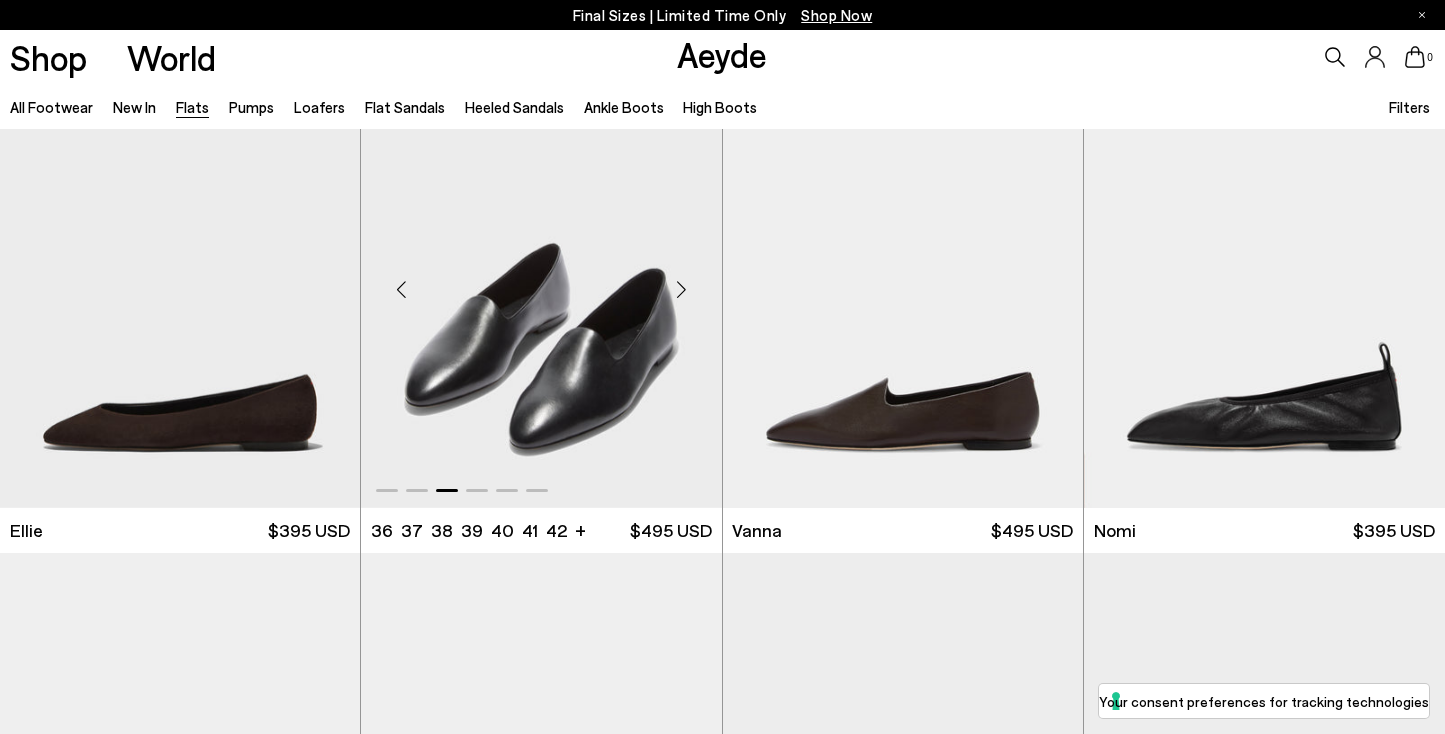 click at bounding box center (682, 290) 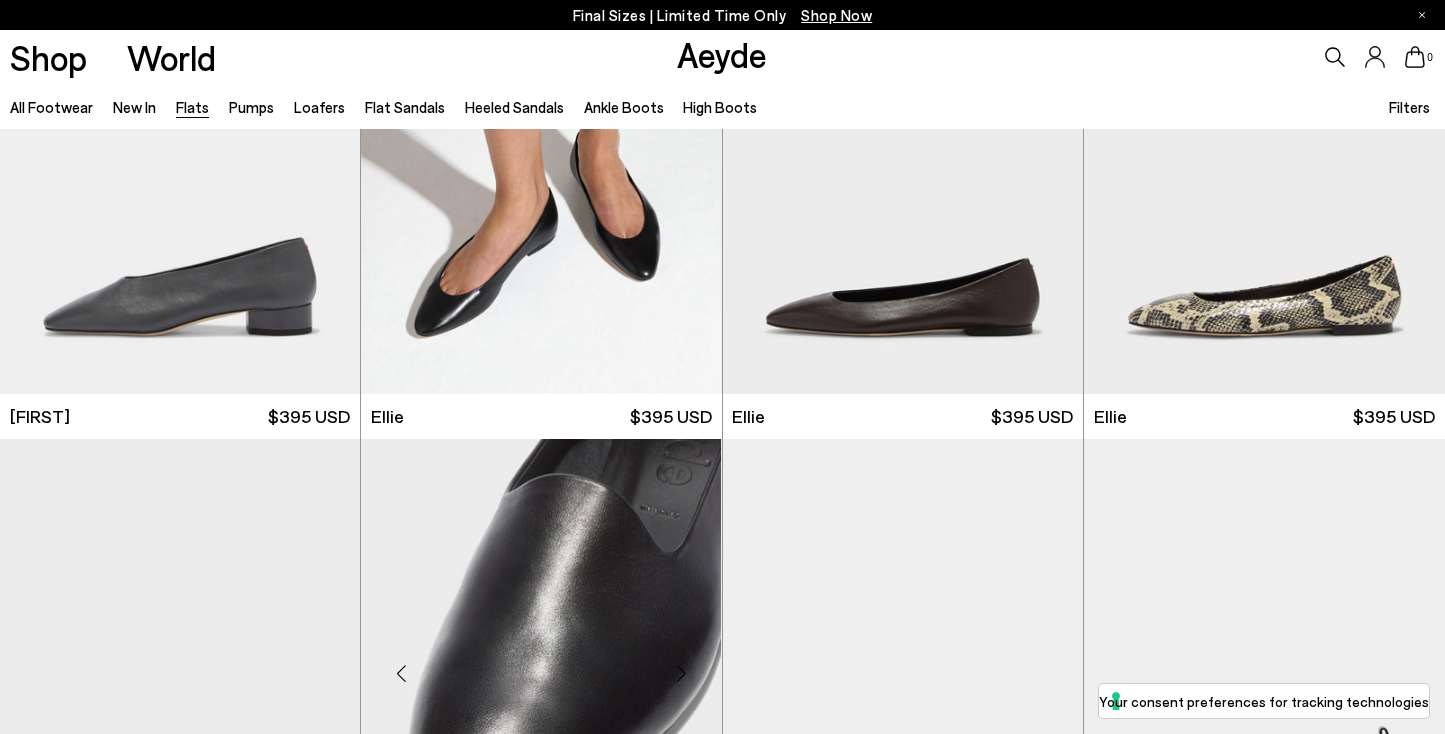 scroll, scrollTop: 0, scrollLeft: 0, axis: both 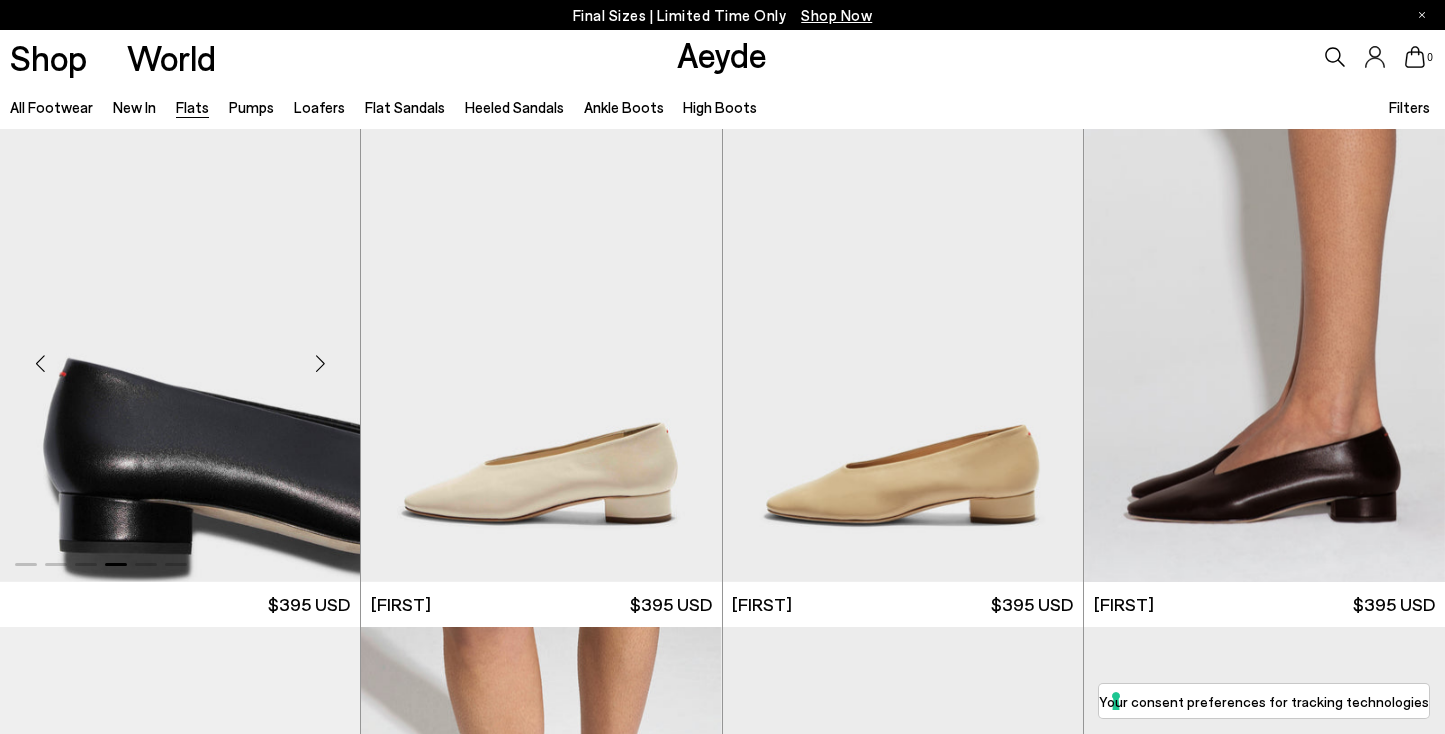 click at bounding box center [320, 364] 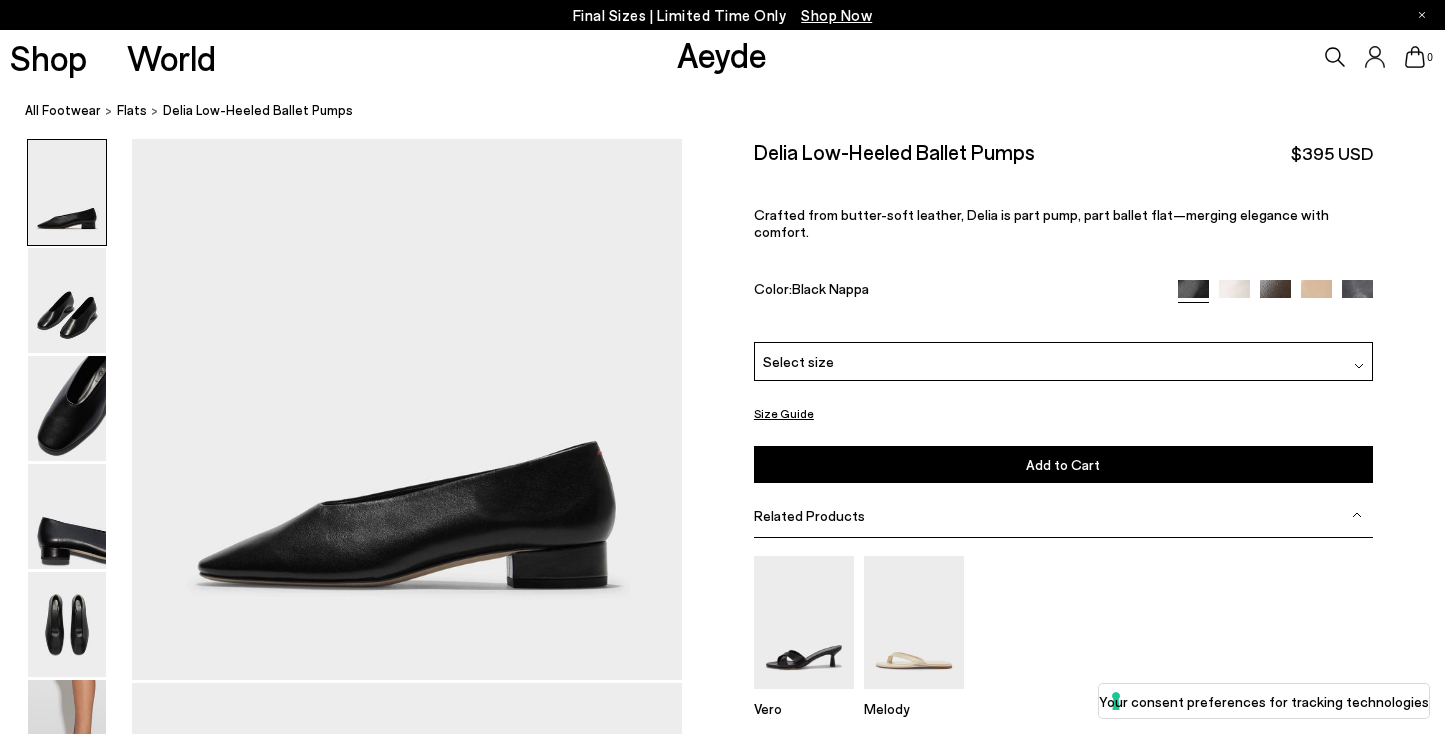 scroll, scrollTop: 0, scrollLeft: 0, axis: both 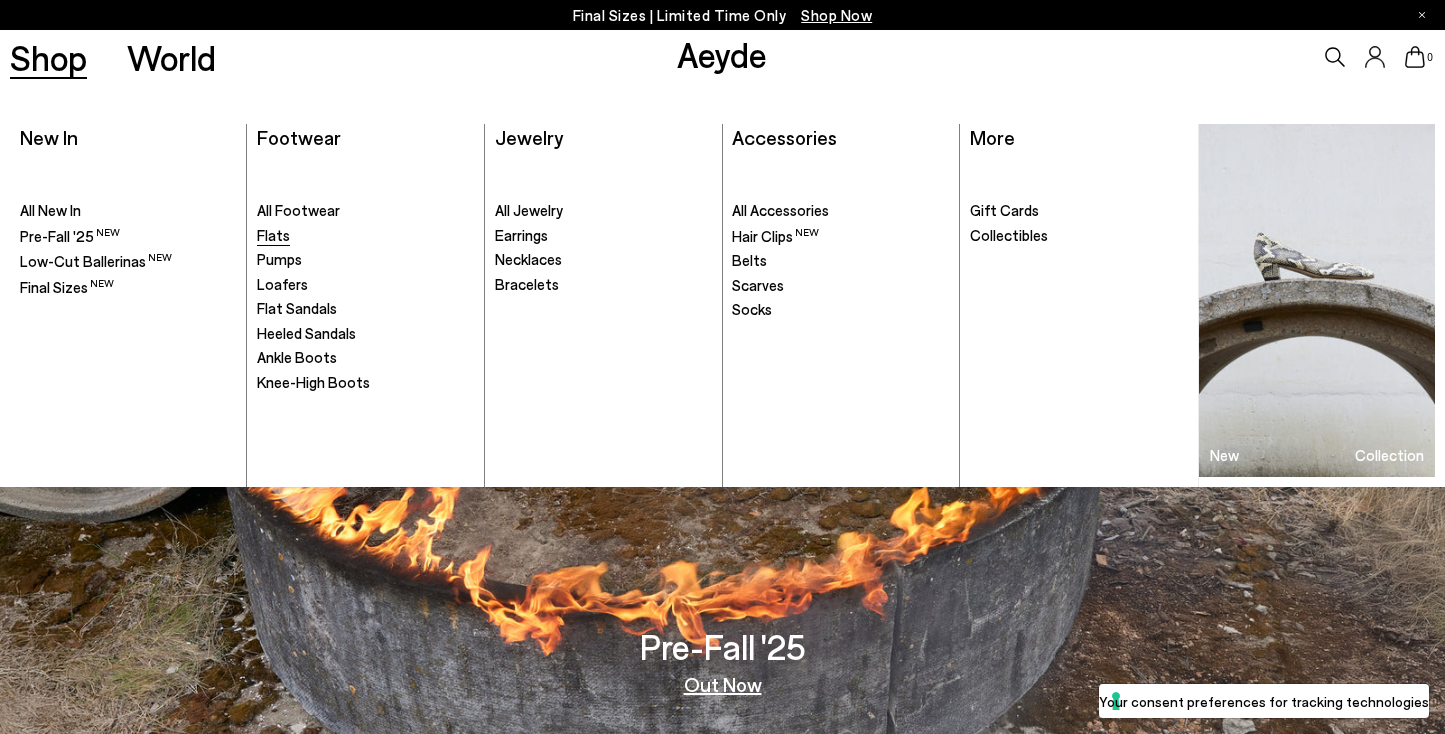 click on "Flats" at bounding box center (273, 235) 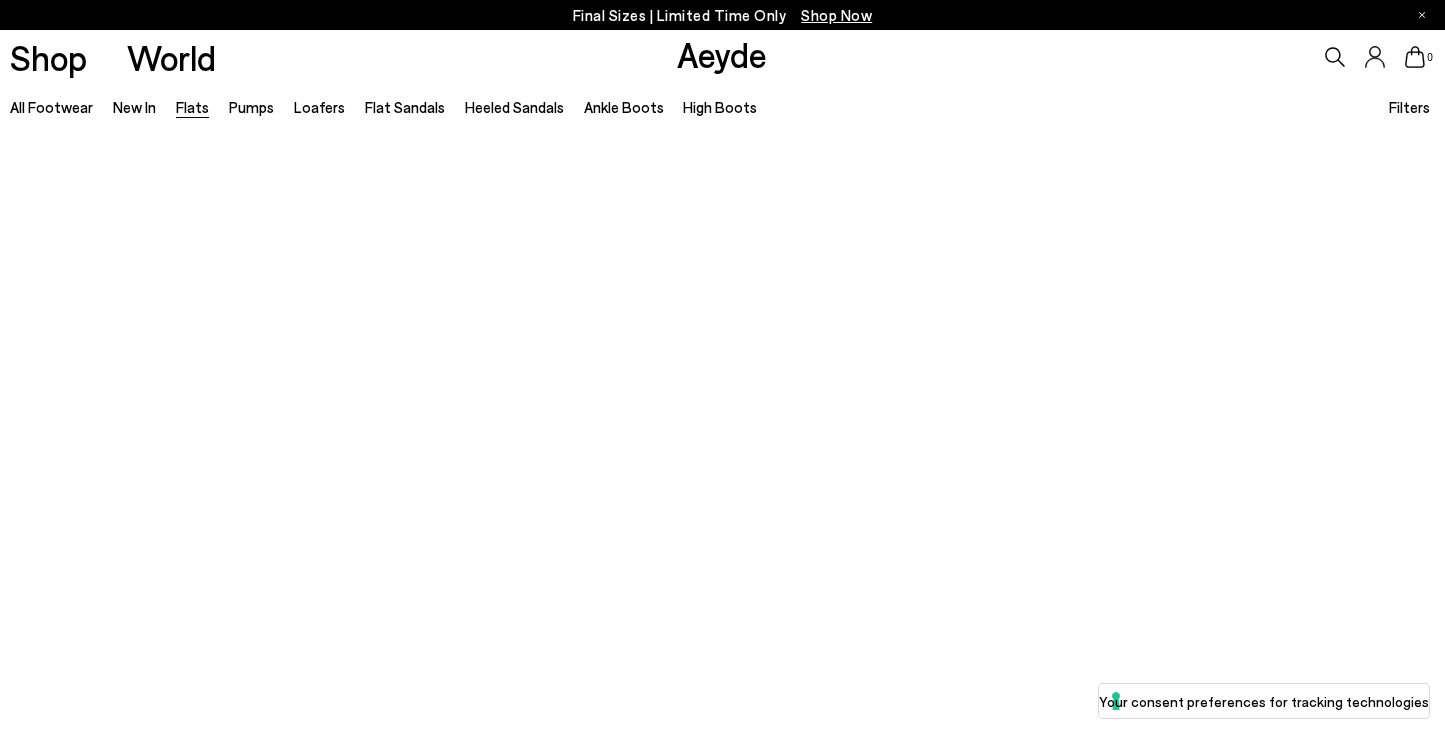 scroll, scrollTop: 0, scrollLeft: 0, axis: both 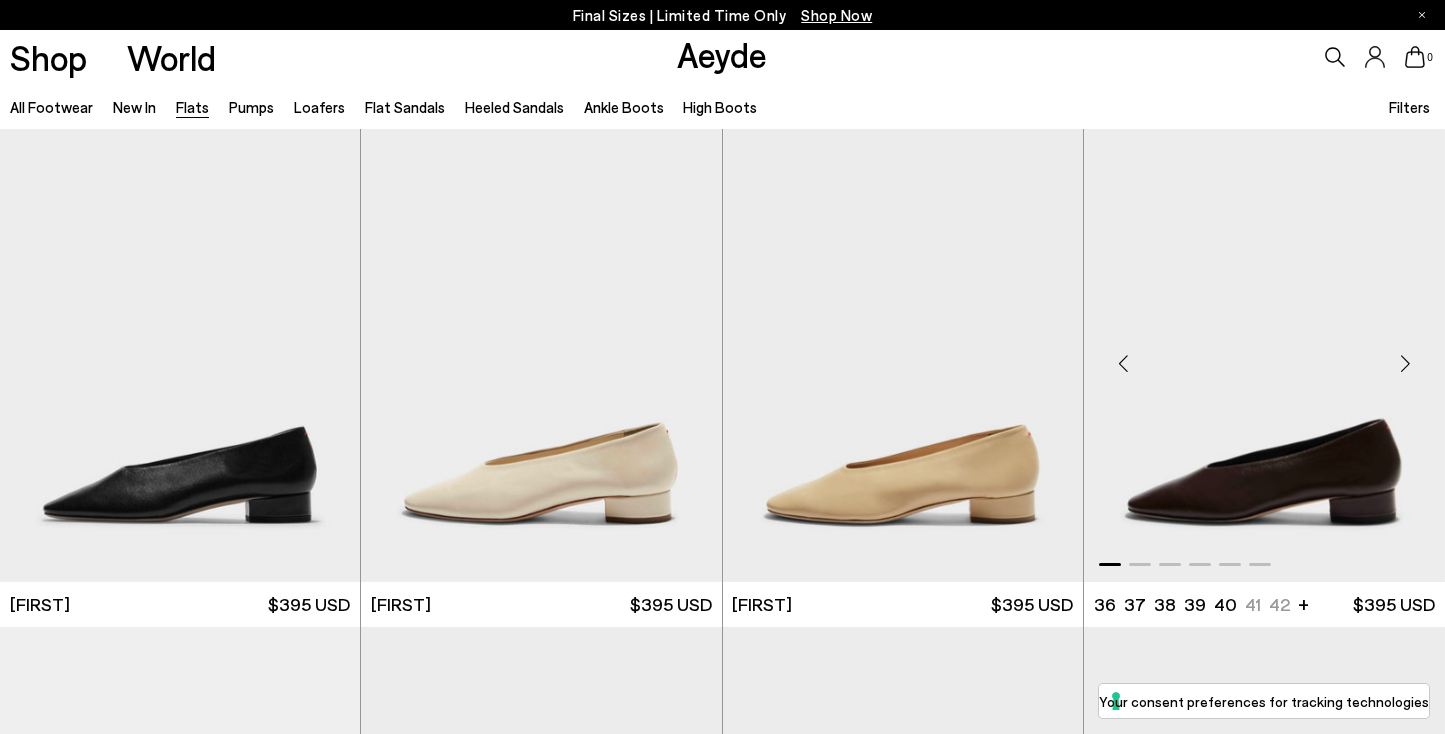 click at bounding box center [1405, 364] 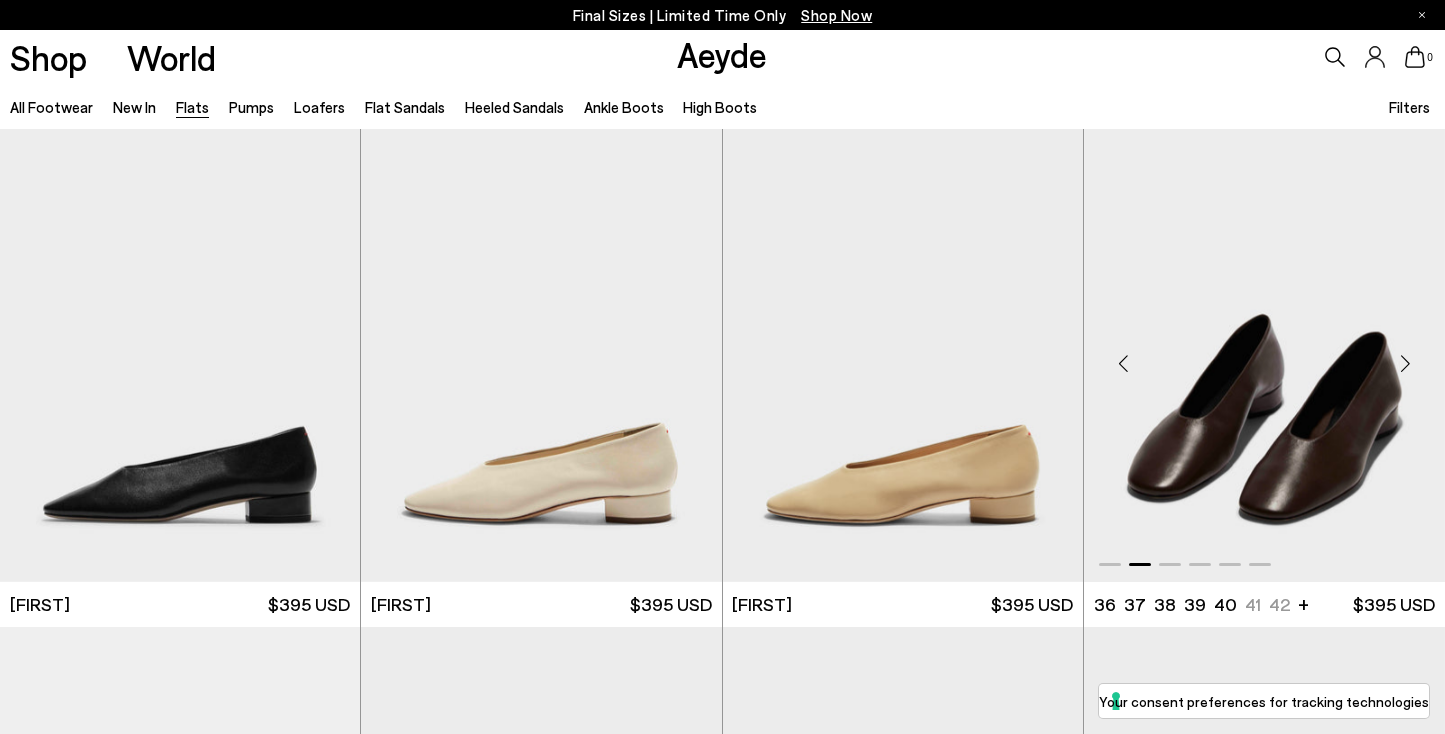 click at bounding box center (1405, 364) 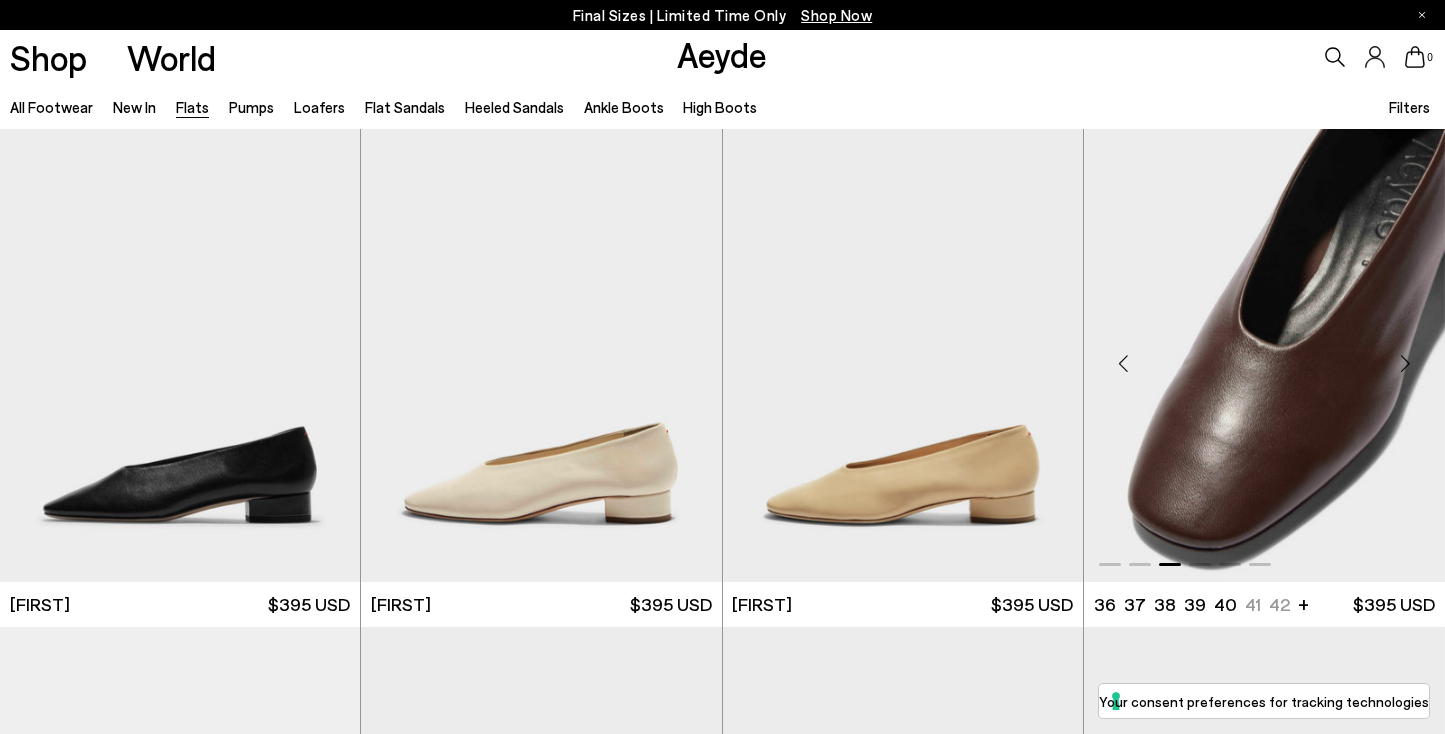 click at bounding box center [1405, 364] 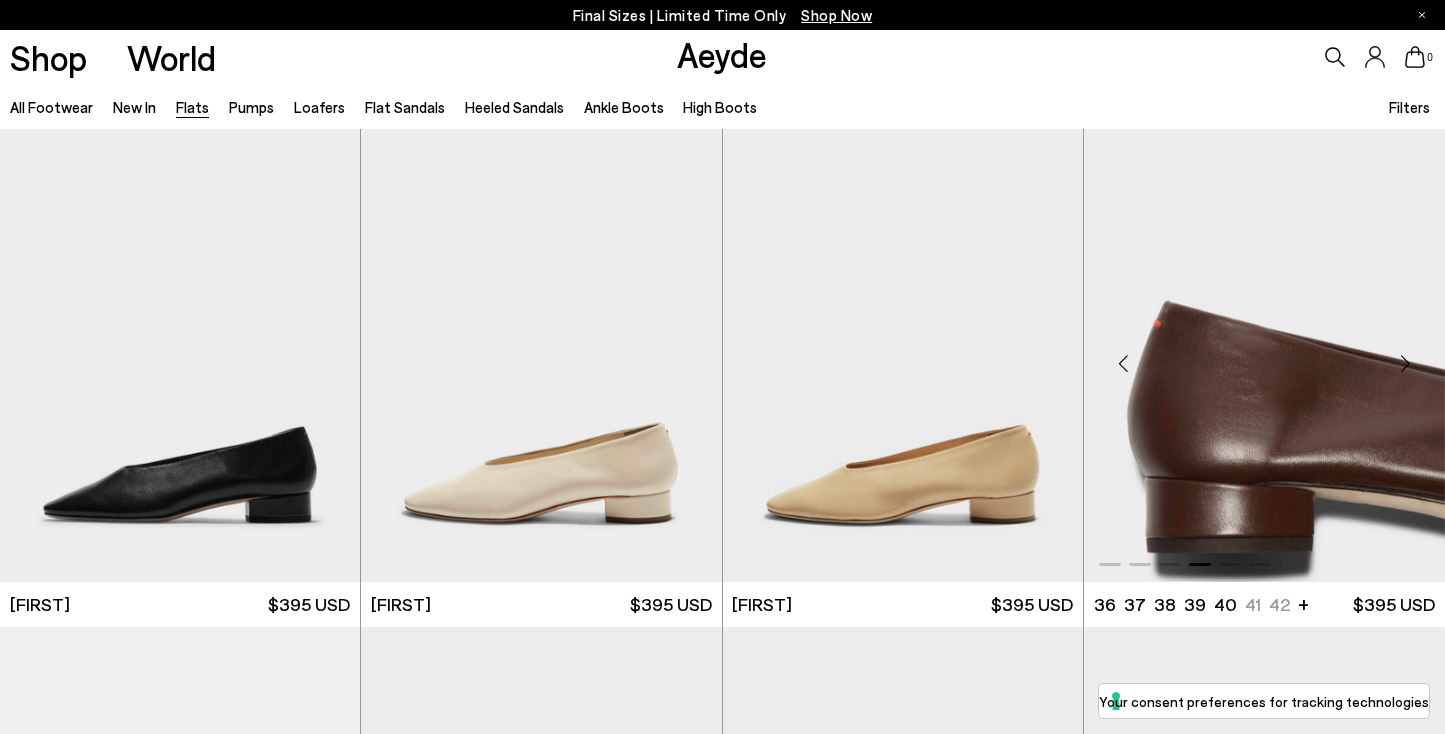 click at bounding box center [1405, 364] 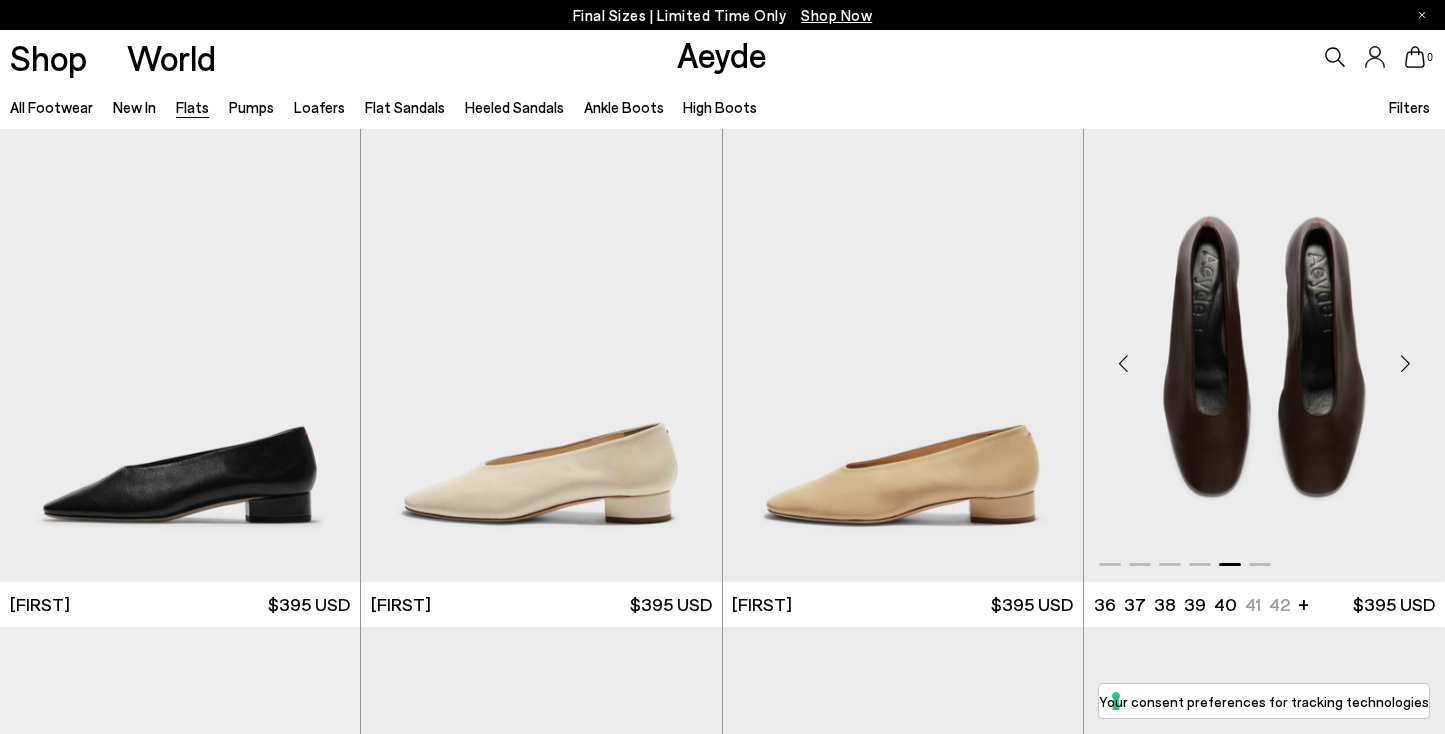 click at bounding box center (1405, 364) 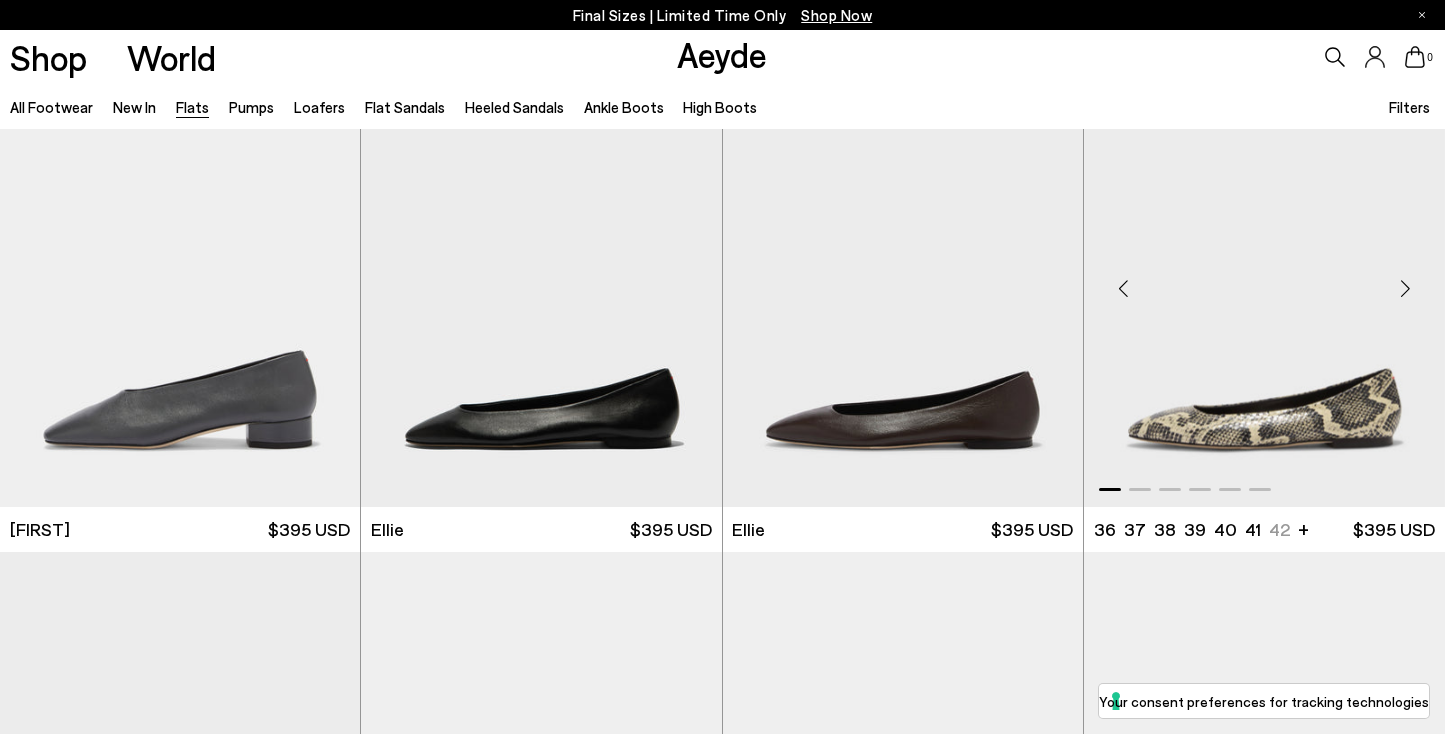 scroll, scrollTop: 524, scrollLeft: 0, axis: vertical 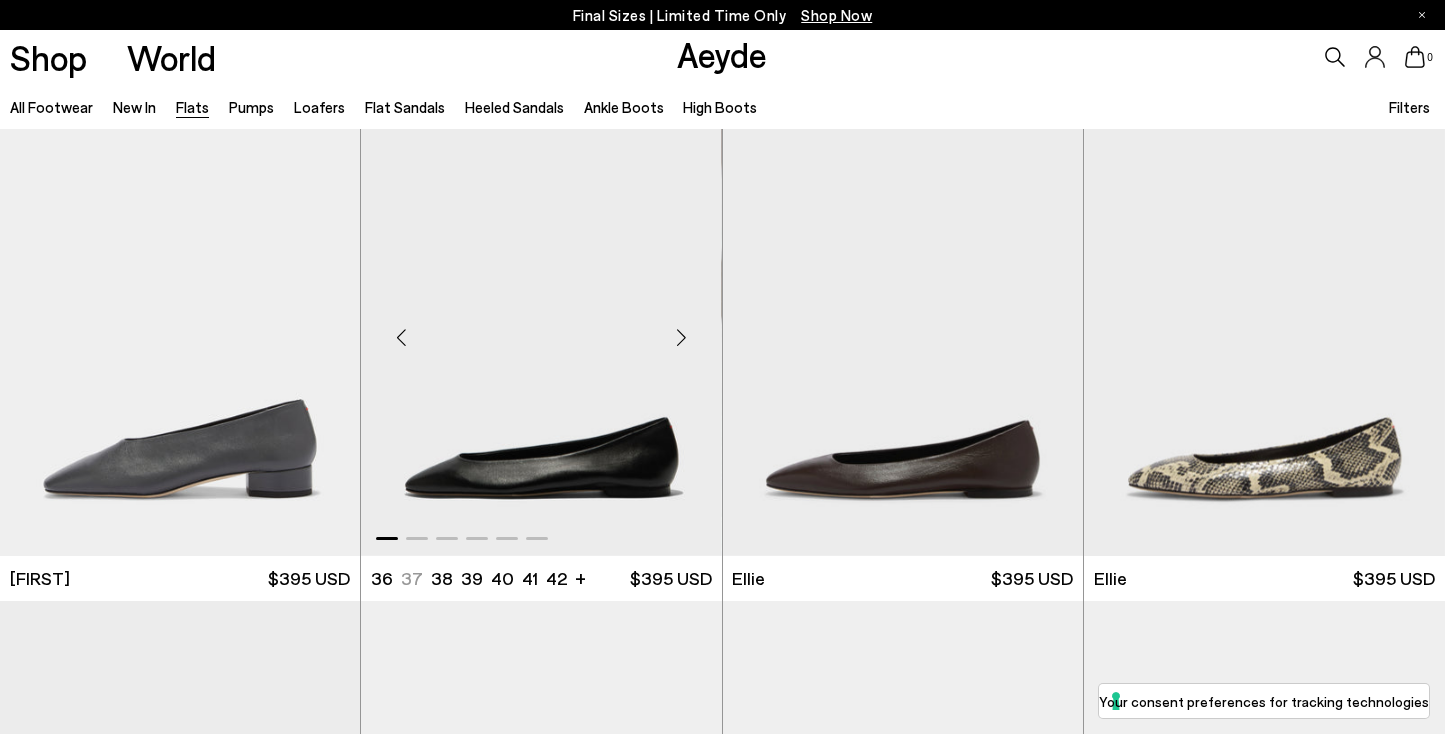 click at bounding box center [682, 338] 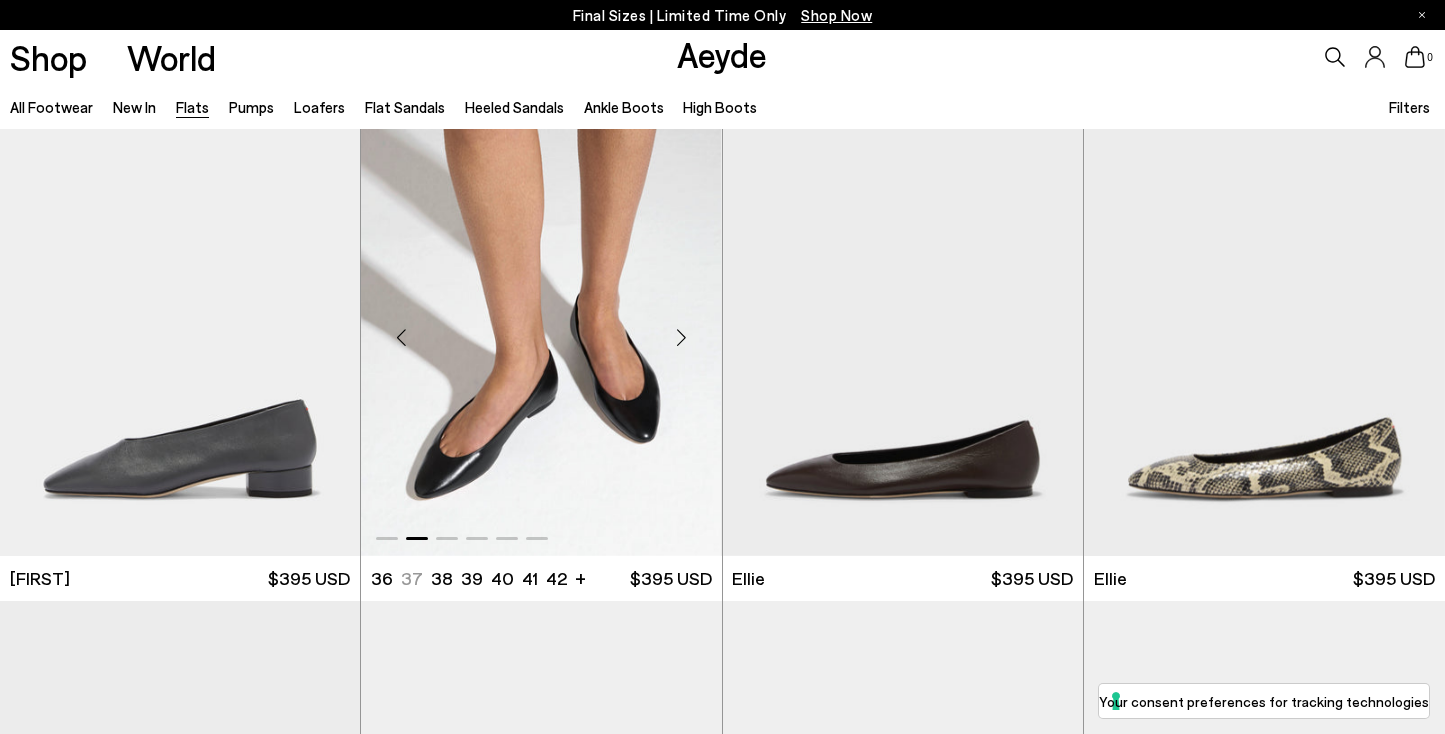 click at bounding box center [682, 338] 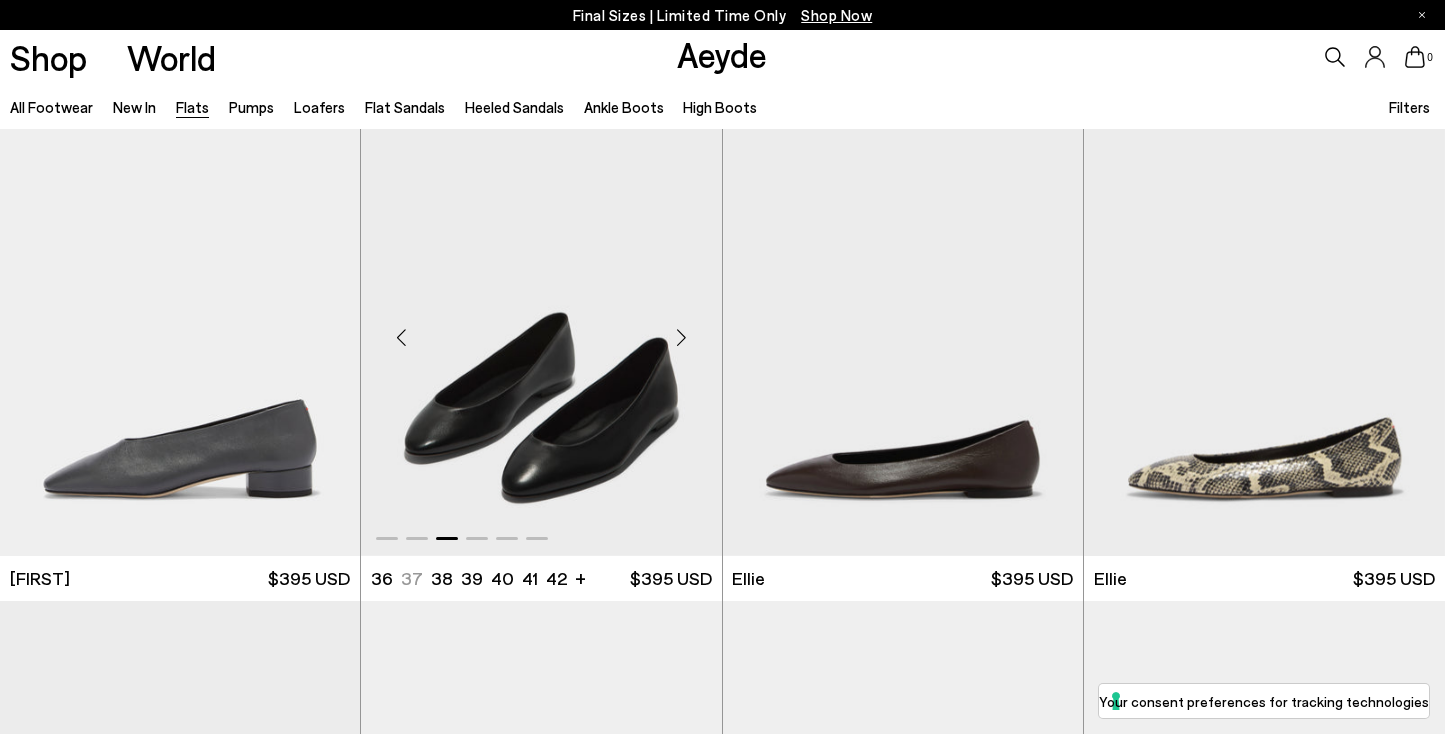 click at bounding box center (682, 338) 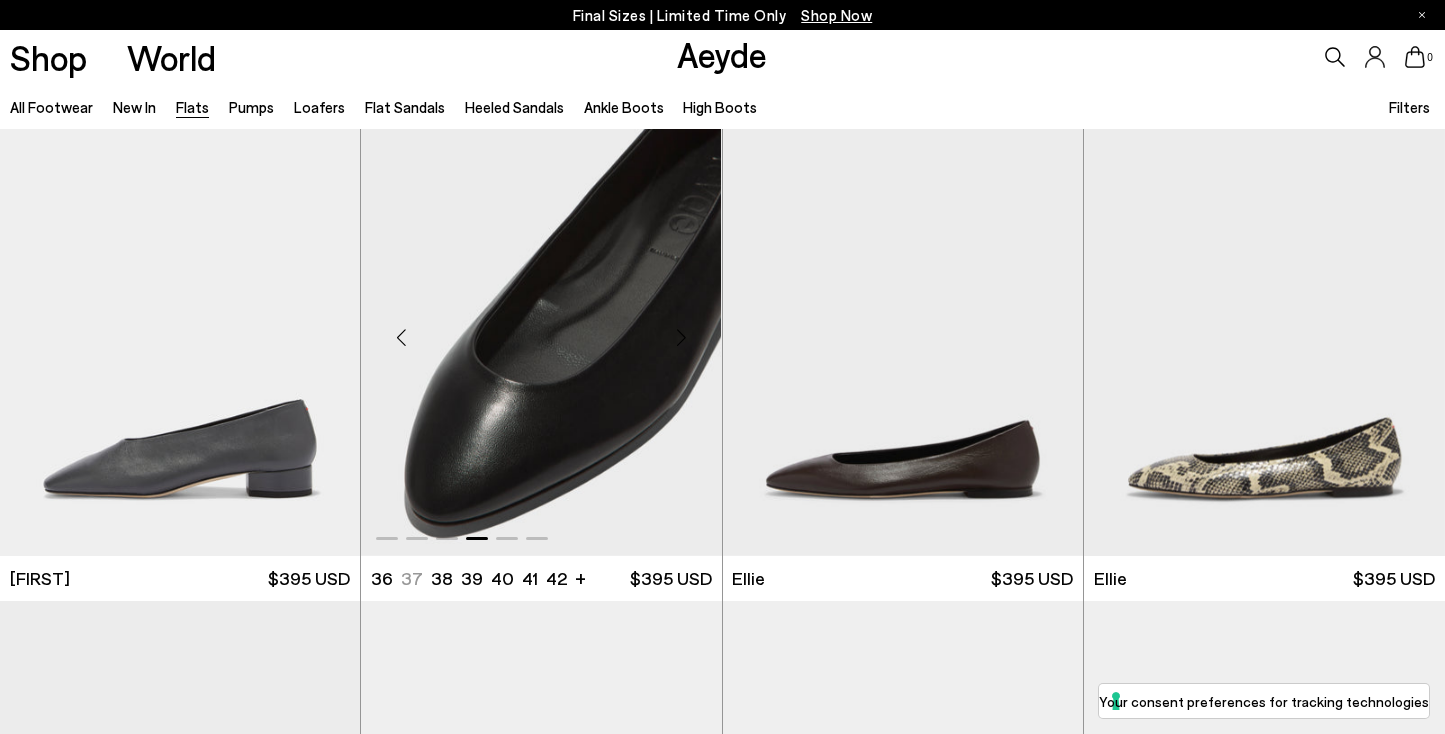 click at bounding box center [682, 338] 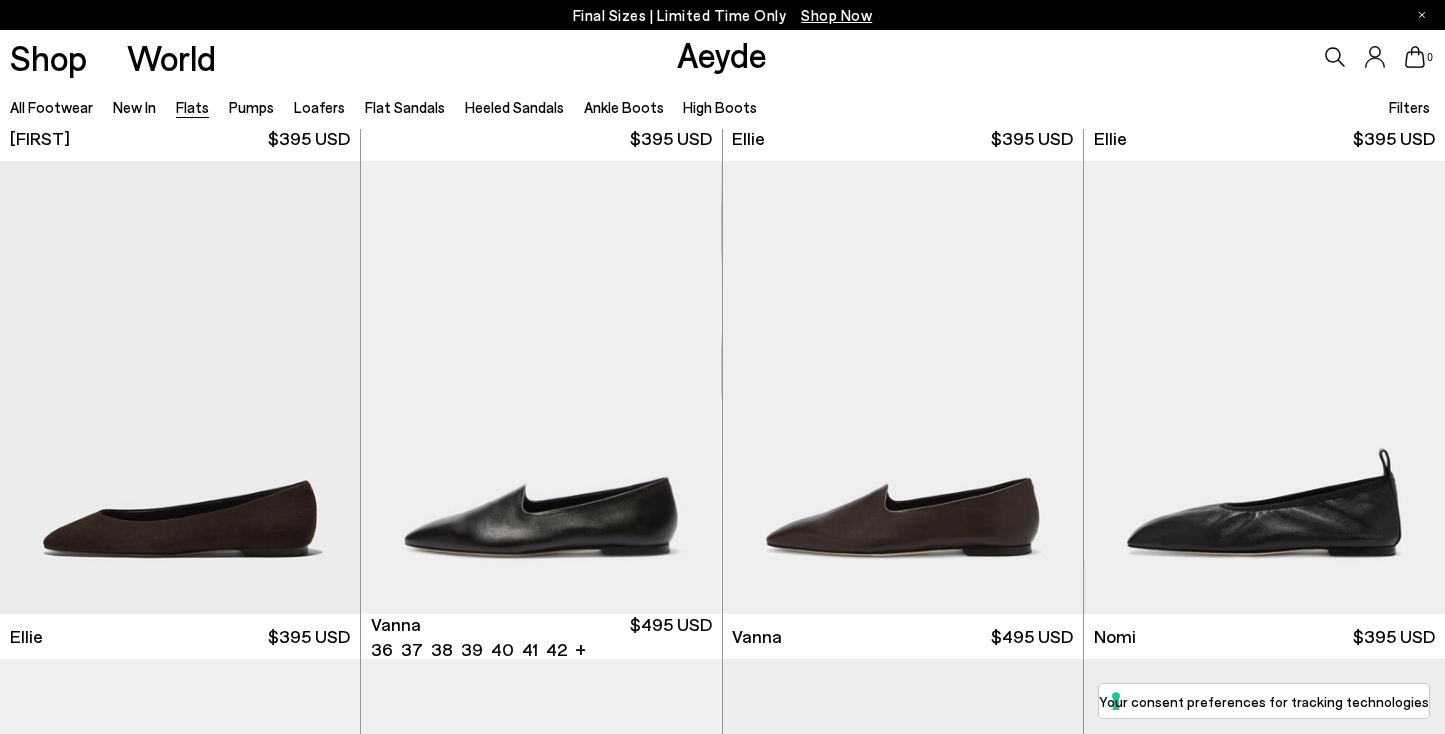 scroll, scrollTop: 1024, scrollLeft: 0, axis: vertical 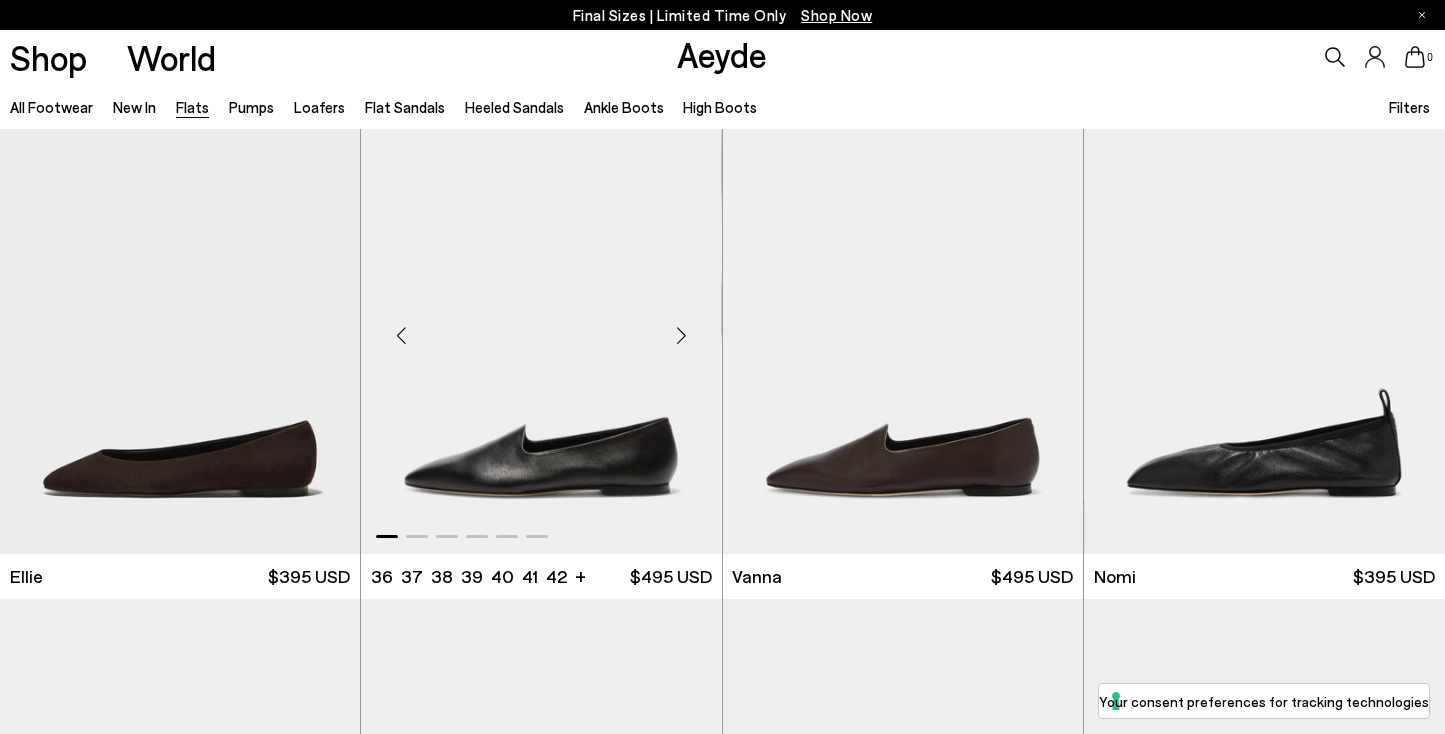 click at bounding box center [682, 336] 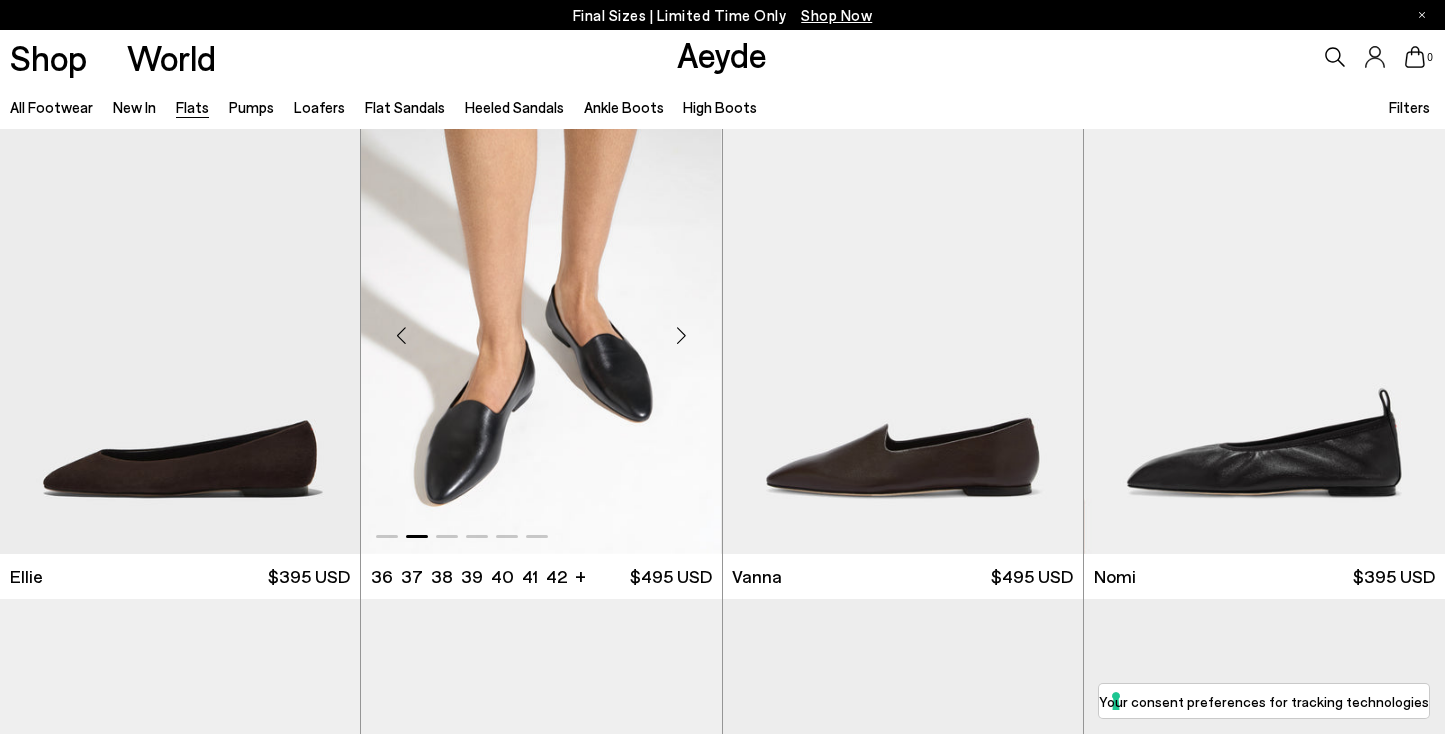click at bounding box center [682, 336] 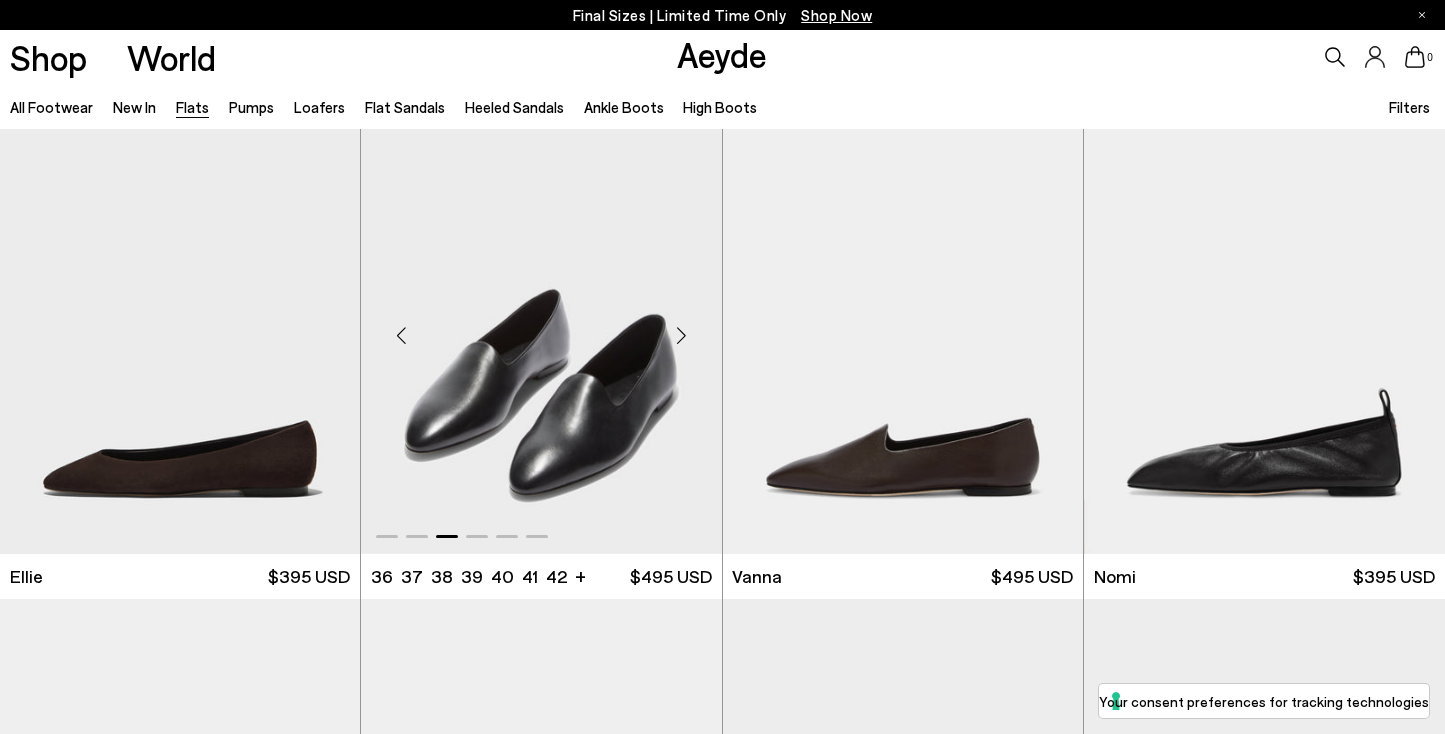 click at bounding box center (682, 336) 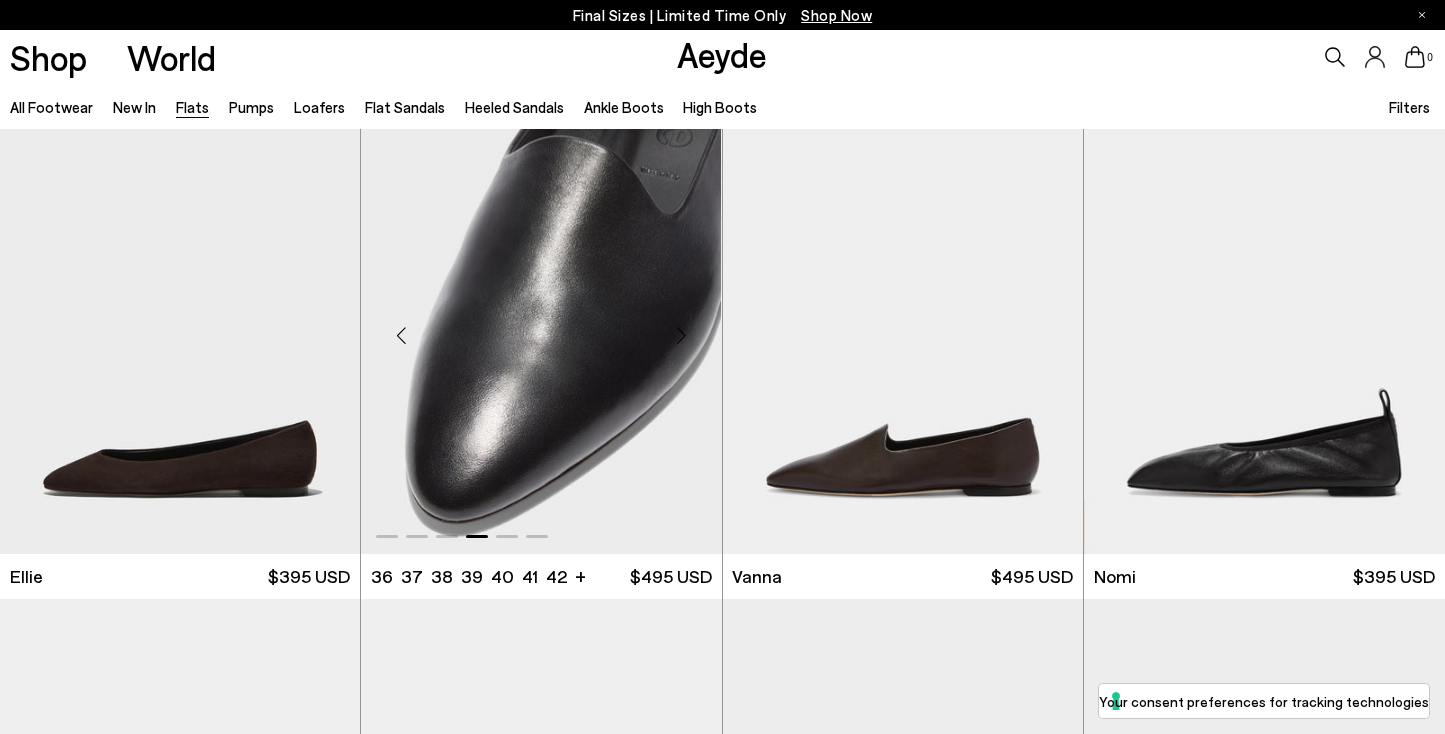 click at bounding box center (682, 336) 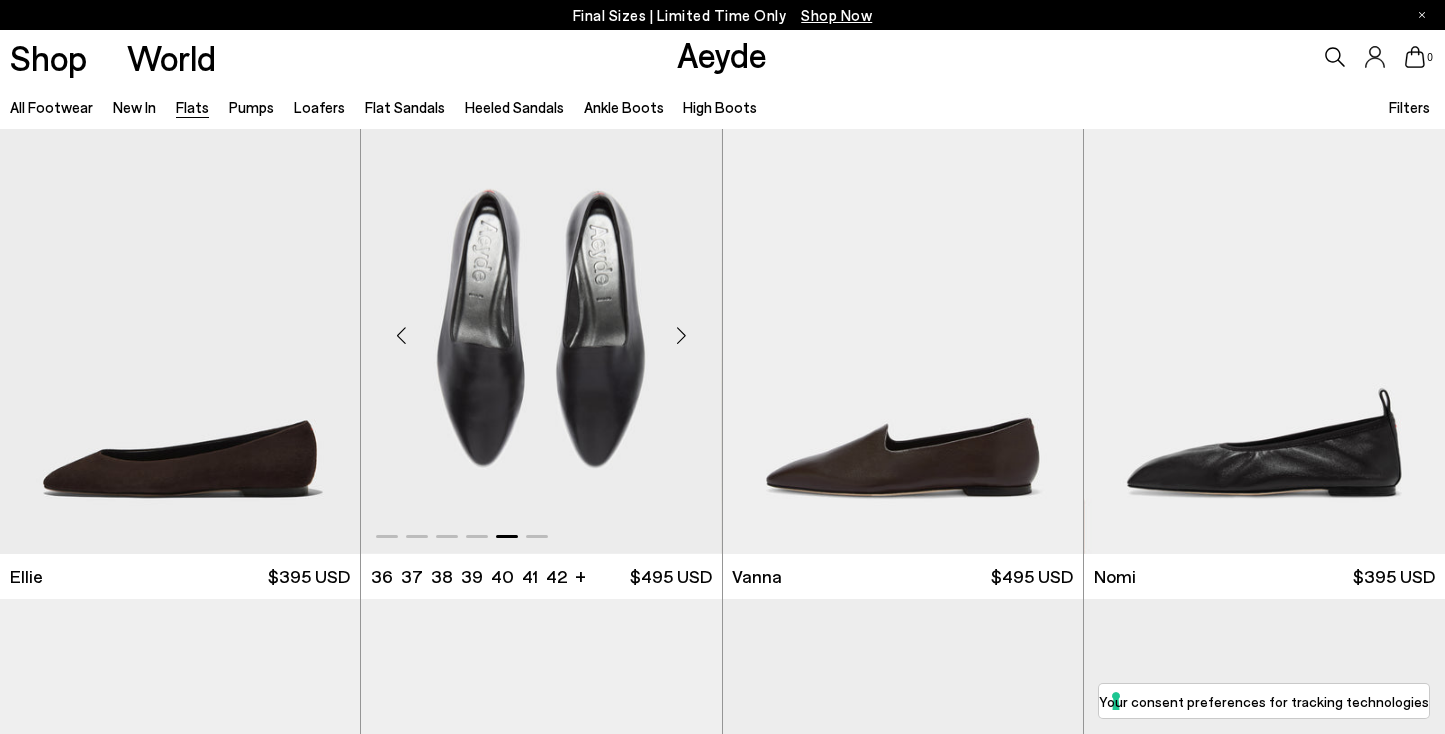 click at bounding box center (682, 336) 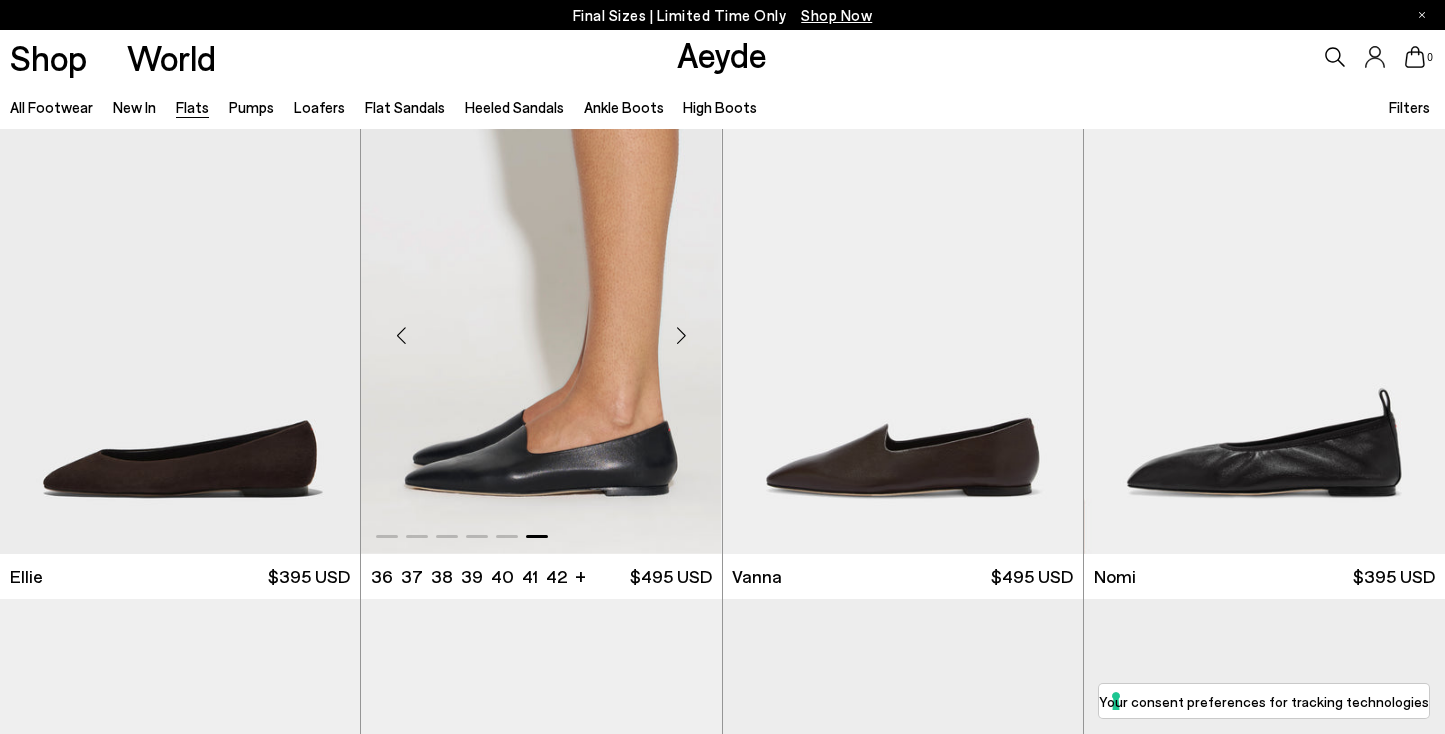 click at bounding box center [682, 336] 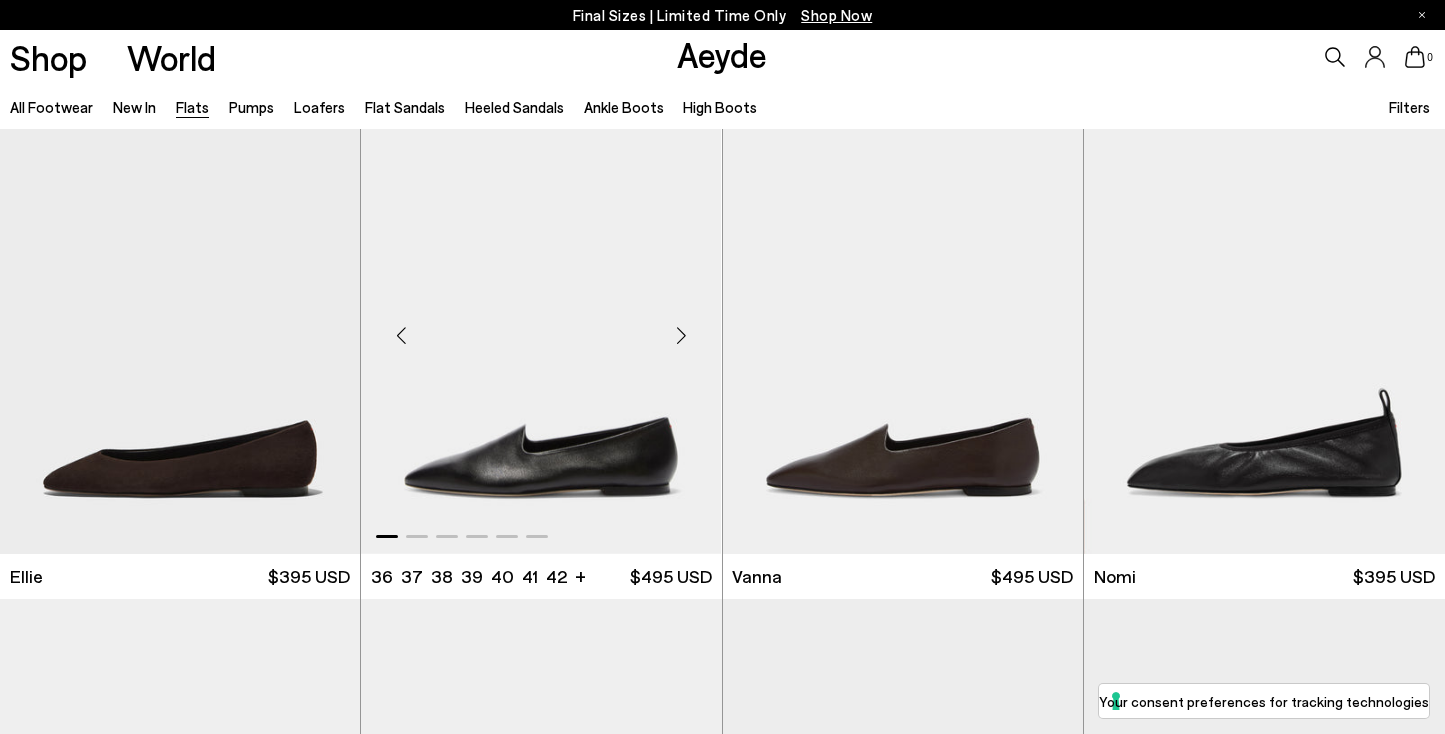 click at bounding box center (682, 336) 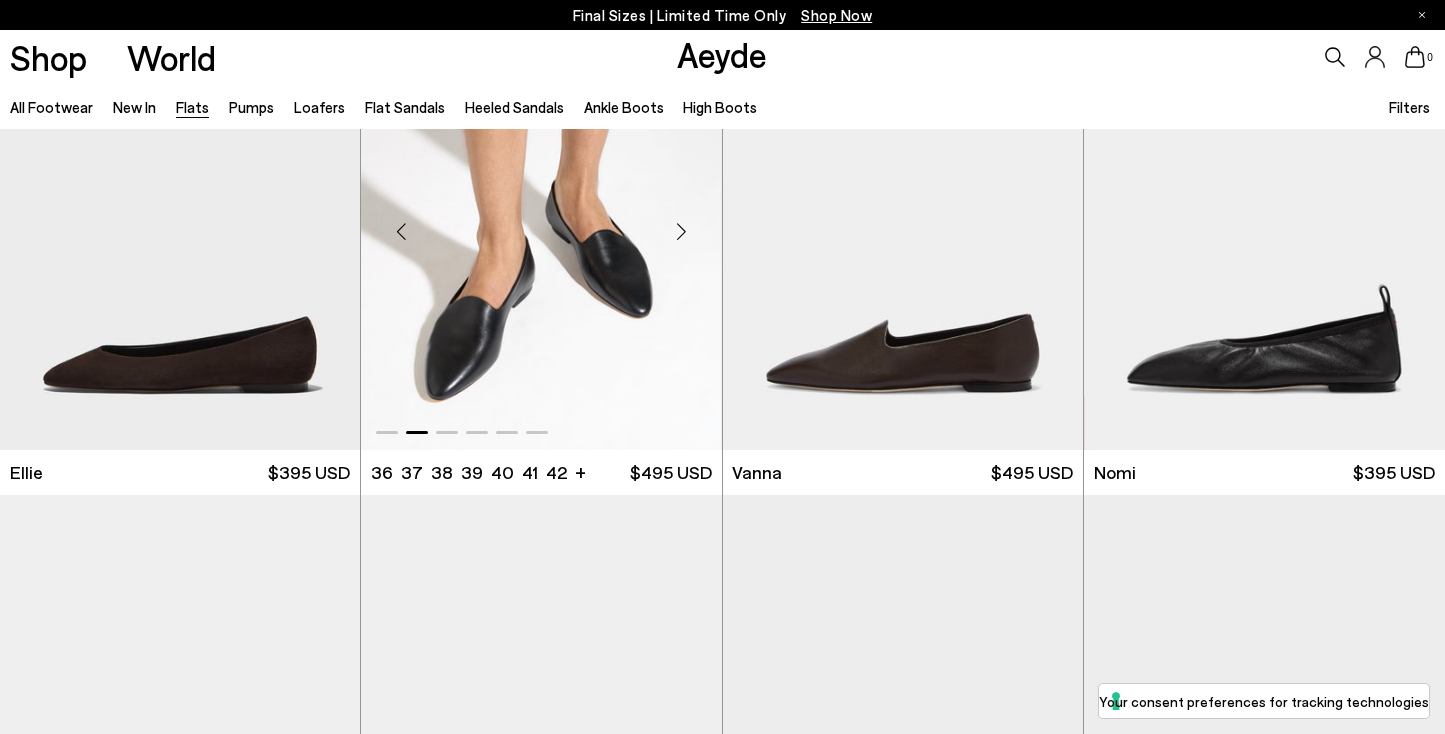 scroll, scrollTop: 1133, scrollLeft: 0, axis: vertical 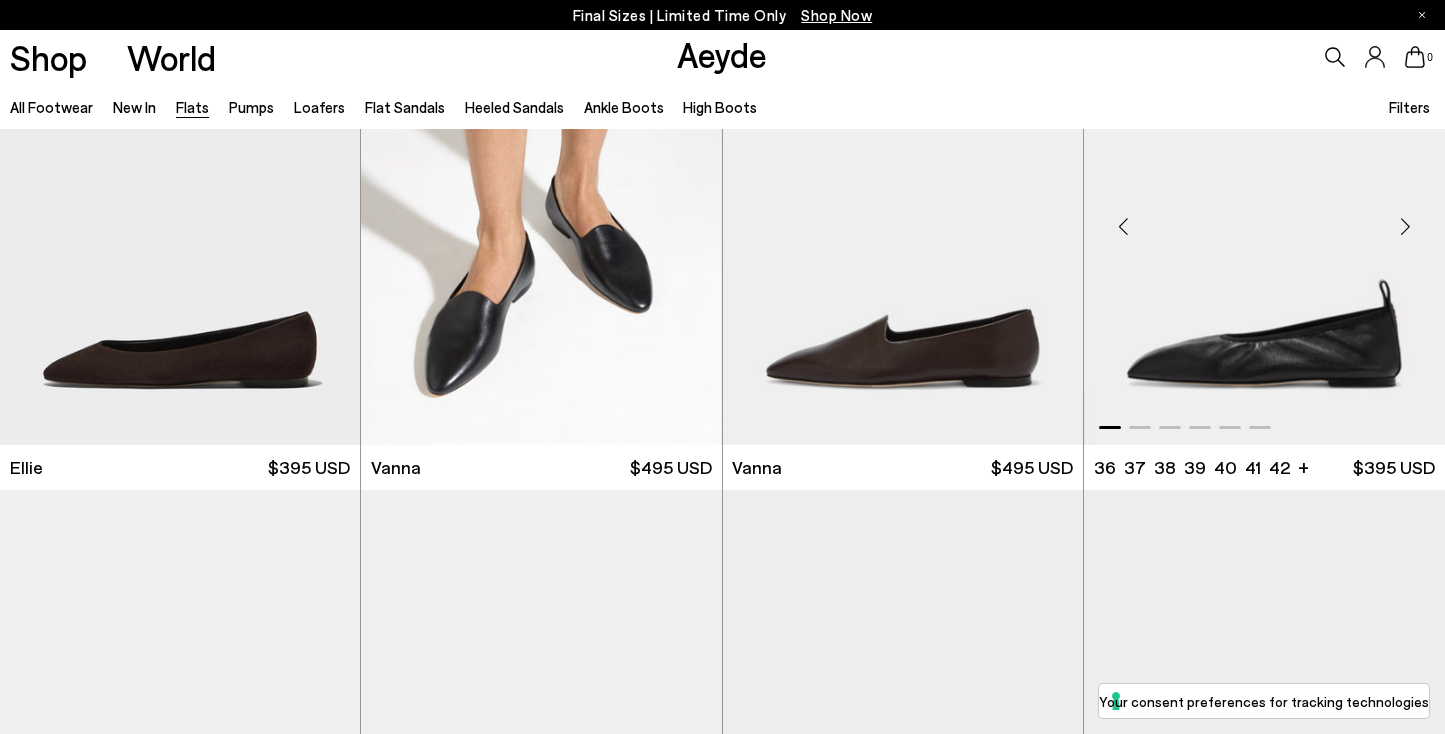 click at bounding box center [1405, 227] 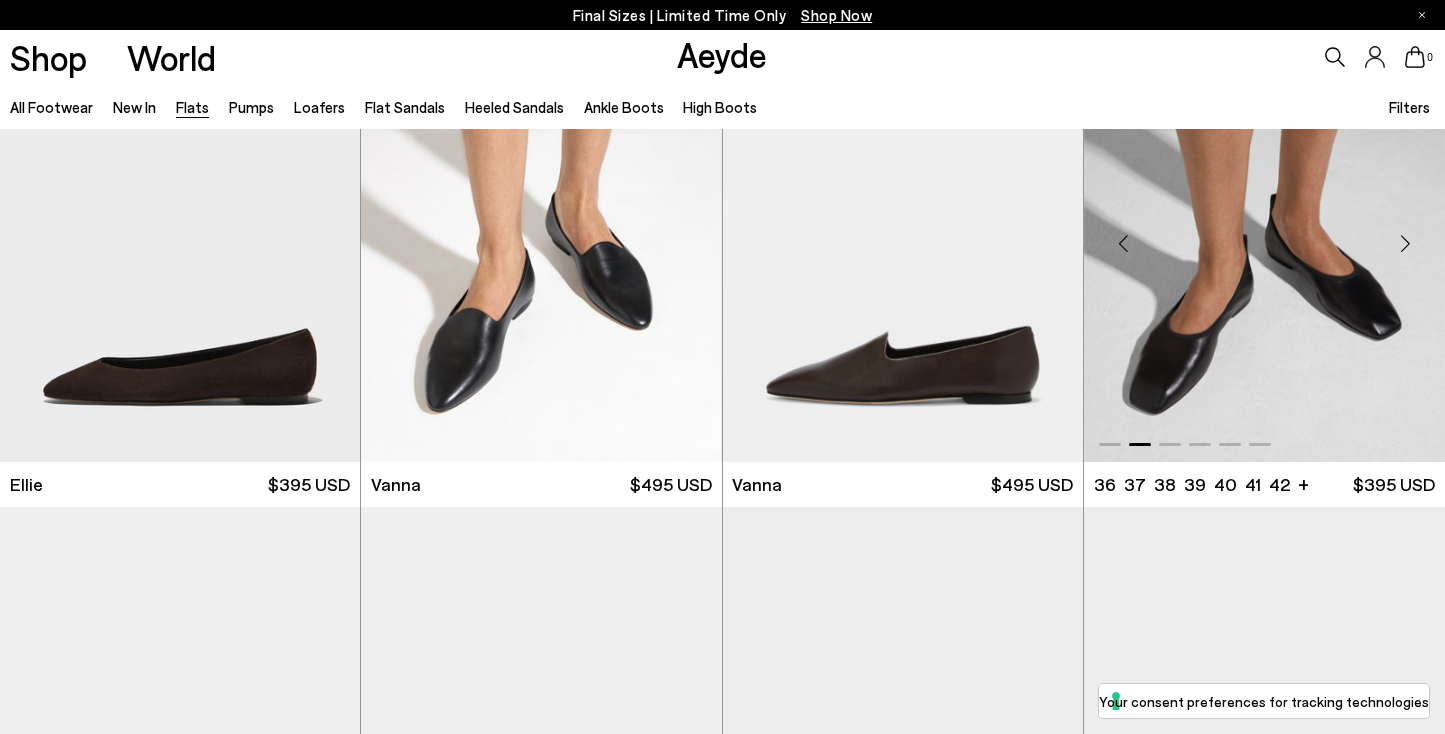 scroll, scrollTop: 1109, scrollLeft: 0, axis: vertical 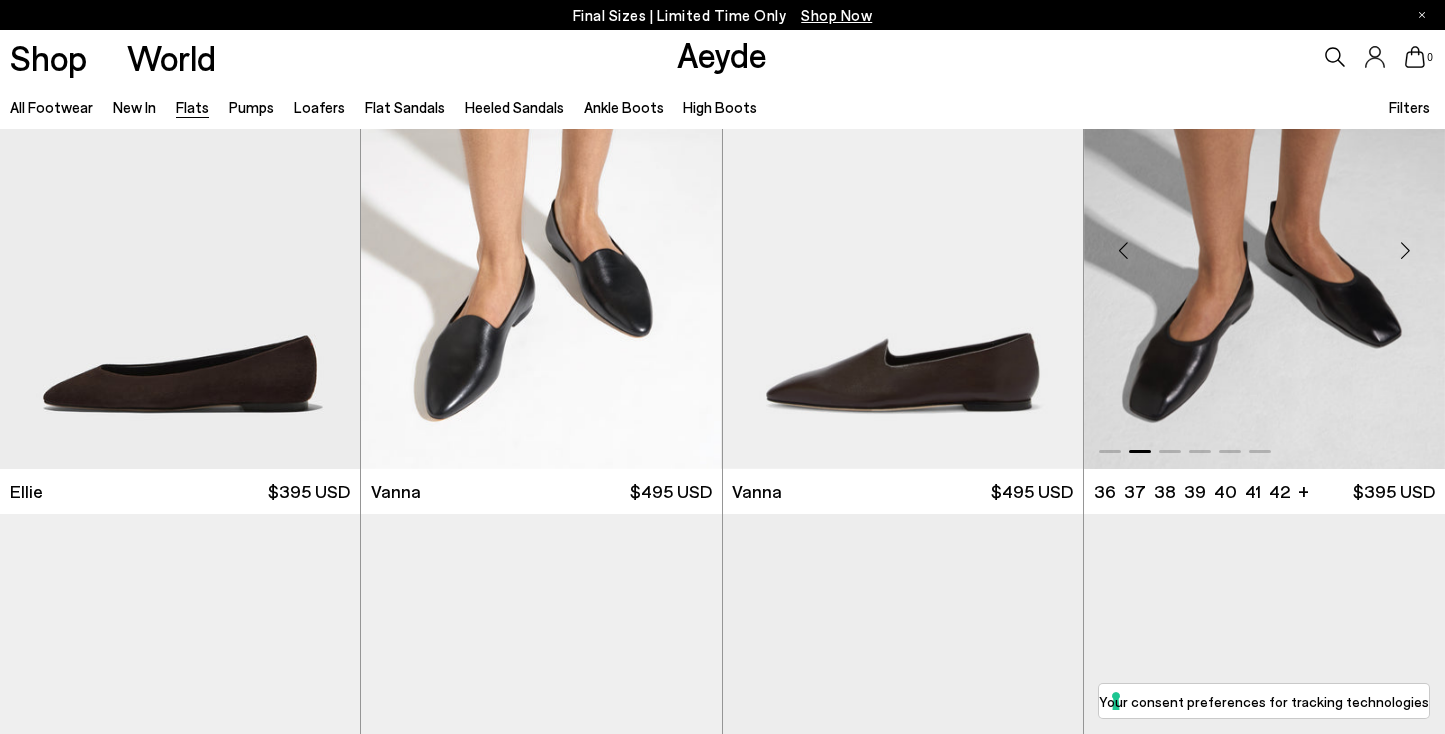 click at bounding box center (1405, 251) 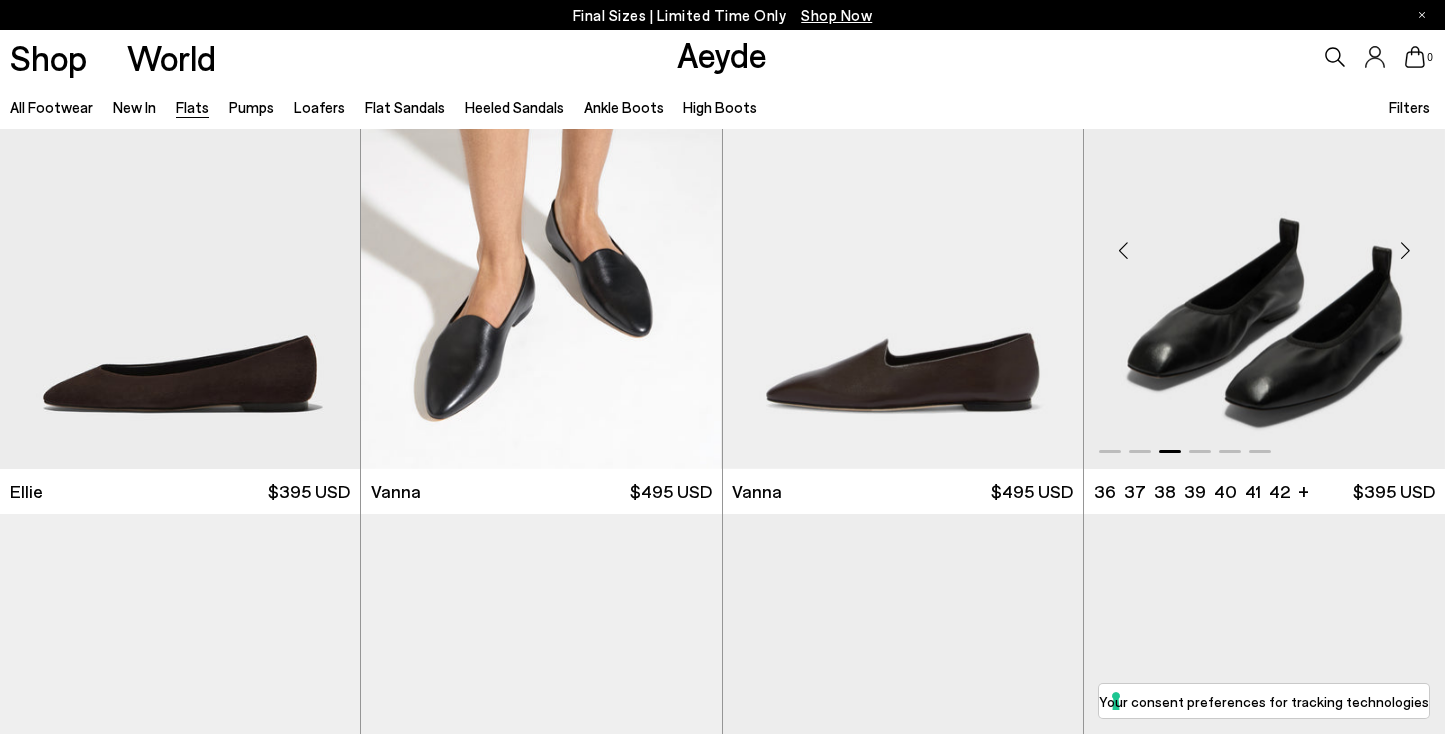 click at bounding box center (1405, 251) 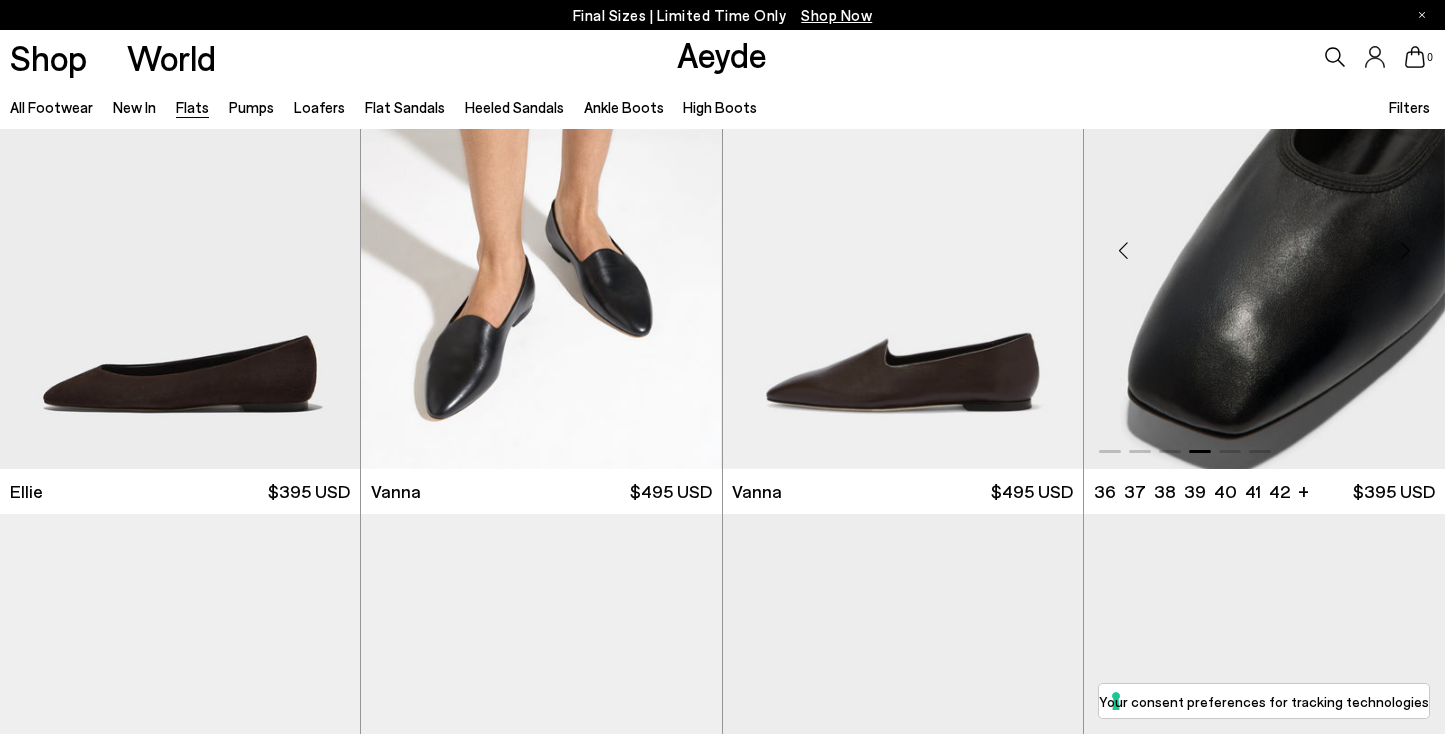 click at bounding box center (1405, 251) 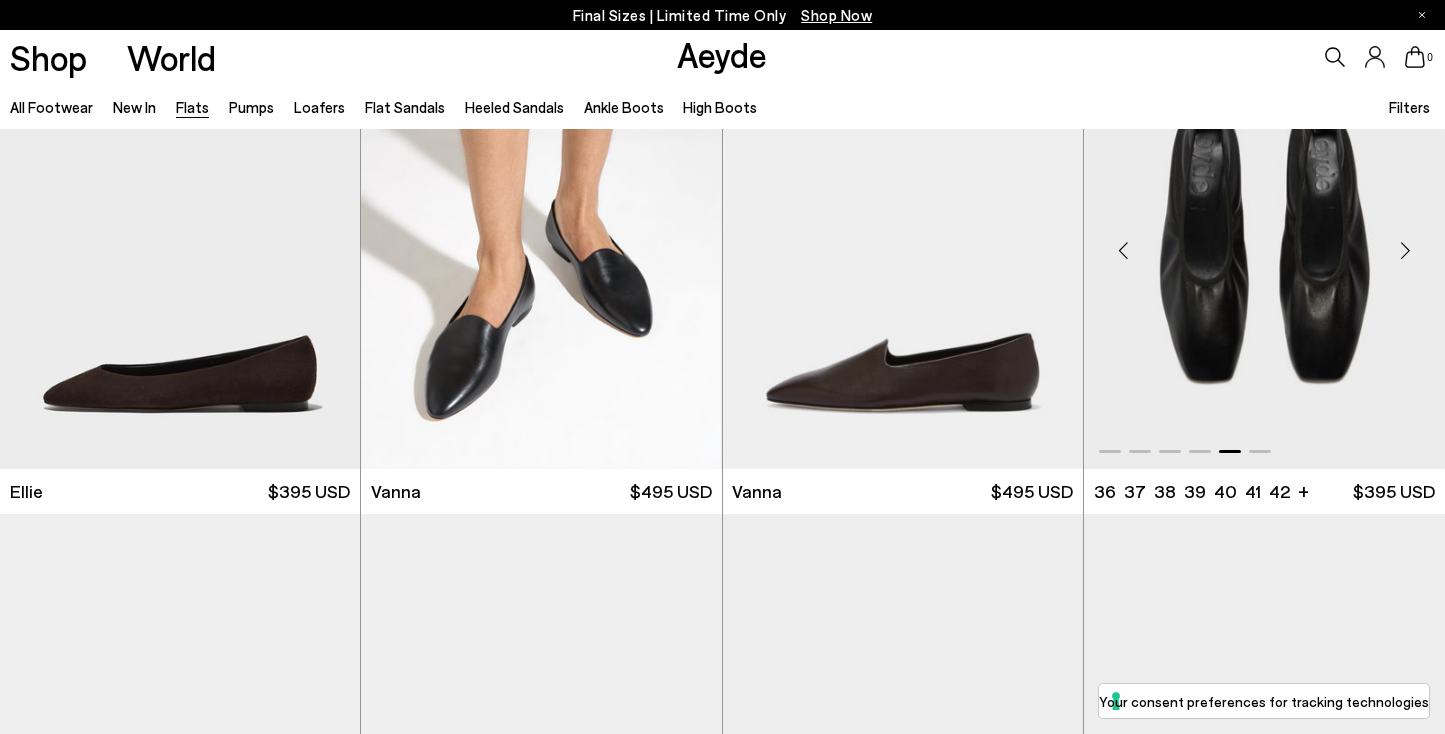 click at bounding box center (1405, 251) 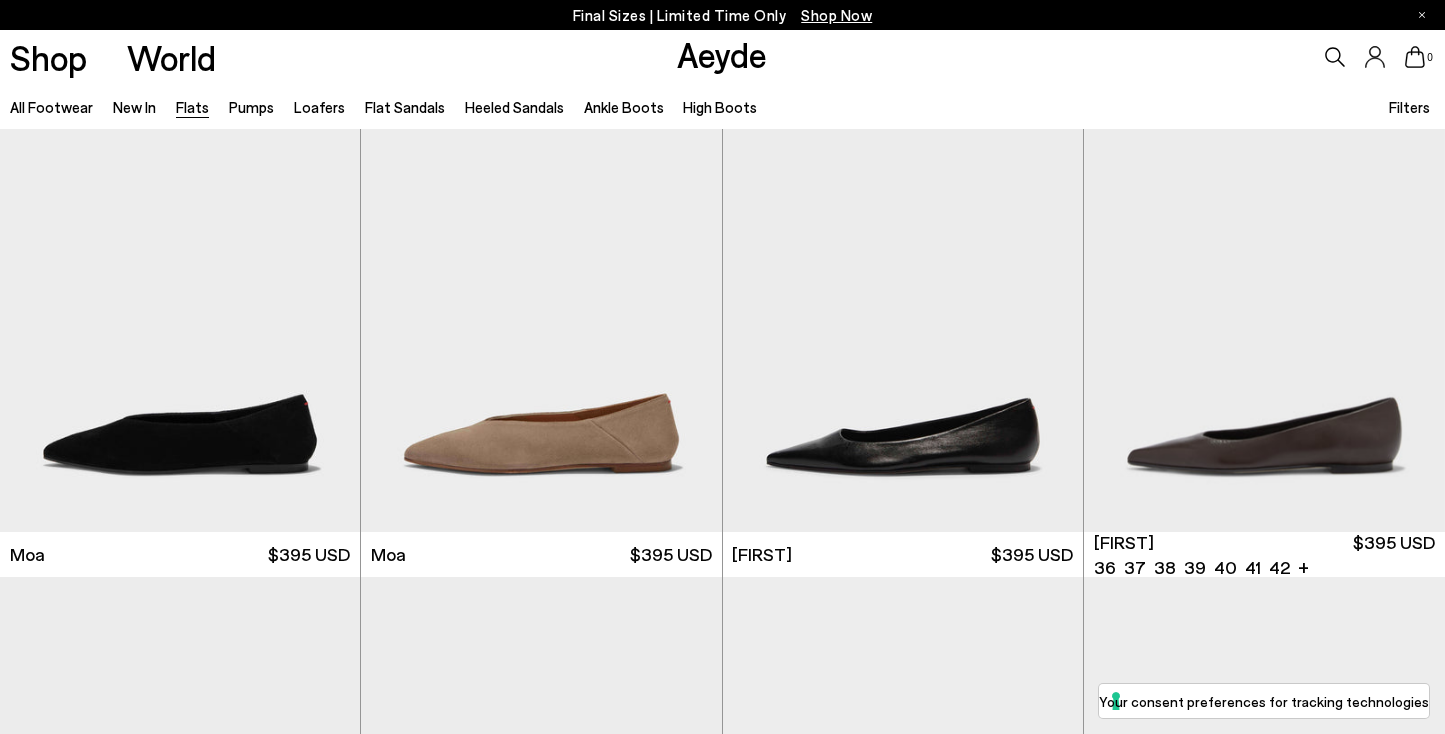 scroll, scrollTop: 2546, scrollLeft: 0, axis: vertical 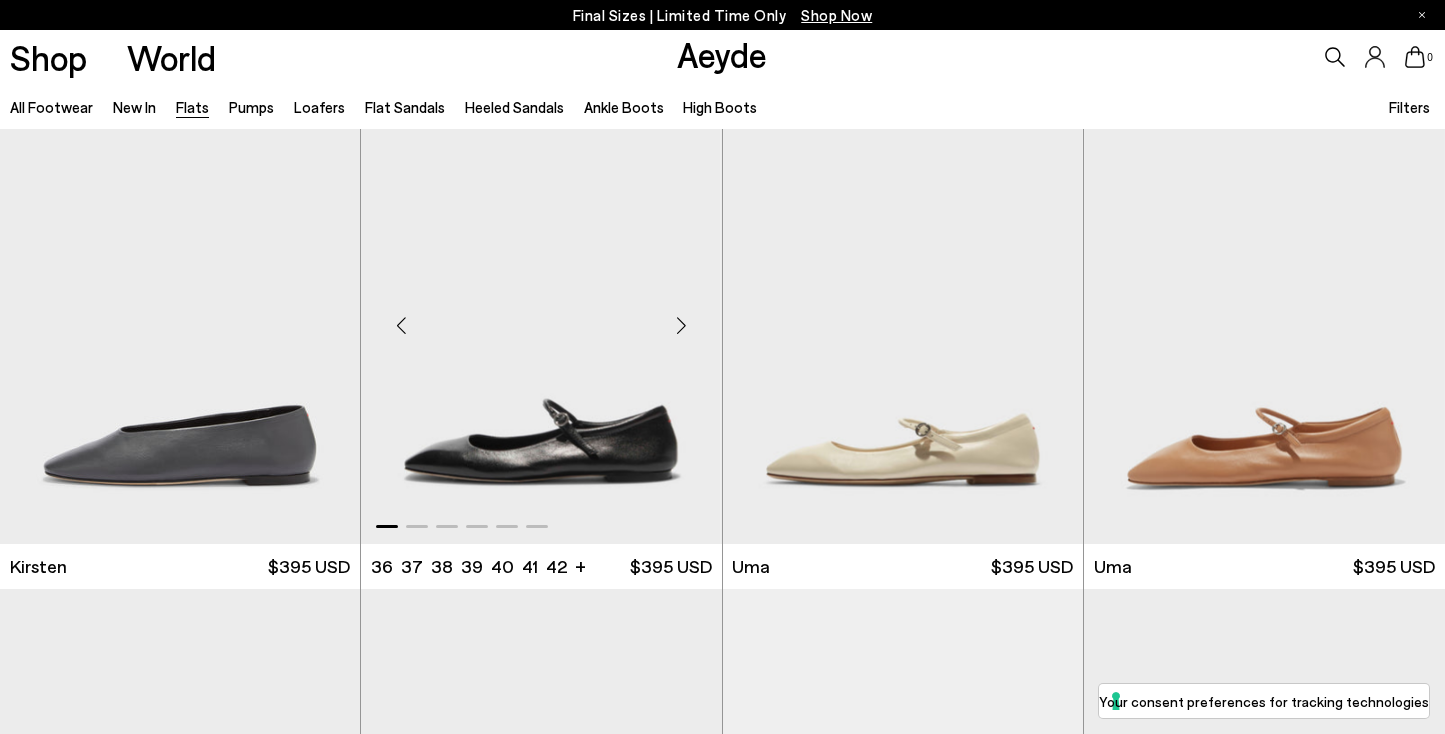 click at bounding box center [682, 326] 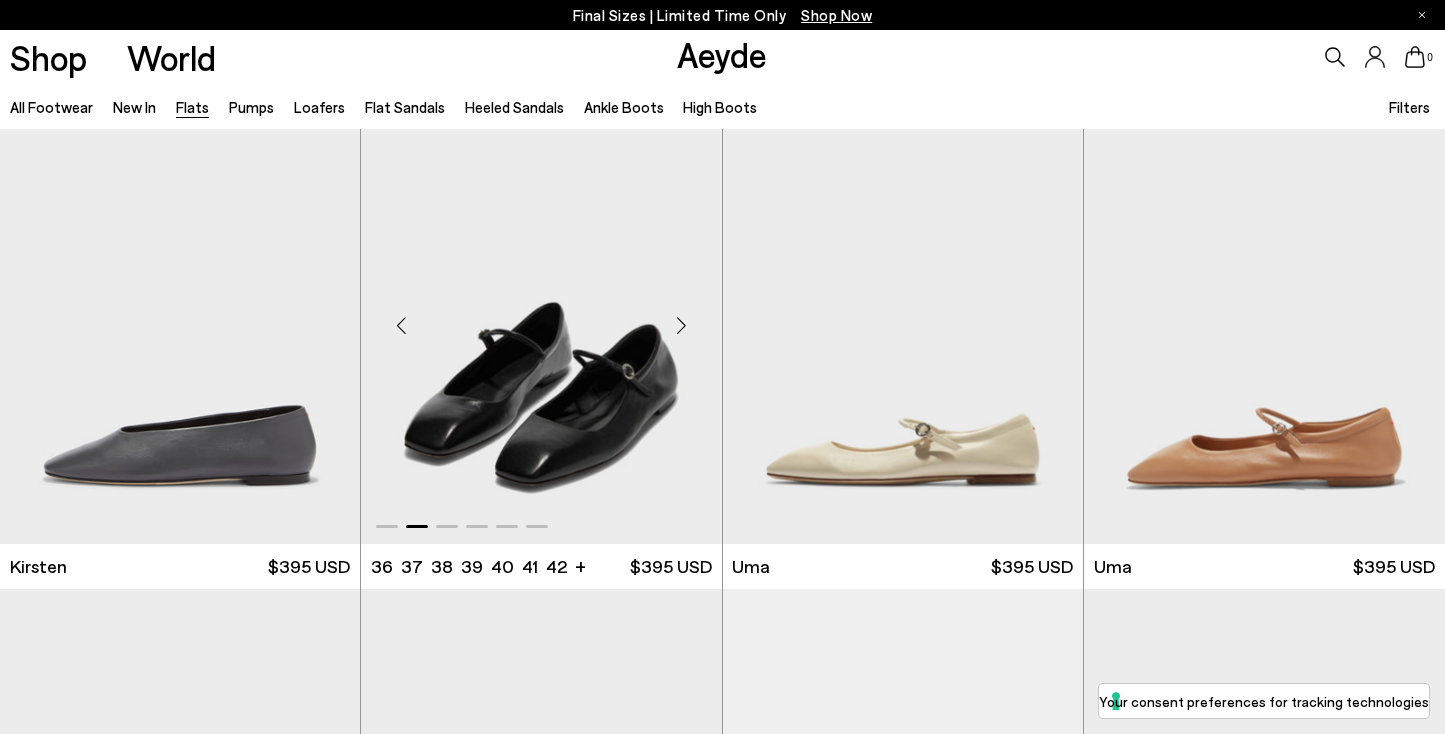 click at bounding box center (682, 326) 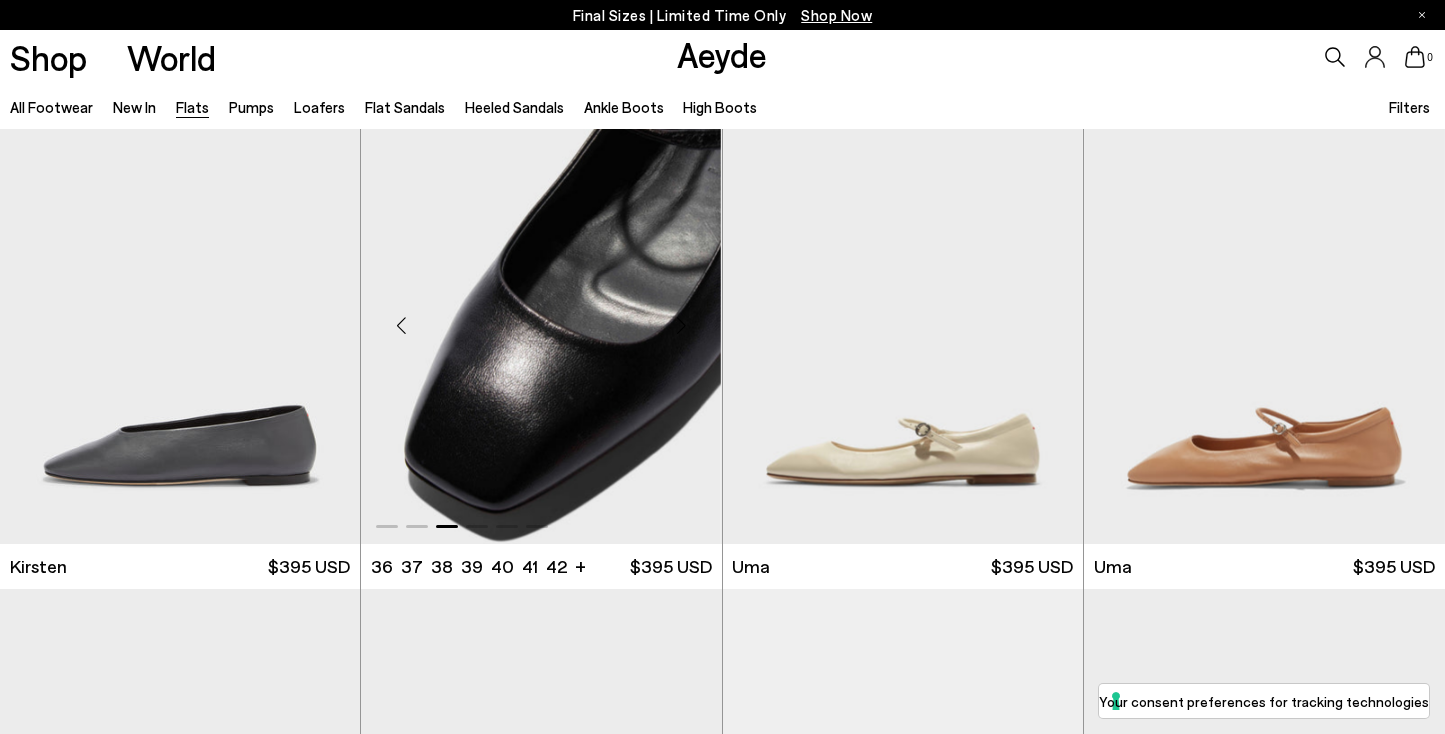 click at bounding box center (682, 326) 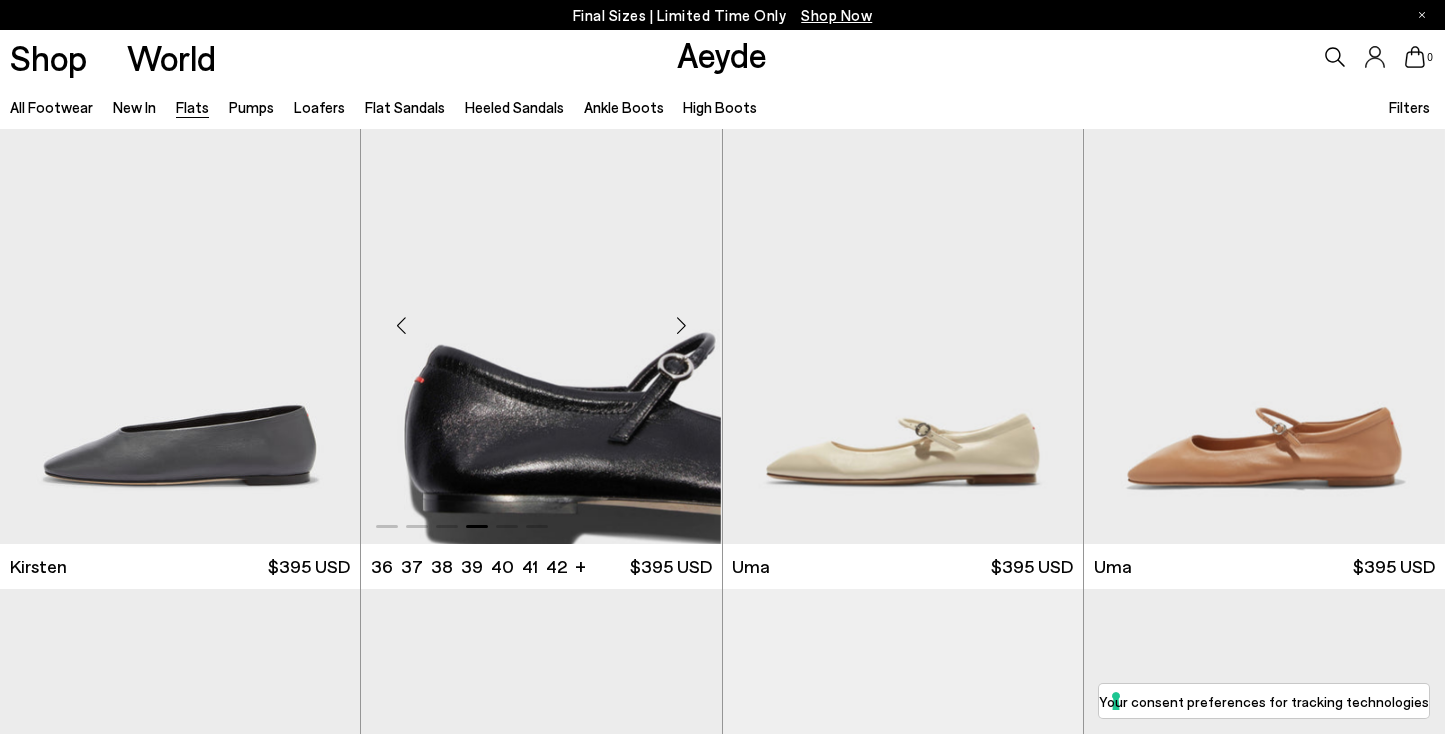click at bounding box center (682, 326) 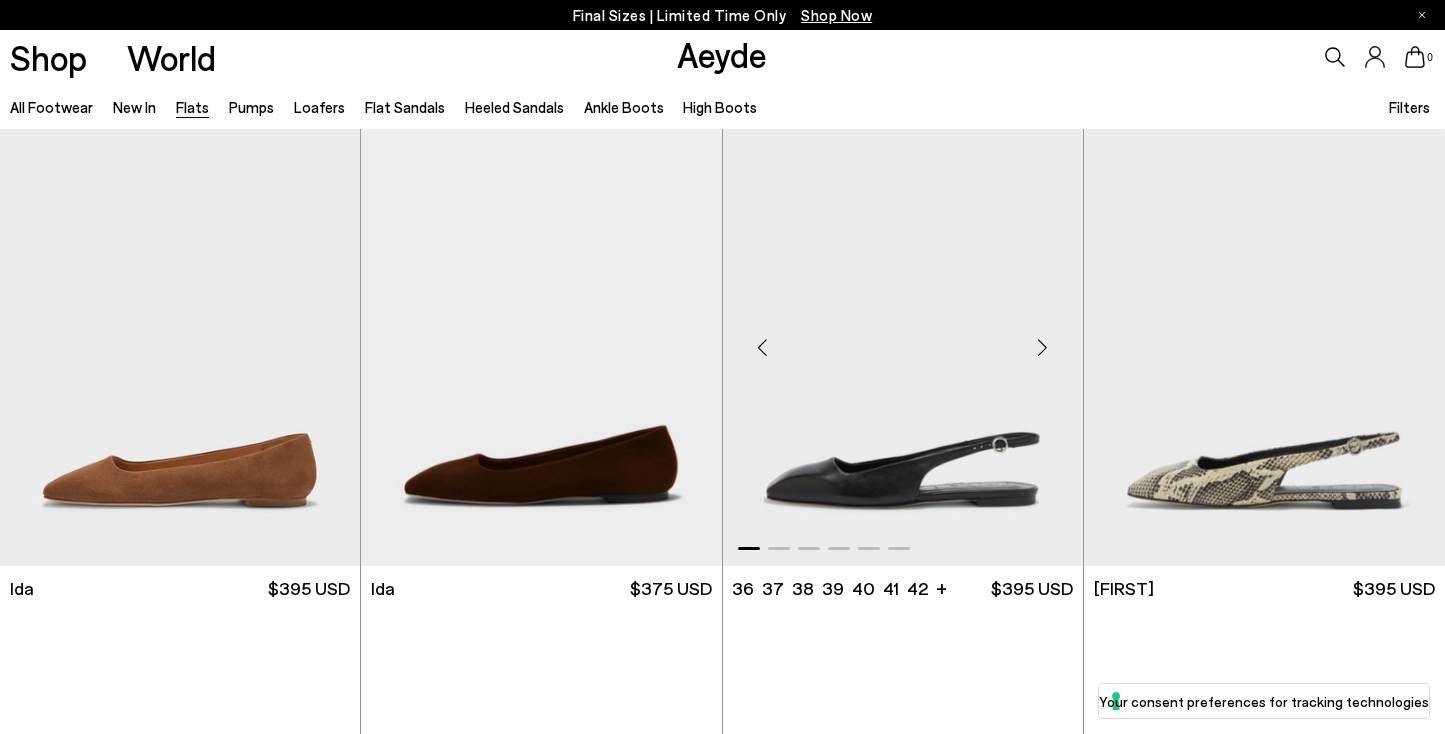 scroll, scrollTop: 6474, scrollLeft: 0, axis: vertical 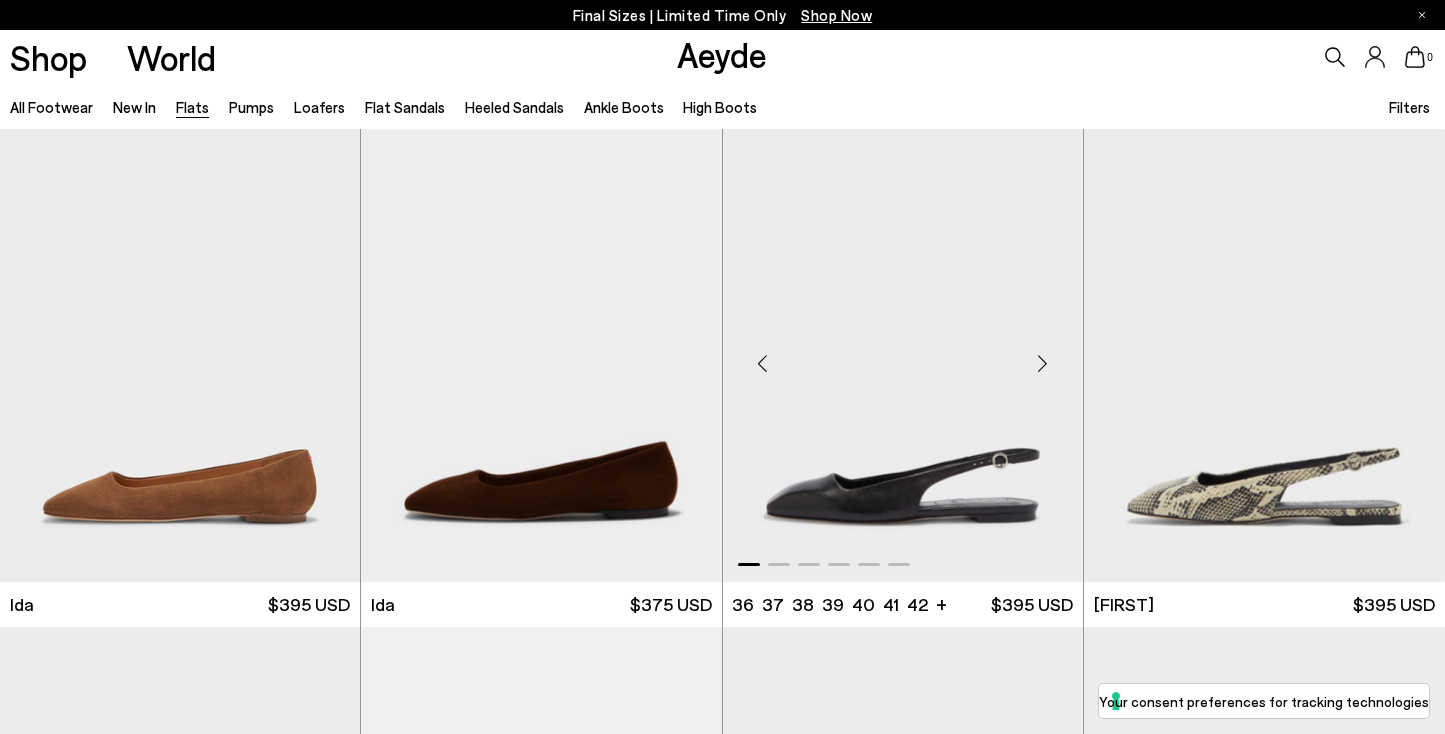 click at bounding box center [1043, 363] 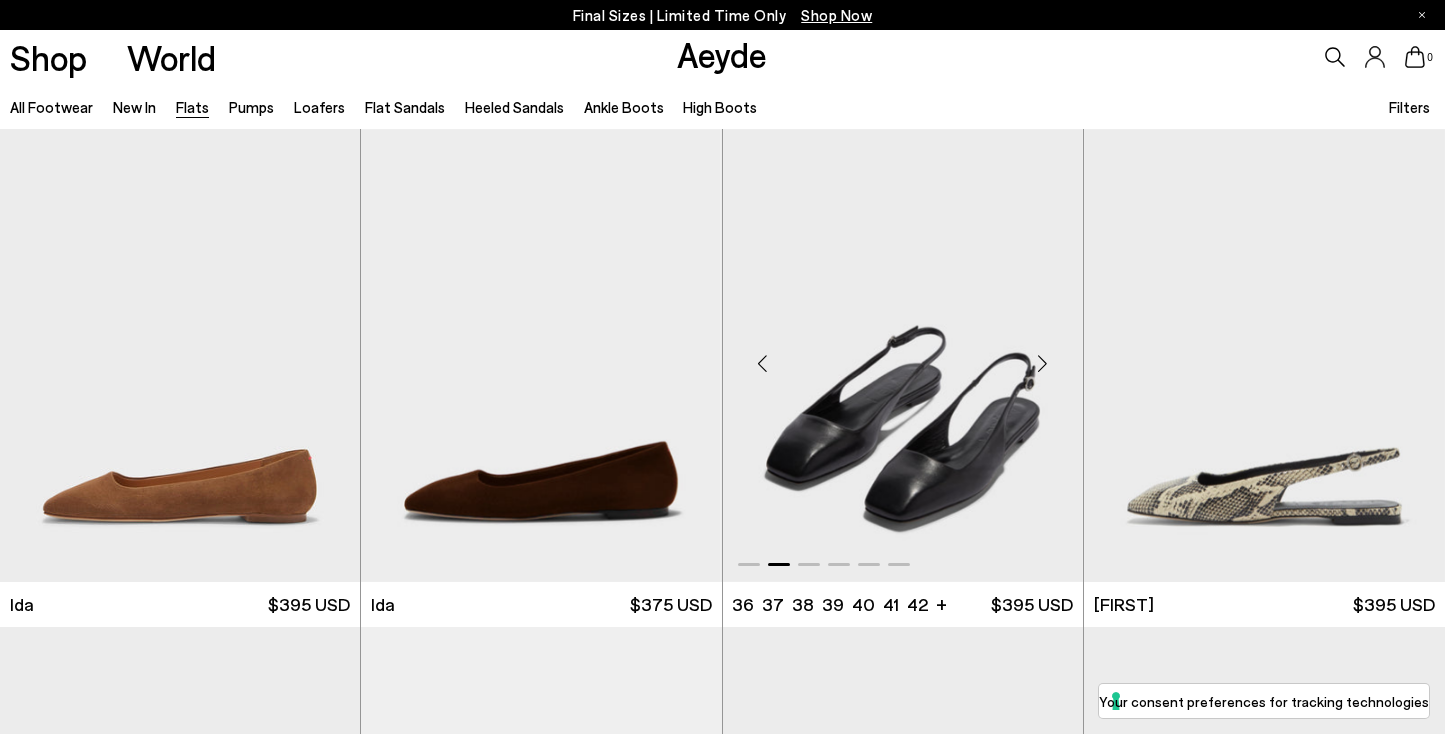 click at bounding box center [1043, 363] 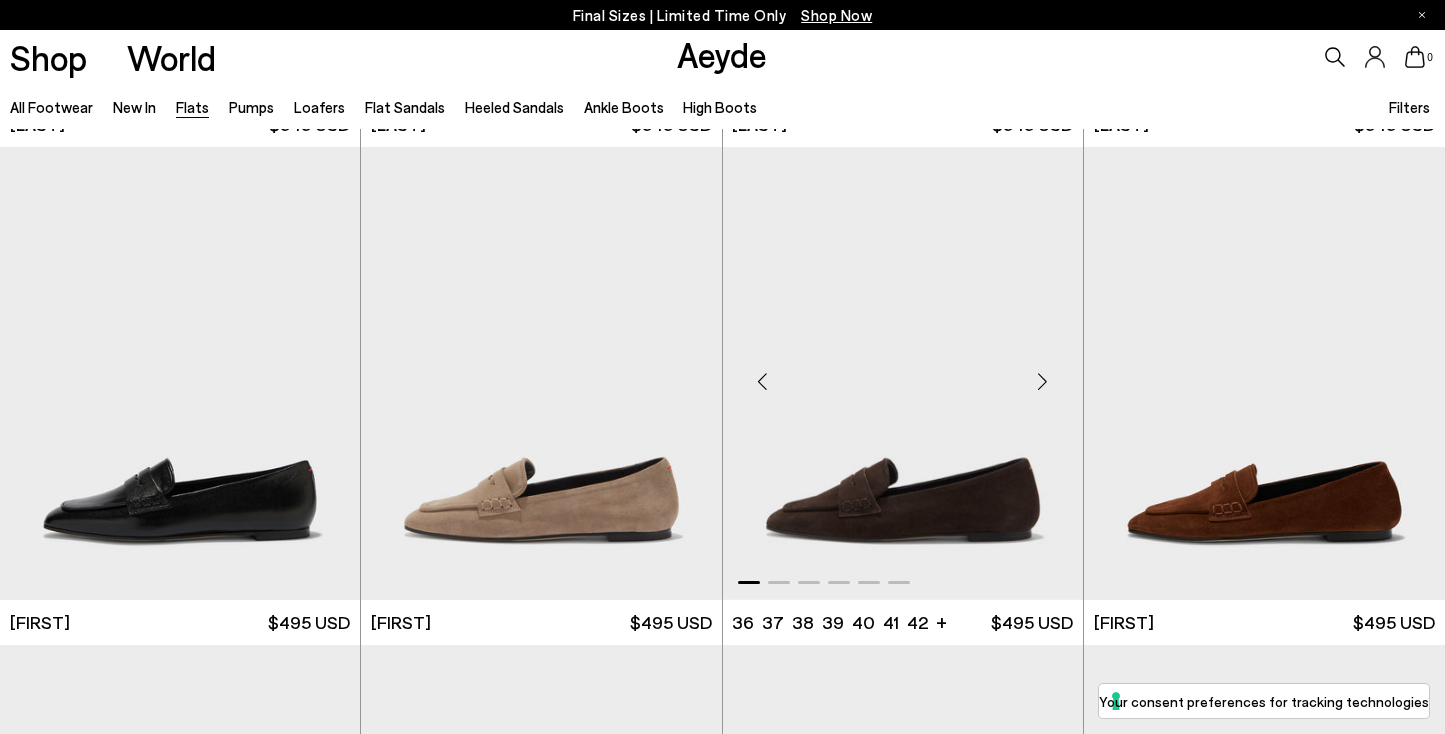 scroll, scrollTop: 9446, scrollLeft: 0, axis: vertical 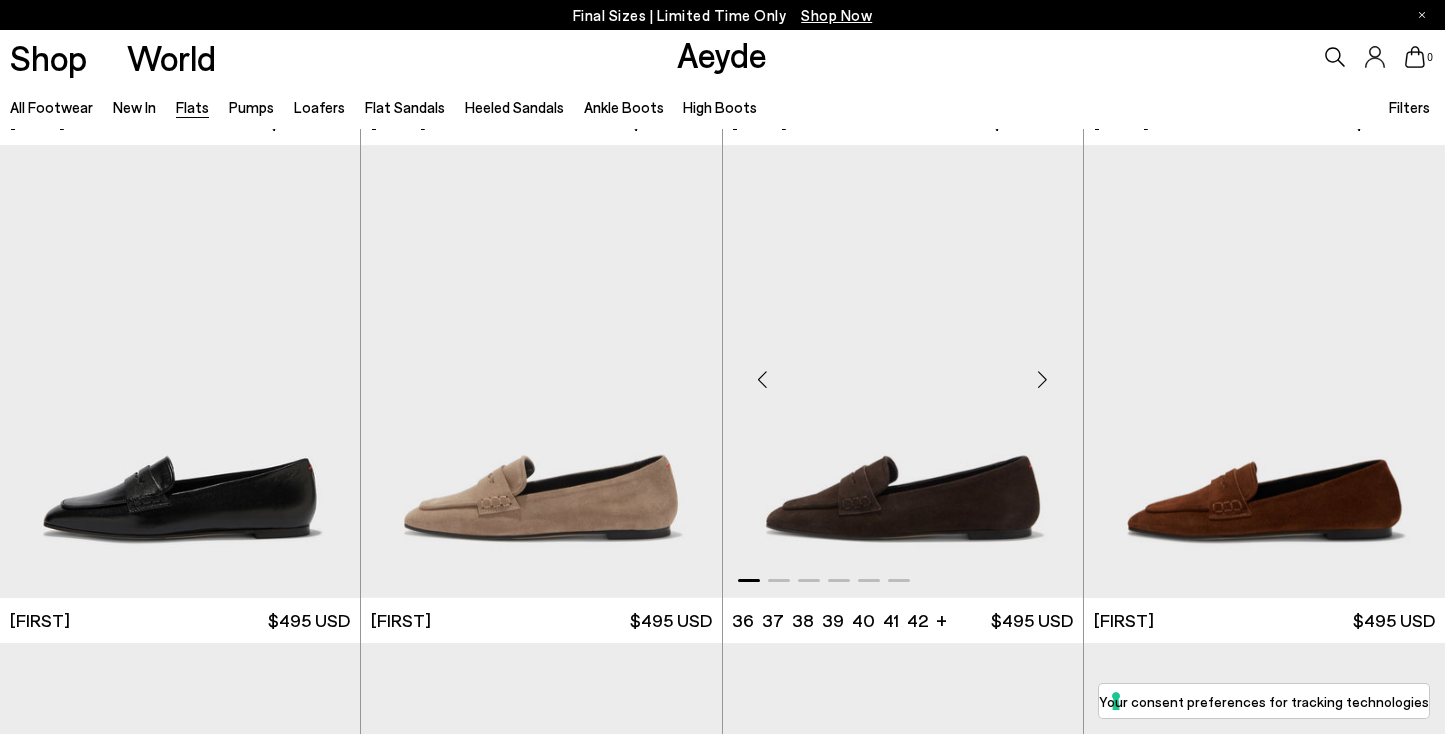 click at bounding box center [1043, 379] 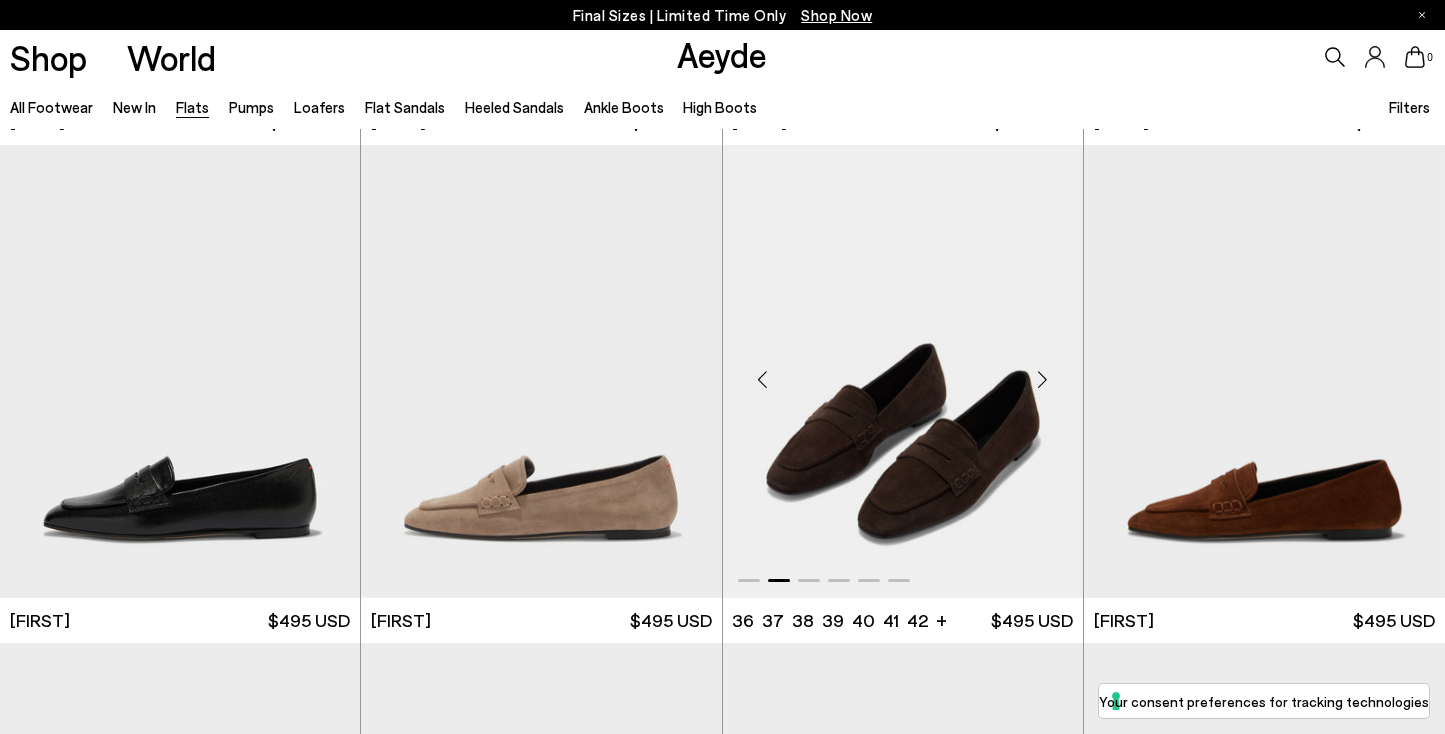 click at bounding box center (1043, 379) 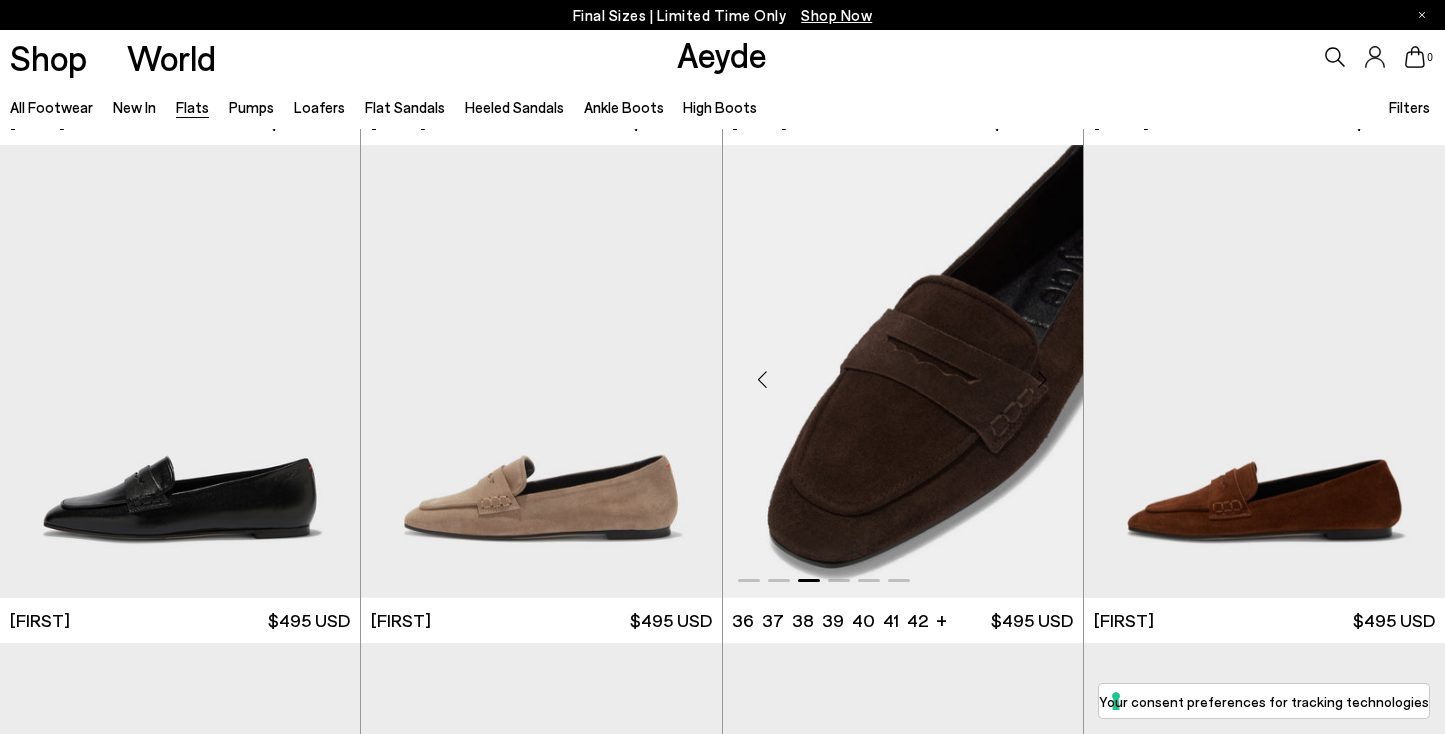 click at bounding box center [1043, 379] 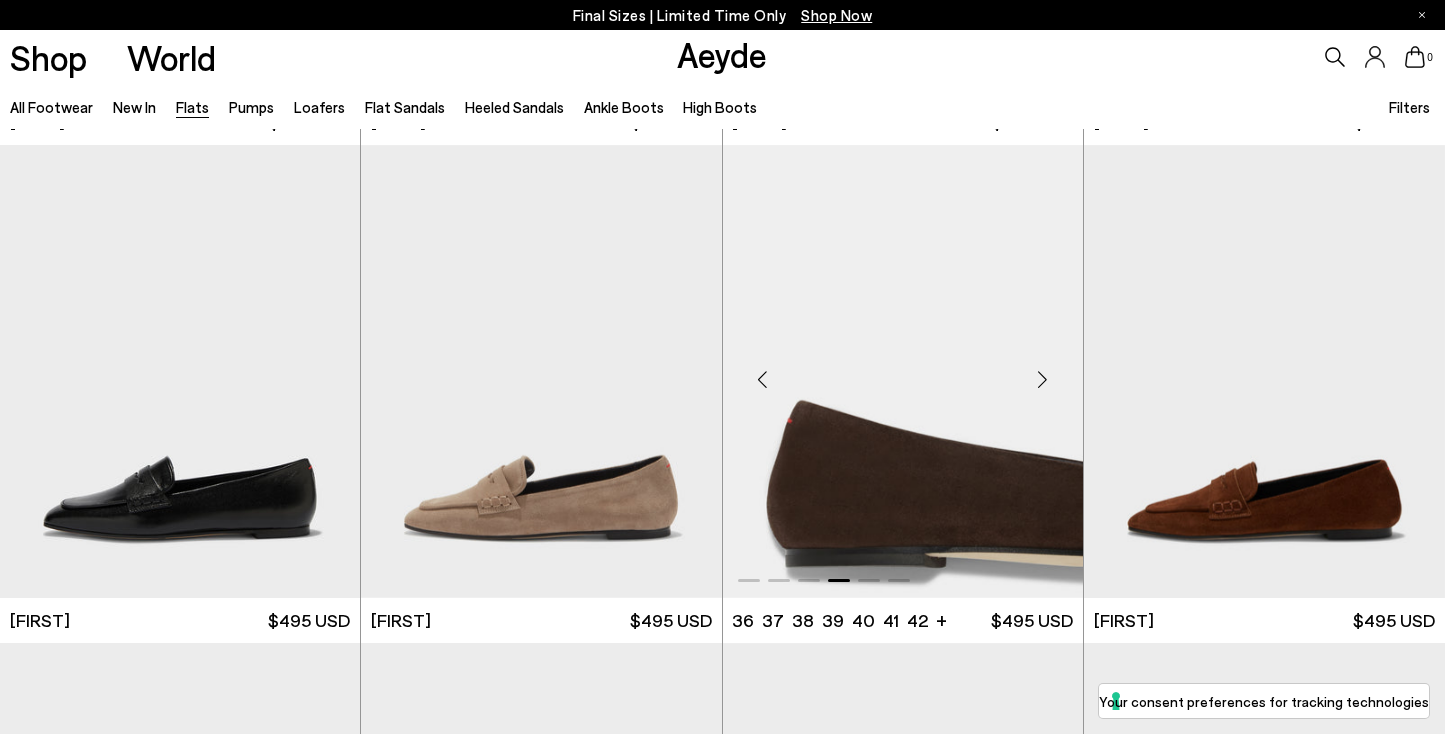 click at bounding box center [1043, 379] 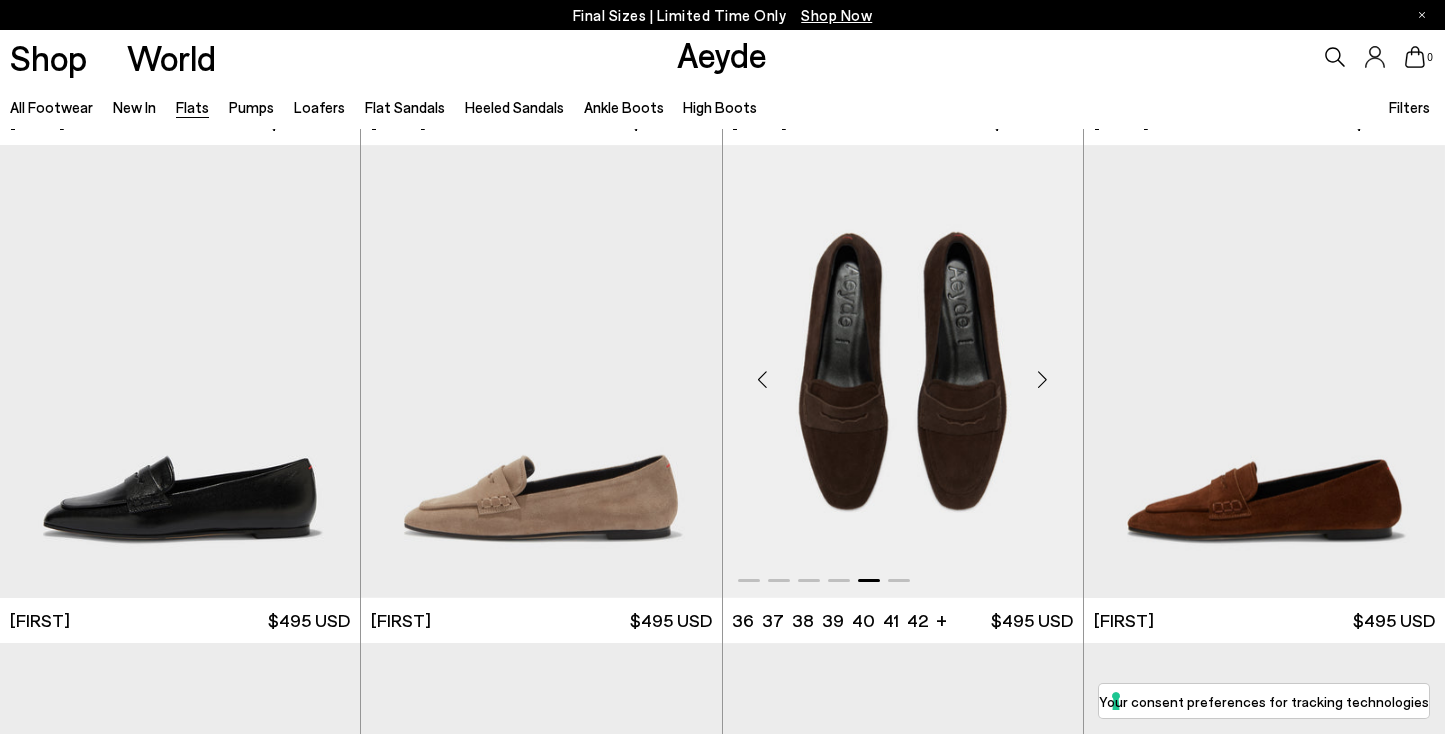 click at bounding box center [1043, 379] 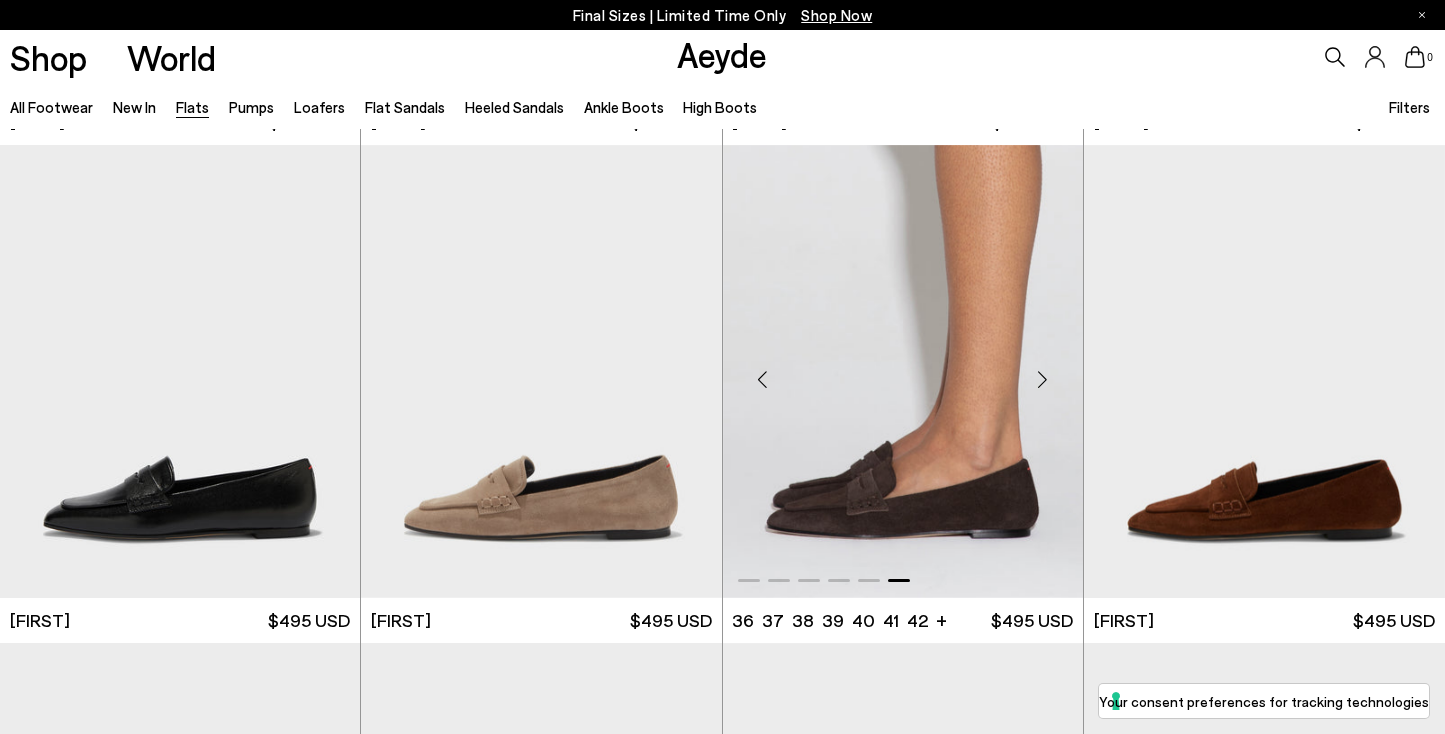 click at bounding box center [1043, 379] 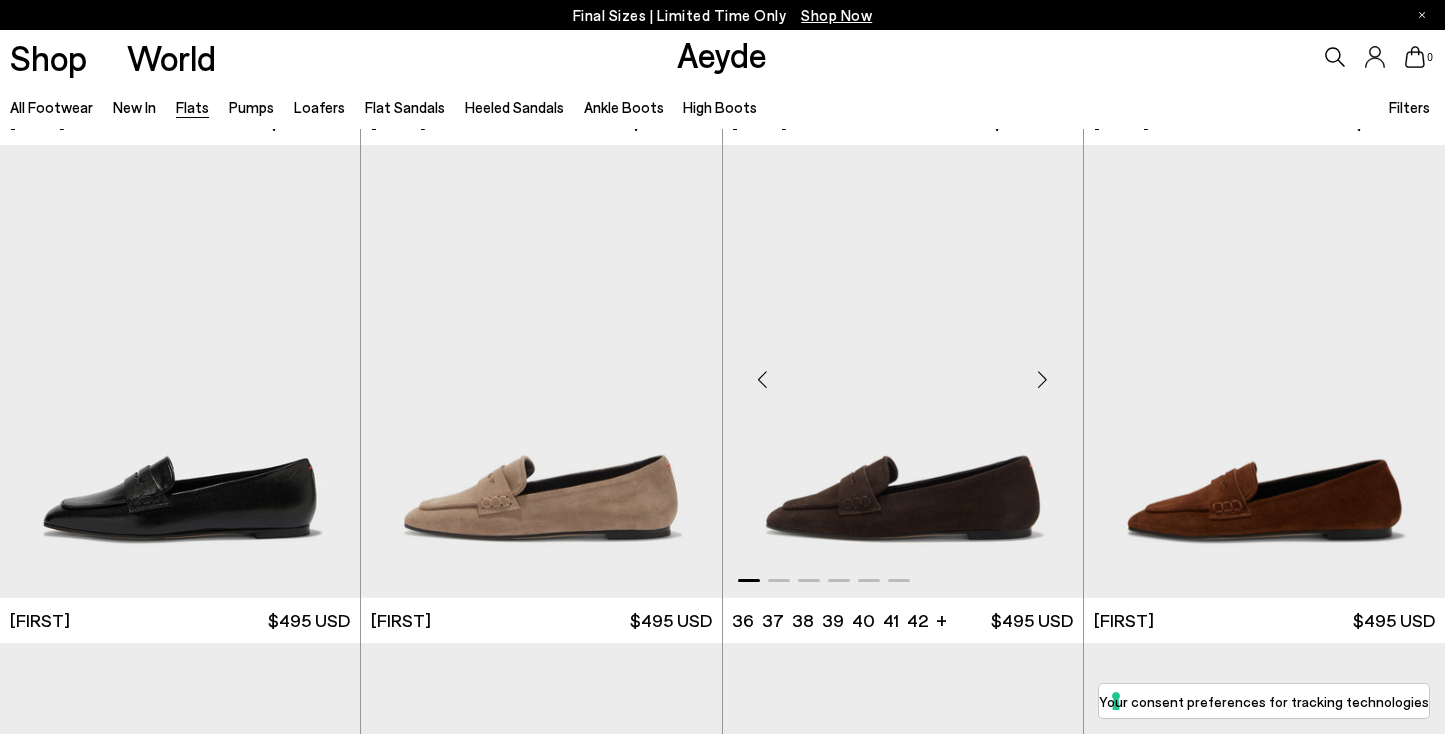 click at bounding box center [1043, 379] 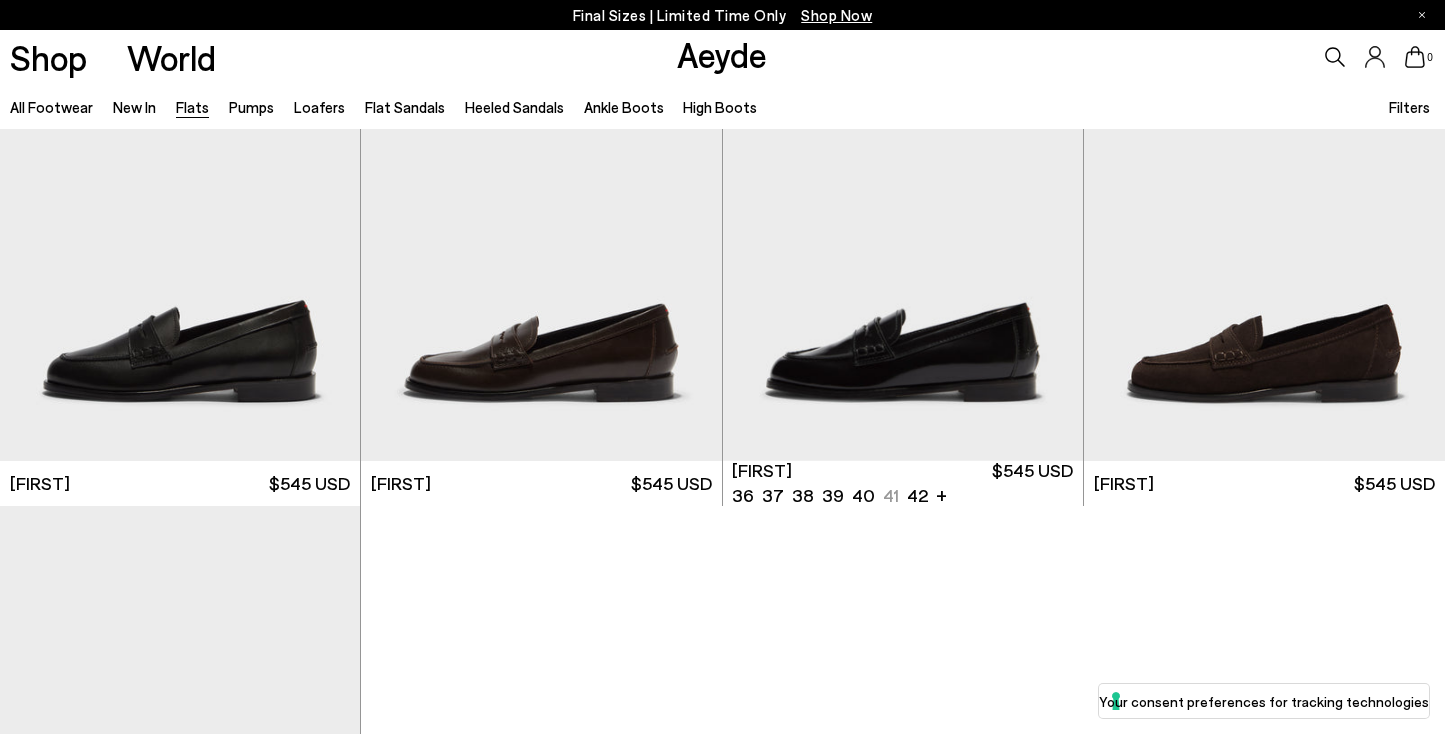 scroll, scrollTop: 10089, scrollLeft: 0, axis: vertical 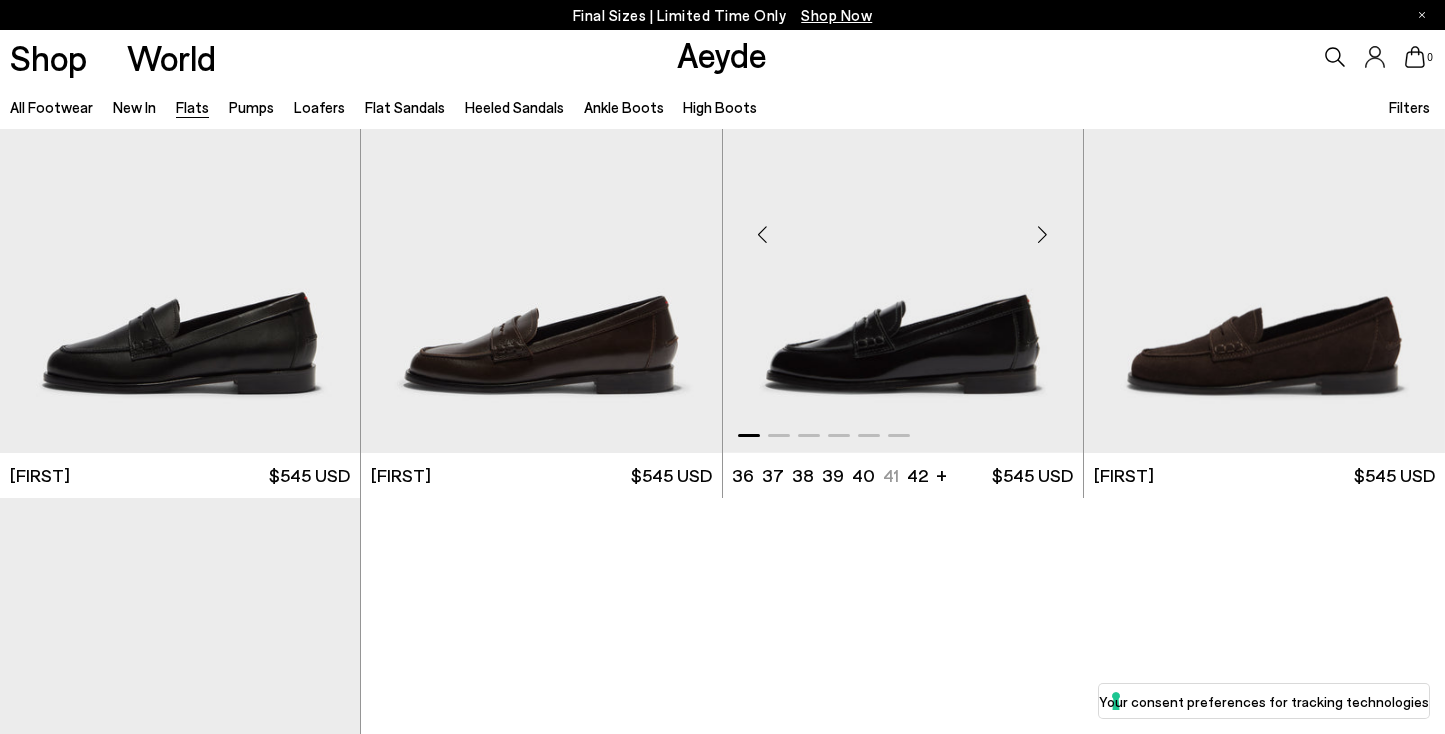 click at bounding box center [1043, 234] 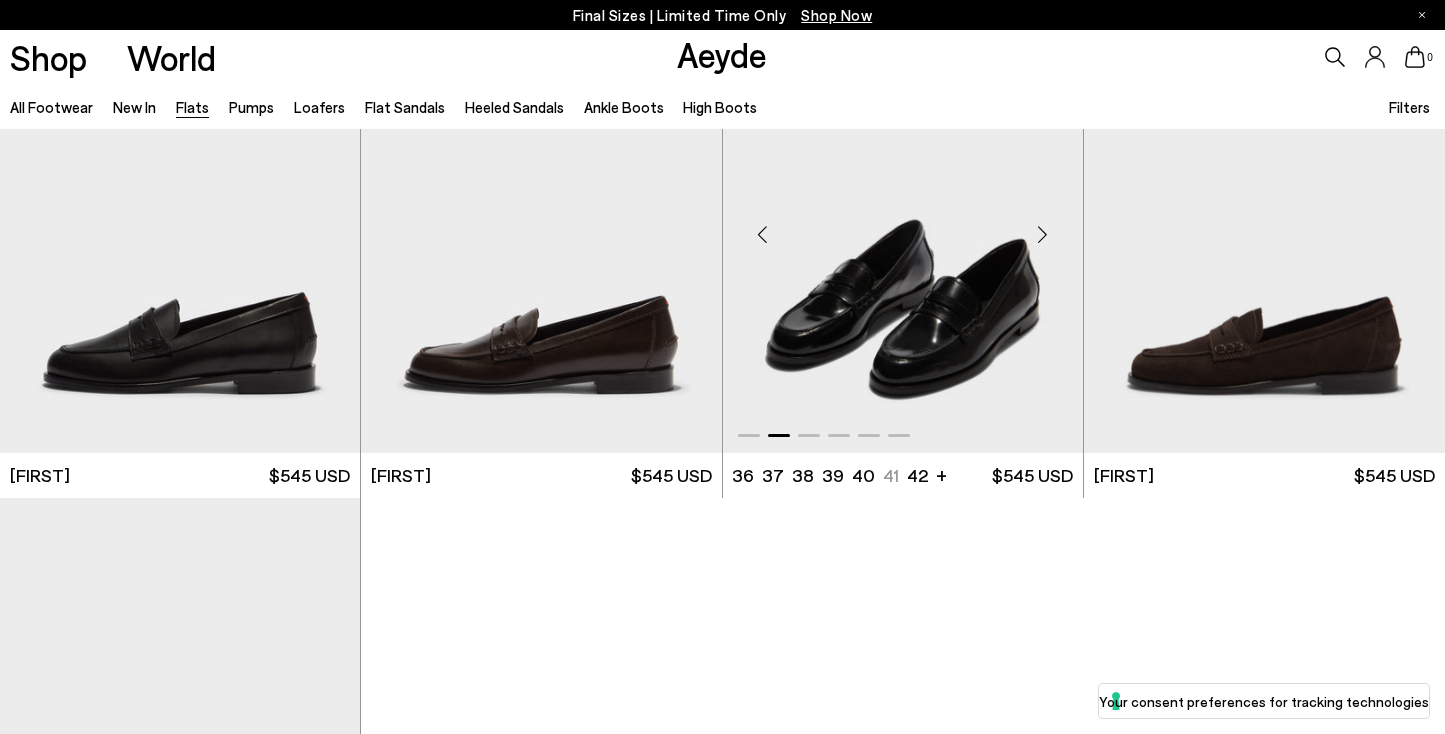click at bounding box center (1043, 234) 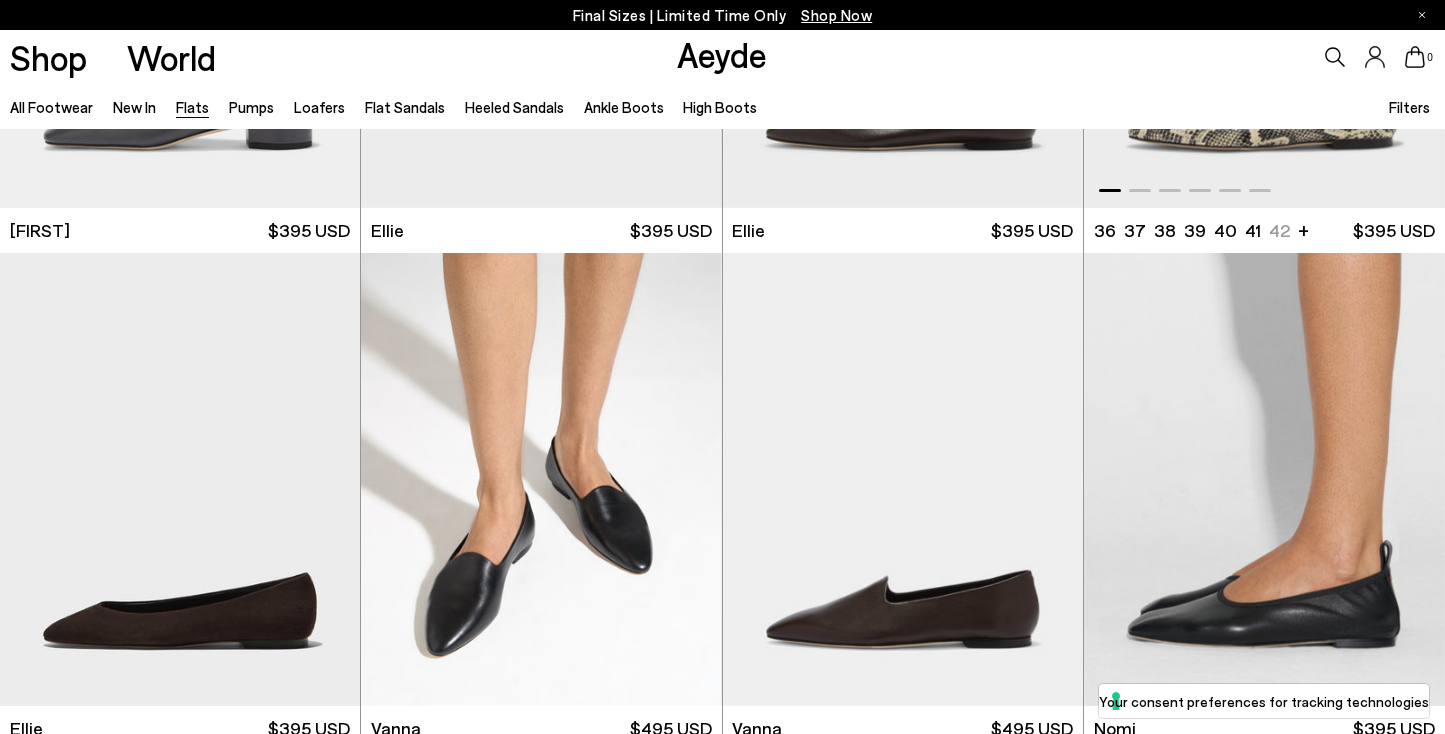 scroll, scrollTop: 892, scrollLeft: 0, axis: vertical 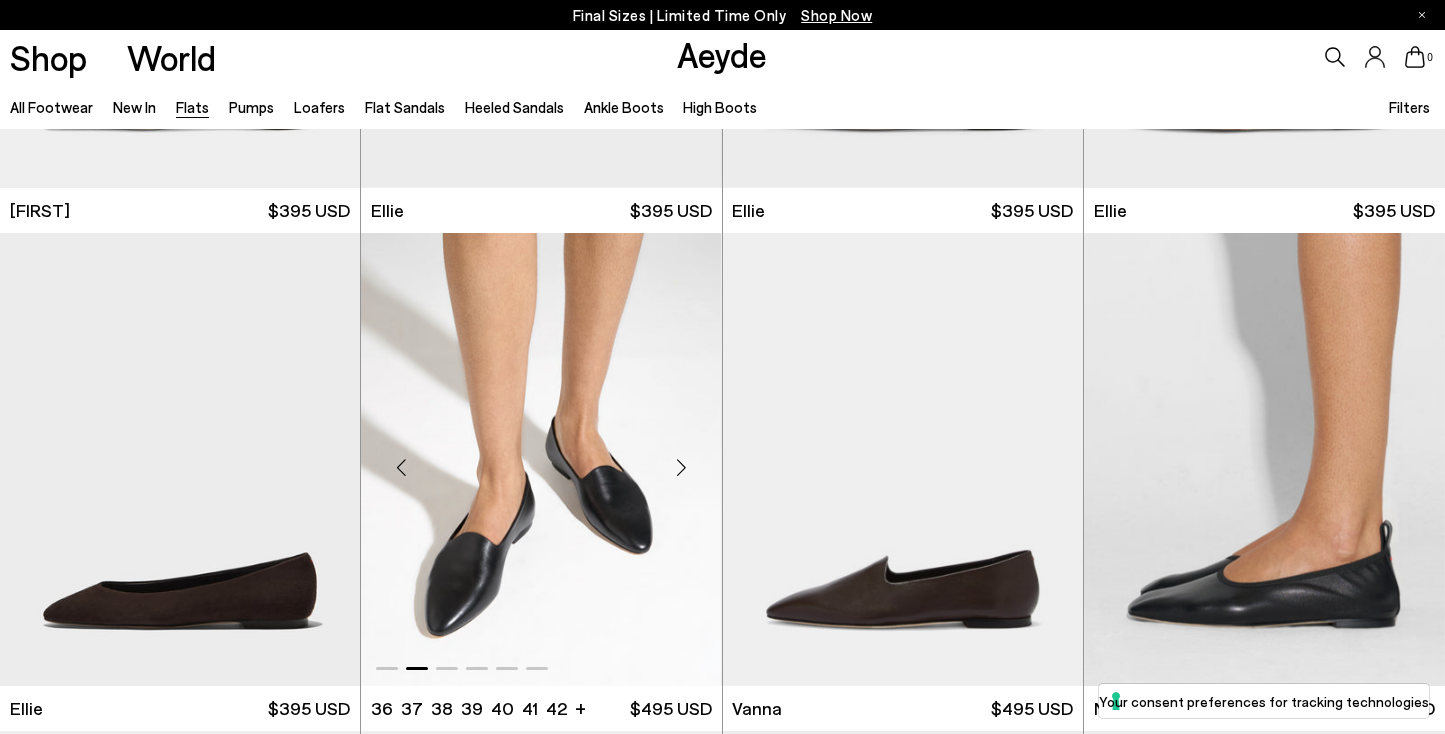 click at bounding box center [682, 468] 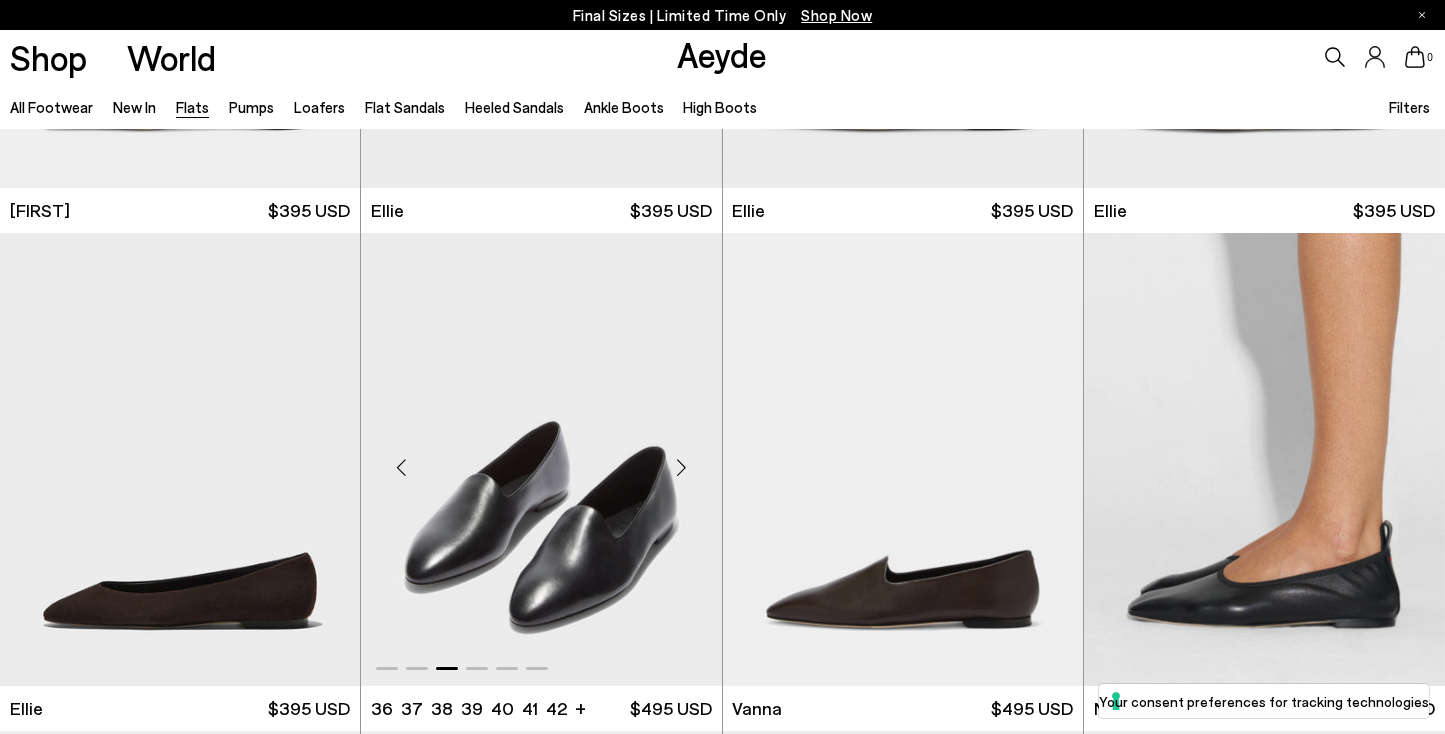 click at bounding box center (682, 468) 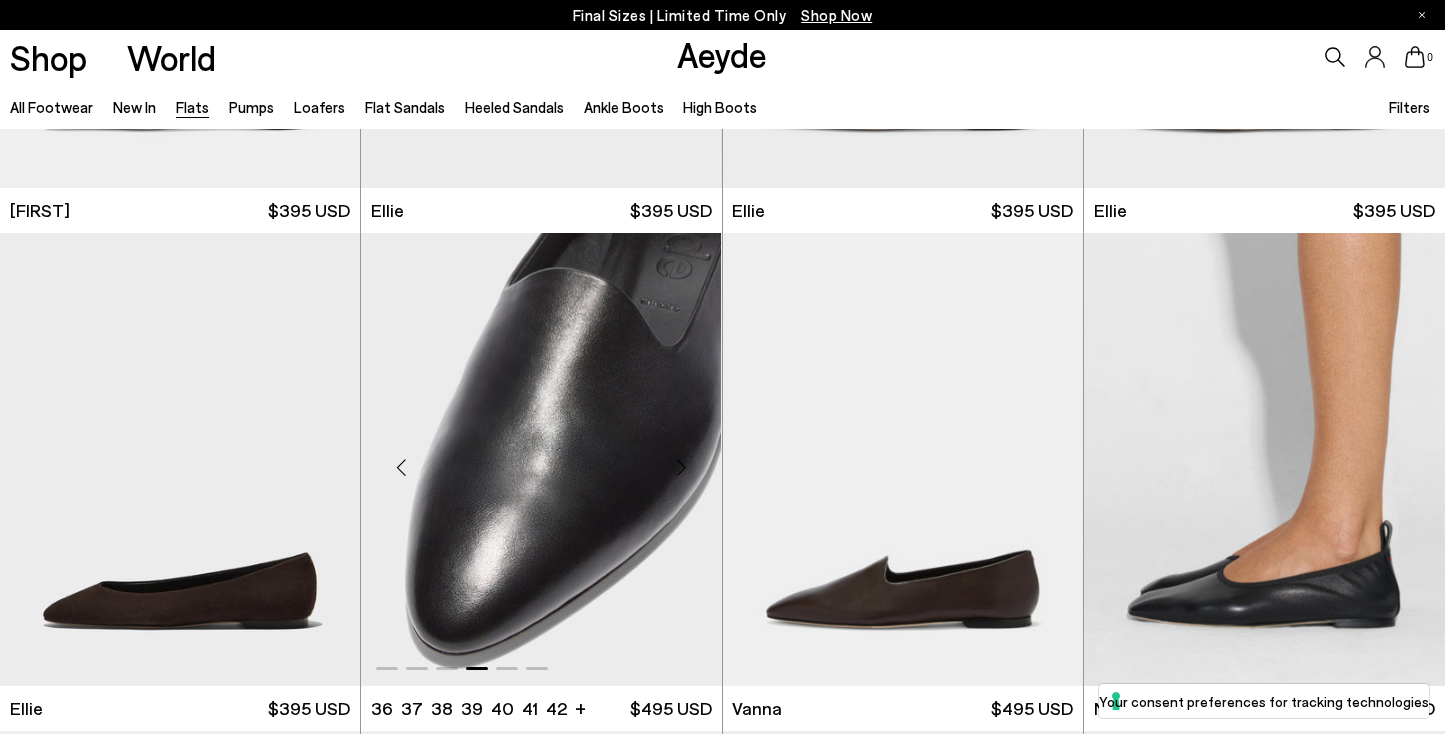 click at bounding box center (682, 468) 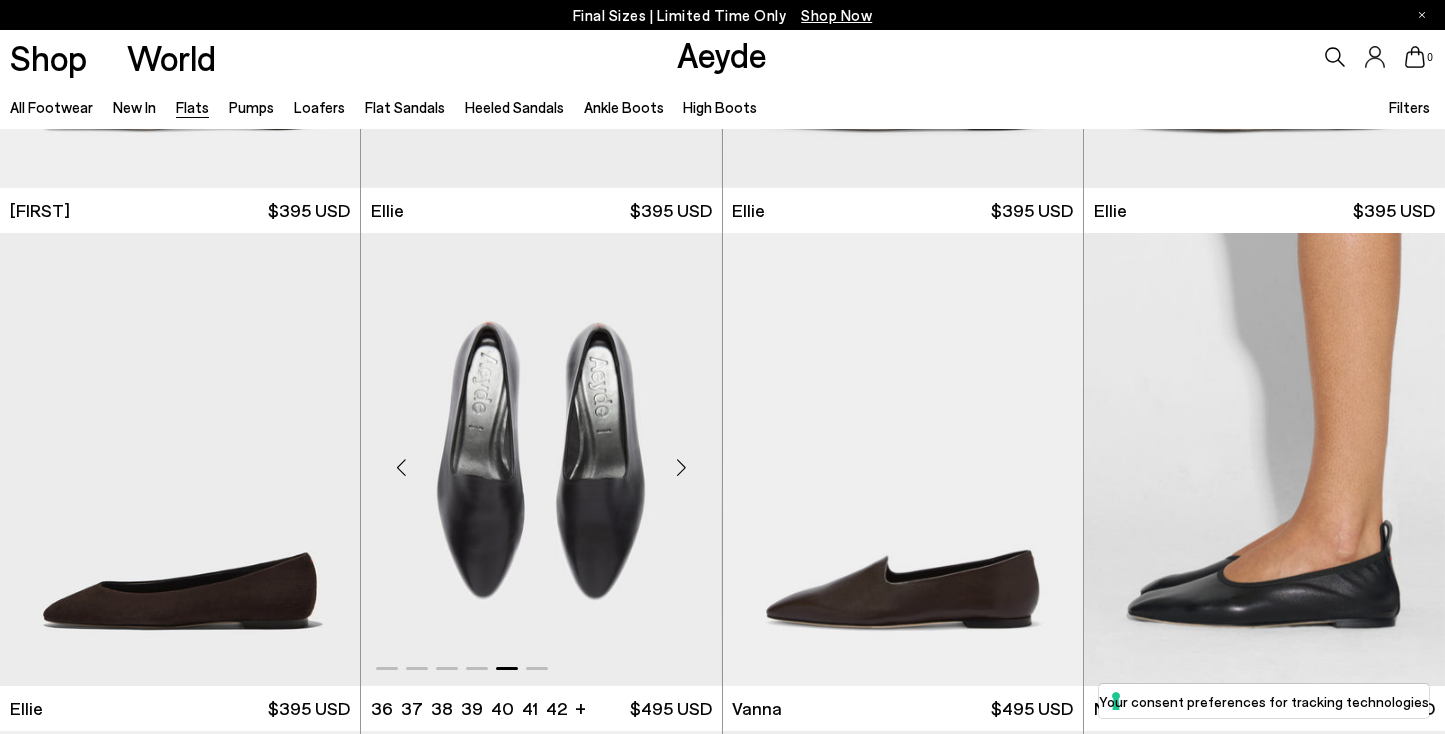 click at bounding box center (682, 468) 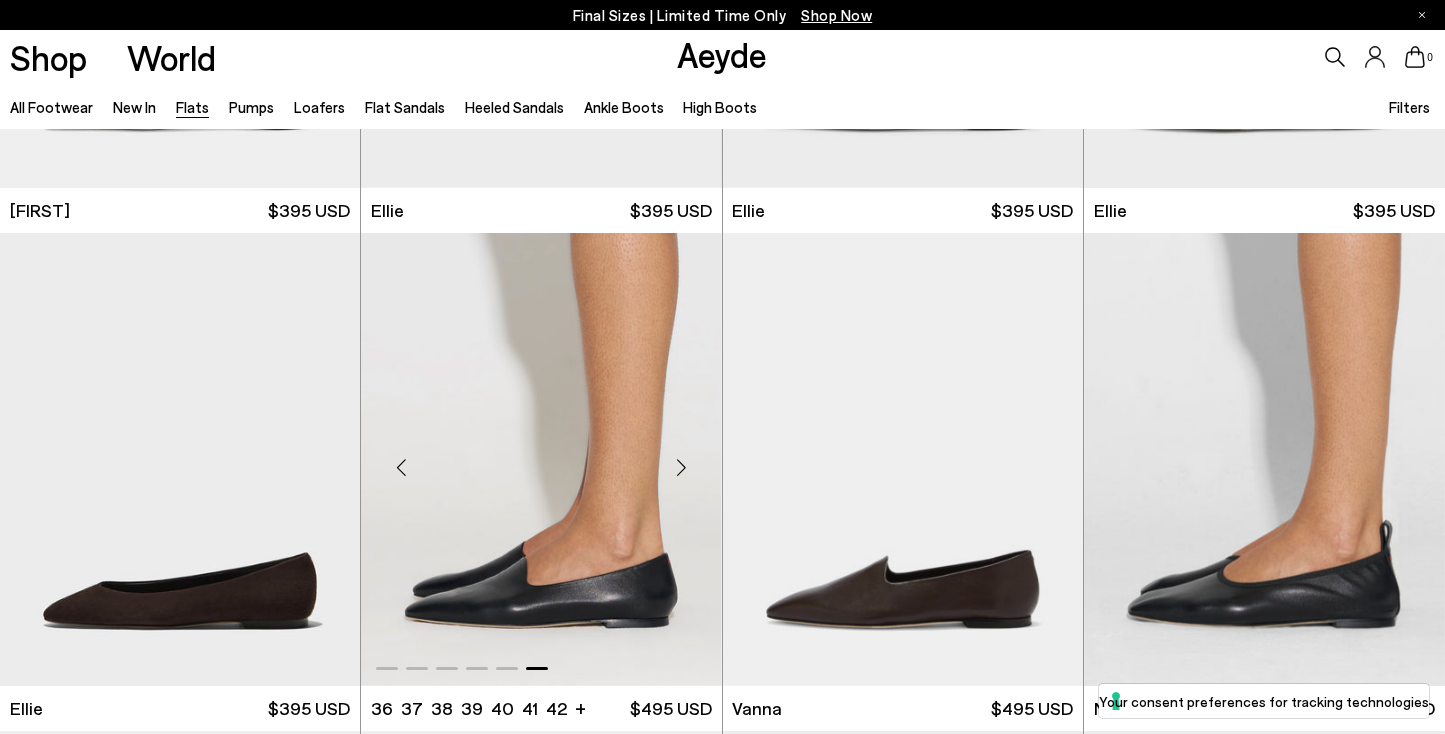 click at bounding box center [682, 468] 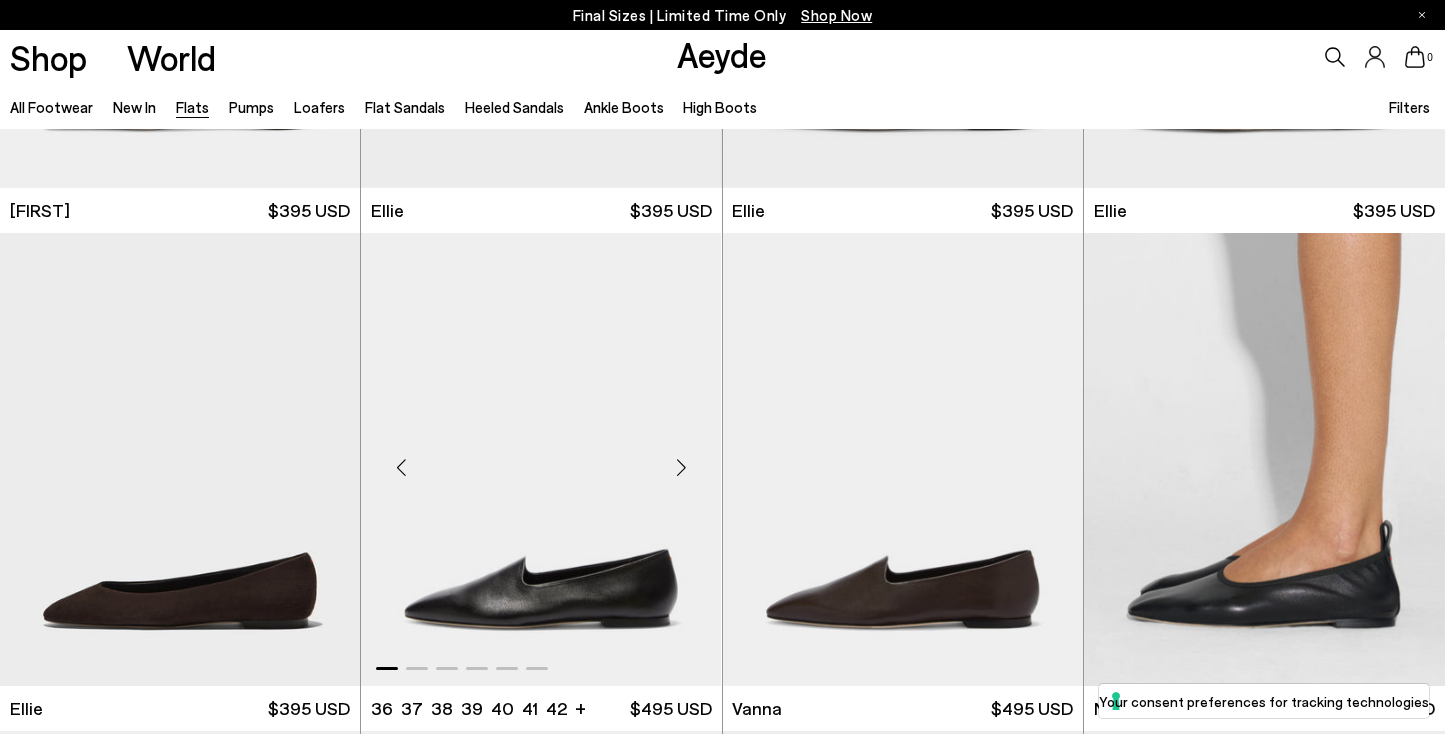 click at bounding box center (682, 468) 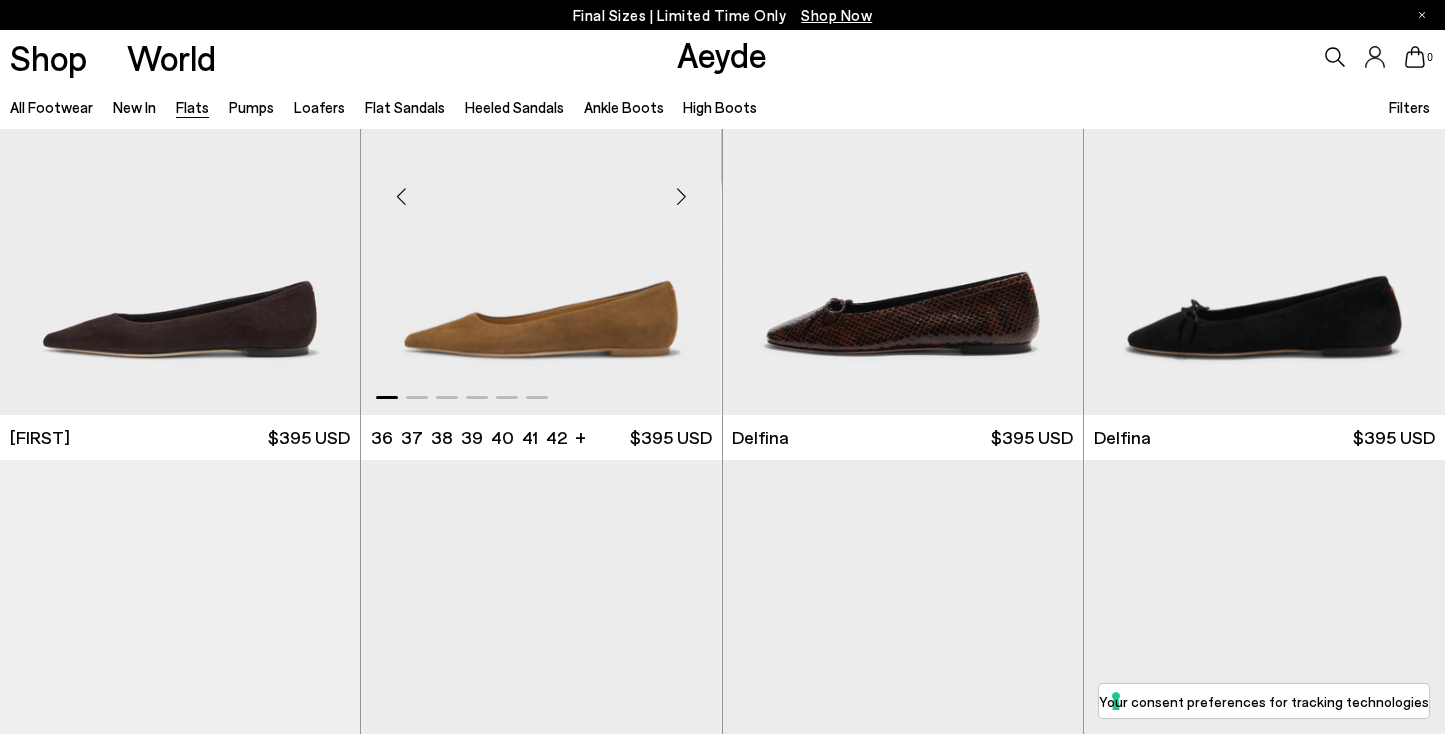 scroll, scrollTop: 3514, scrollLeft: 0, axis: vertical 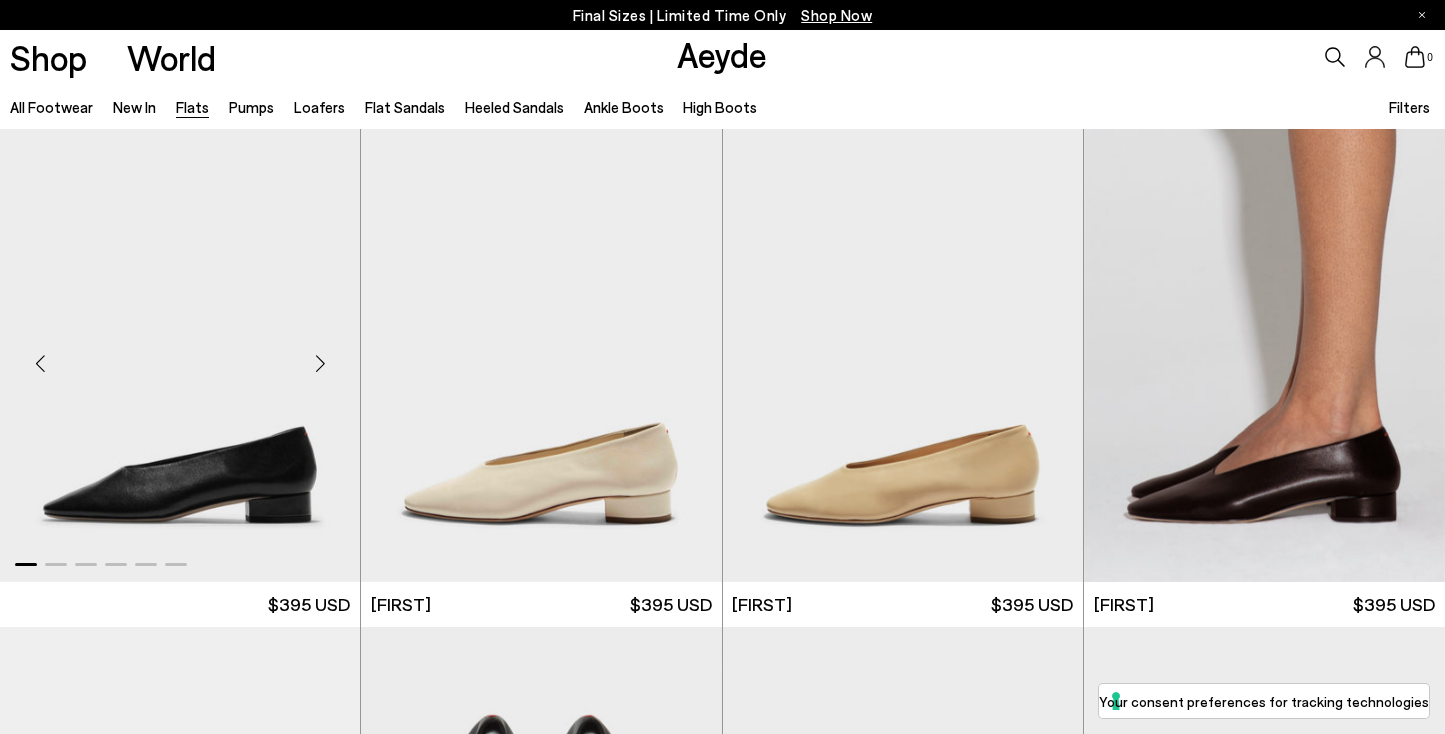 click at bounding box center (320, 364) 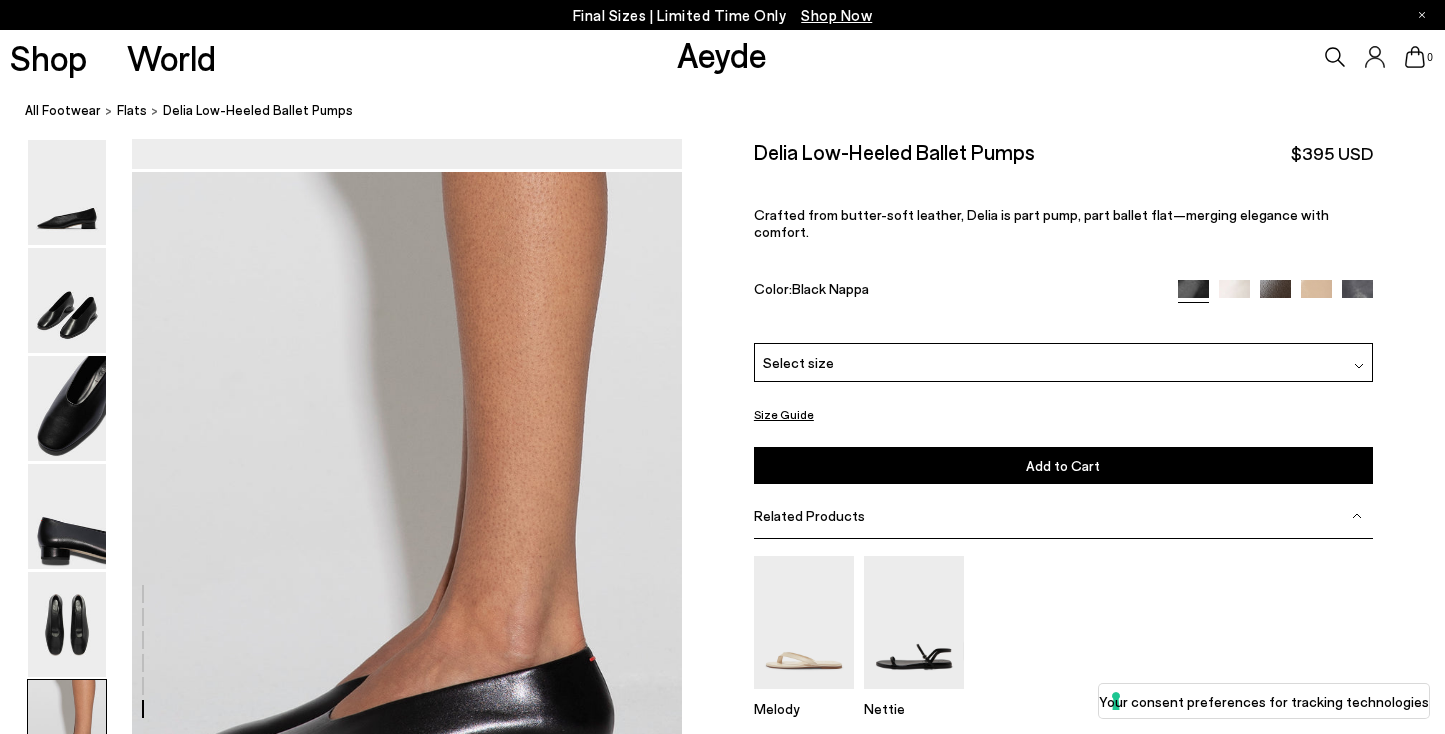 scroll, scrollTop: 3500, scrollLeft: 0, axis: vertical 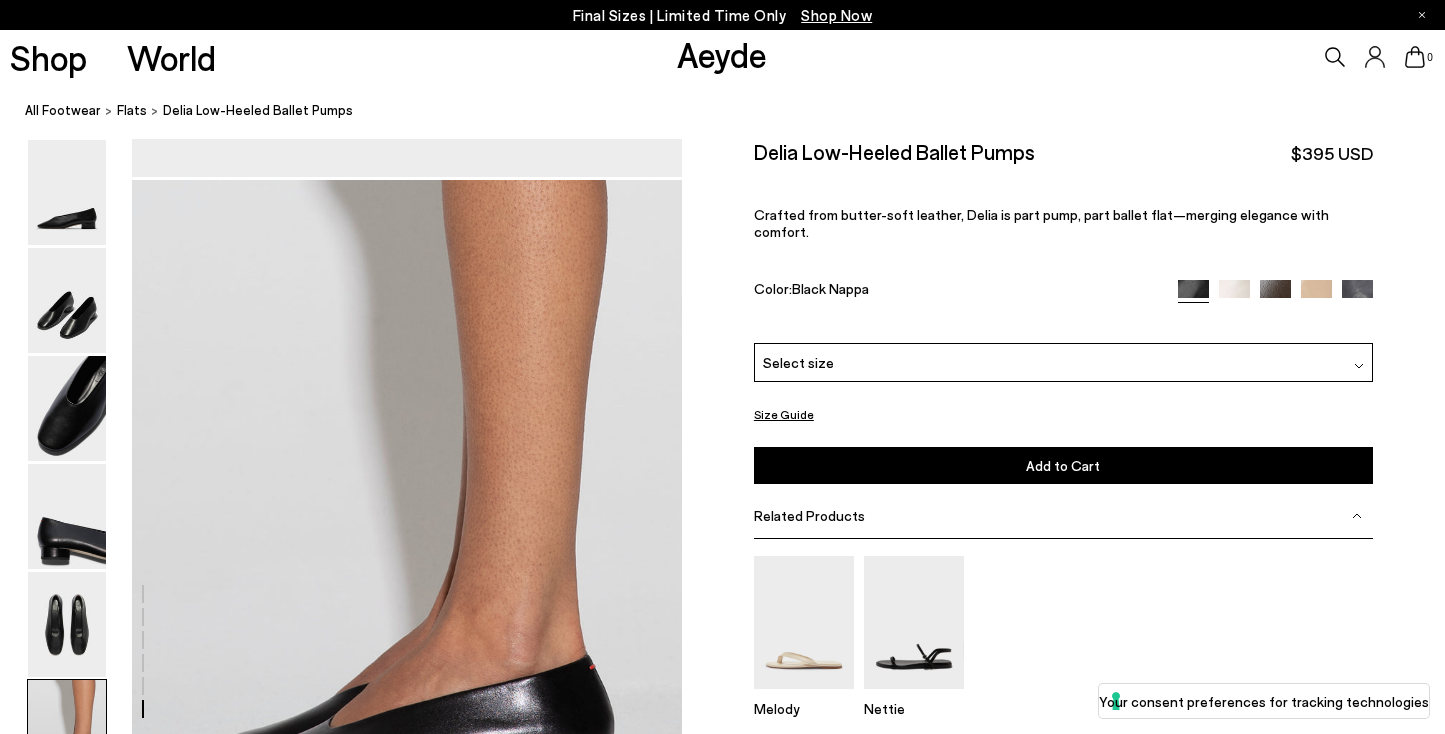 click at bounding box center (1234, 295) 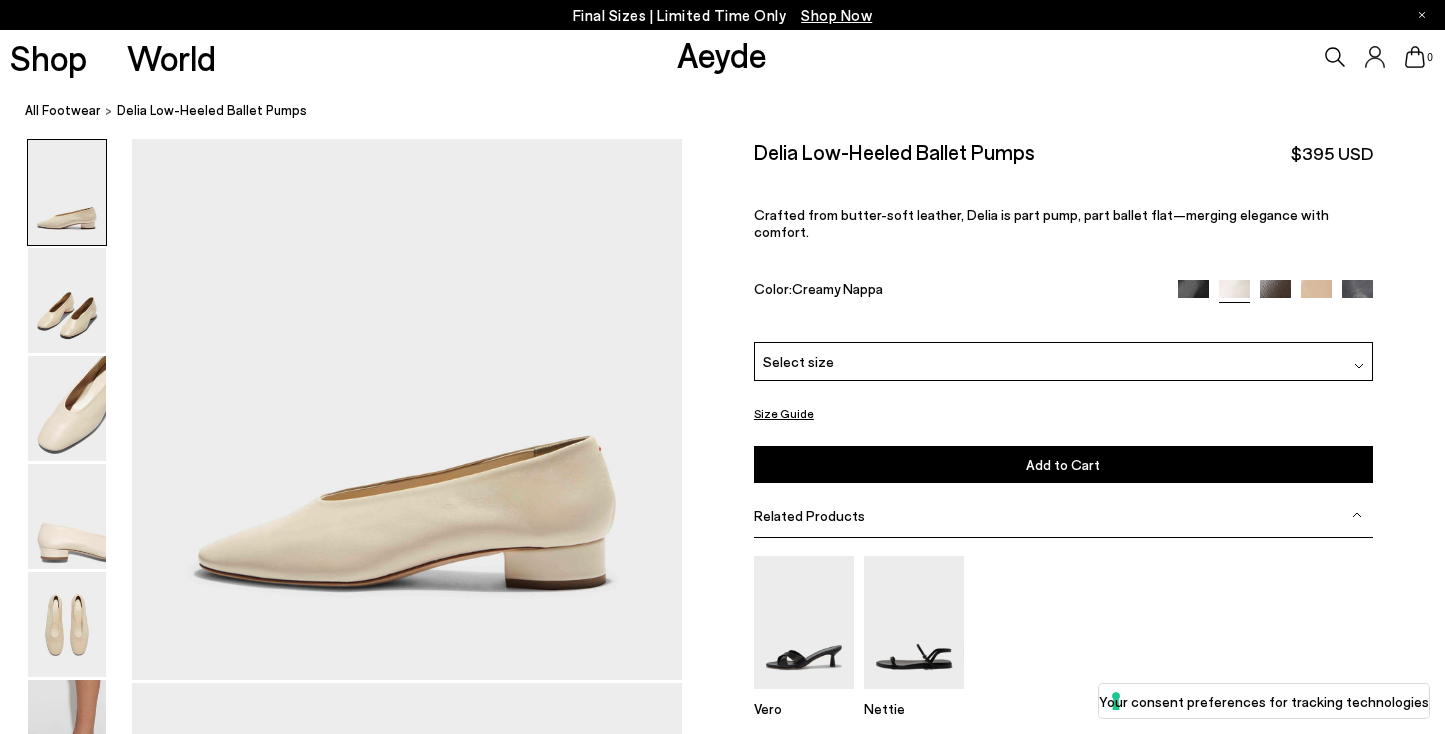 scroll, scrollTop: 0, scrollLeft: 0, axis: both 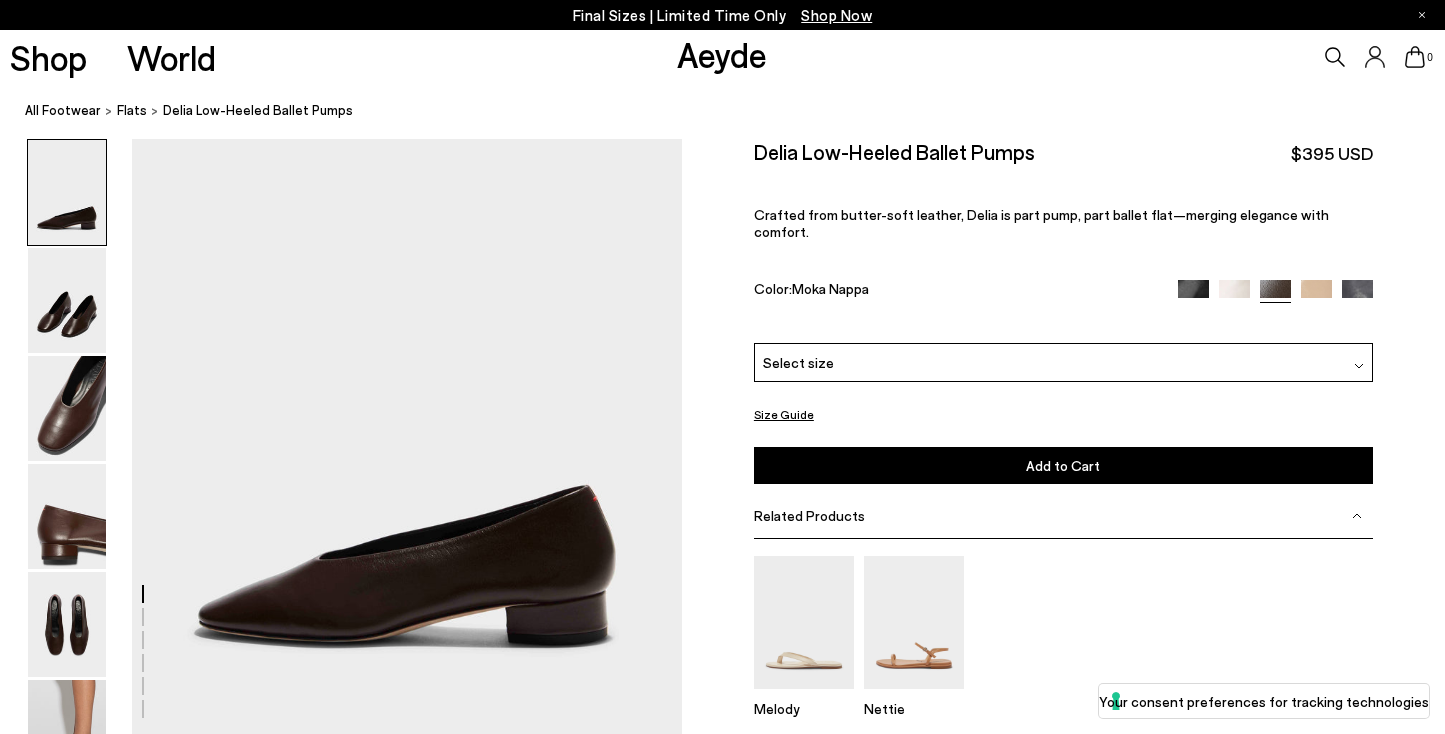 click on "Select size" at bounding box center [1063, 362] 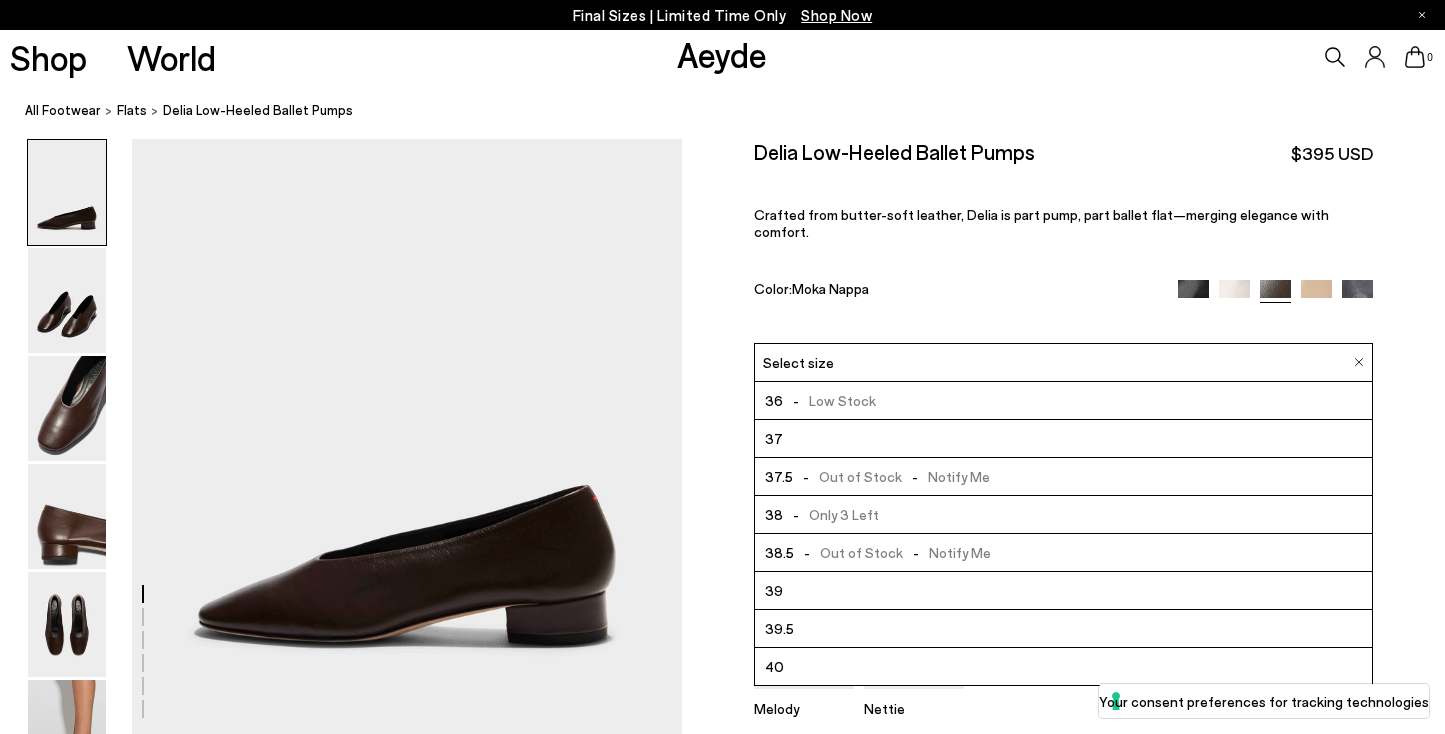 click on "37" at bounding box center [1063, 439] 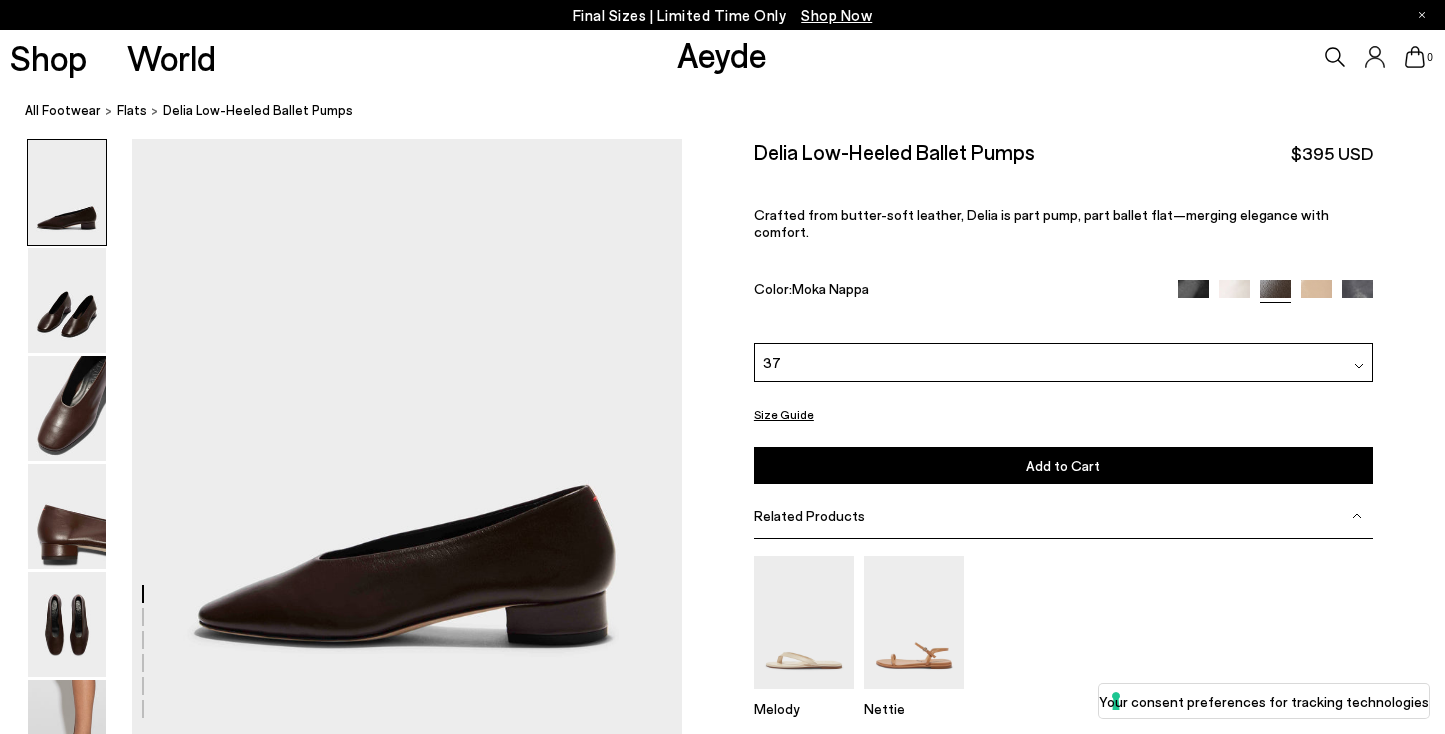 click on "Add to Cart Select a Size First" at bounding box center [1063, 465] 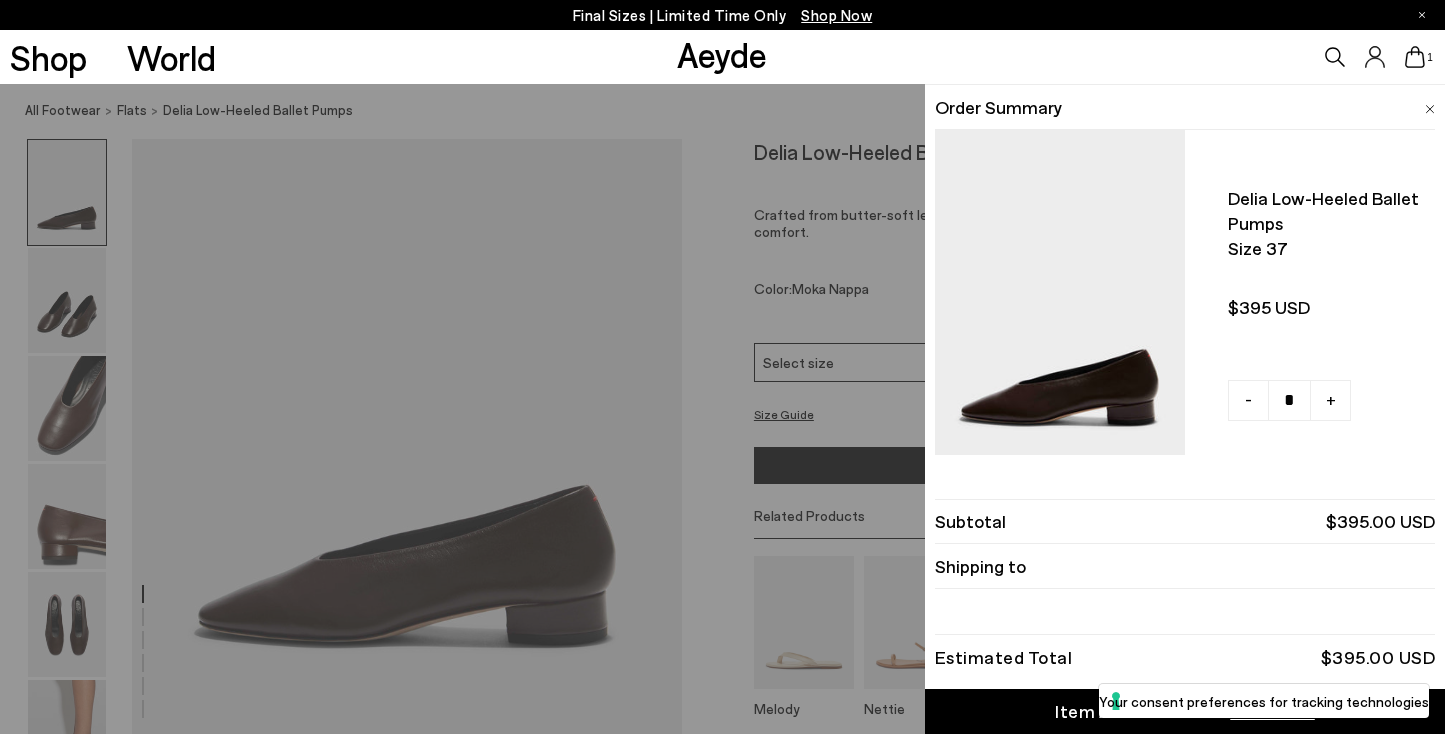 click on "Shop
World
Aeyde
1" at bounding box center [722, 57] 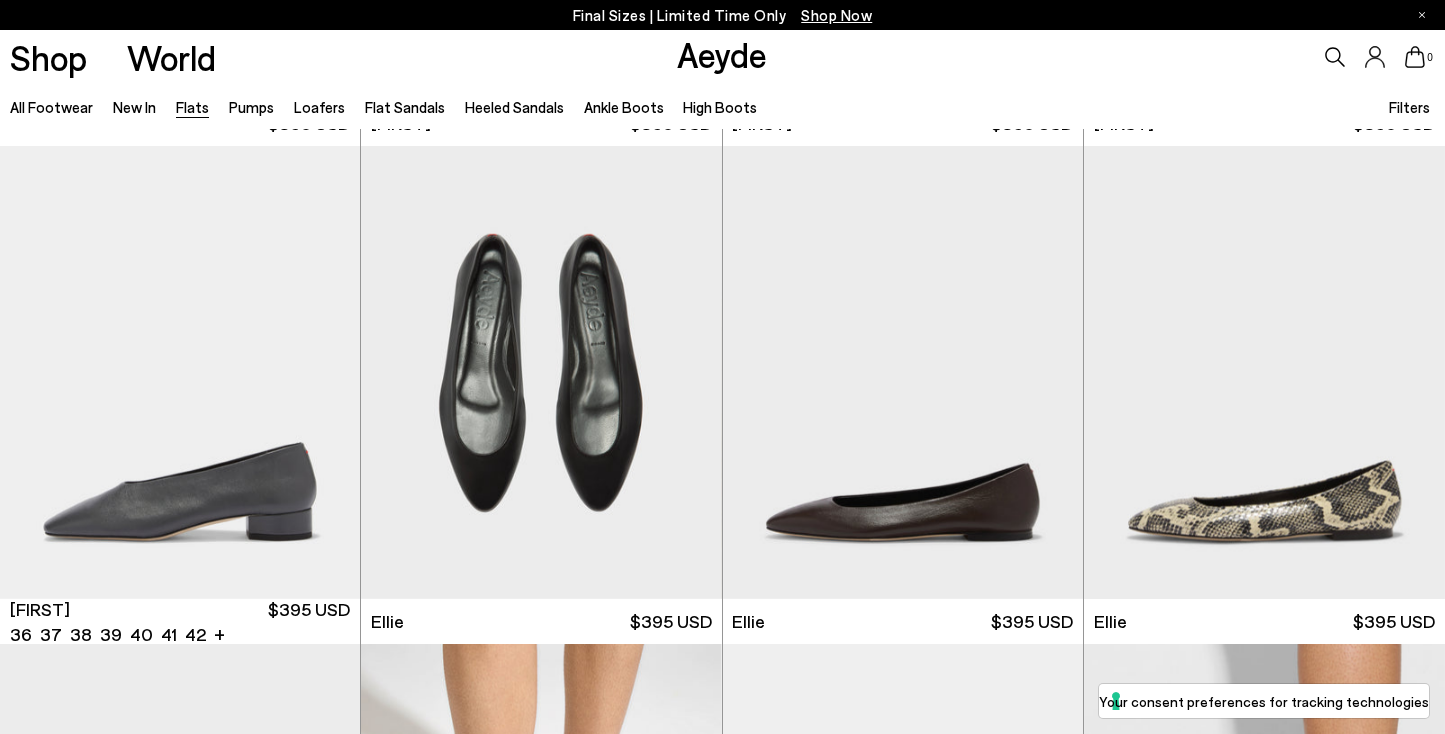 scroll, scrollTop: 483, scrollLeft: 0, axis: vertical 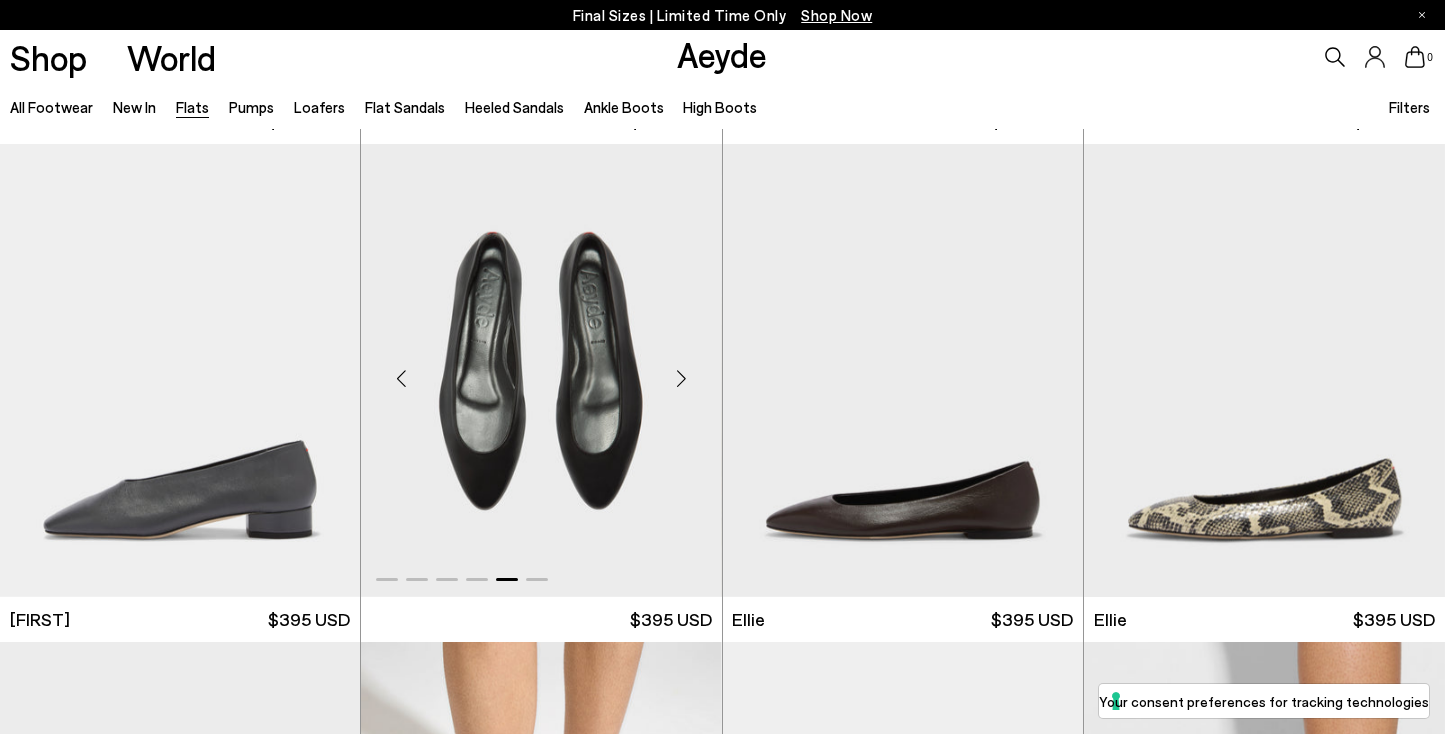click at bounding box center (682, 379) 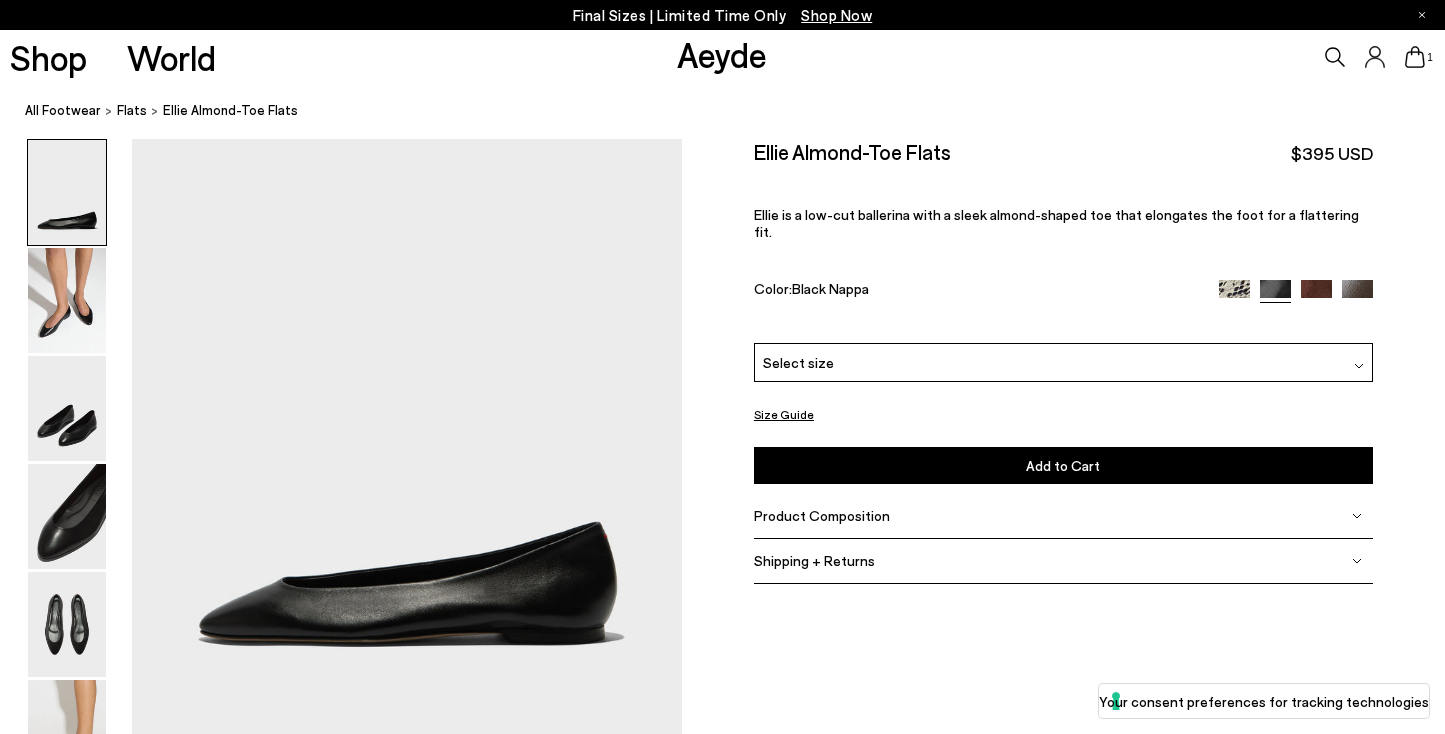 scroll, scrollTop: 0, scrollLeft: 0, axis: both 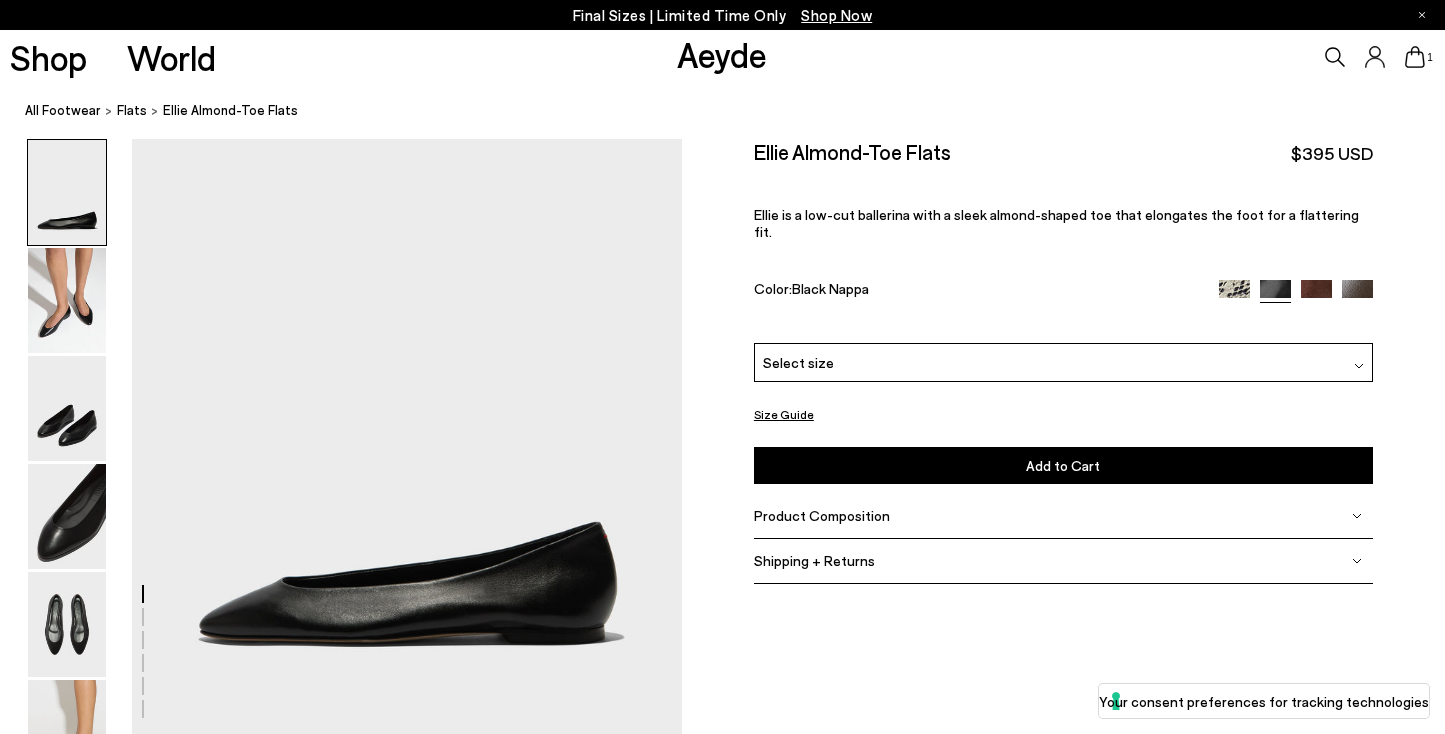 click on "Select size" at bounding box center (1063, 362) 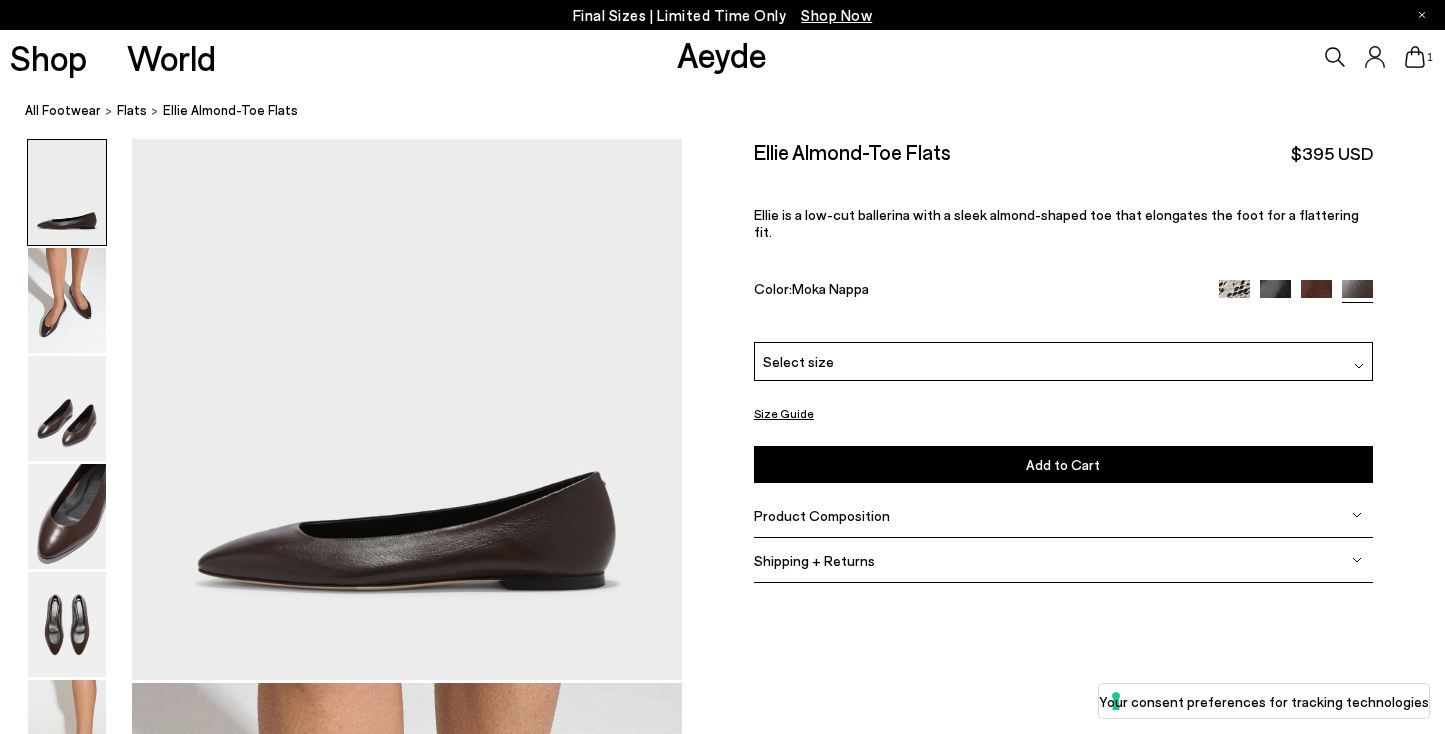scroll, scrollTop: 0, scrollLeft: 0, axis: both 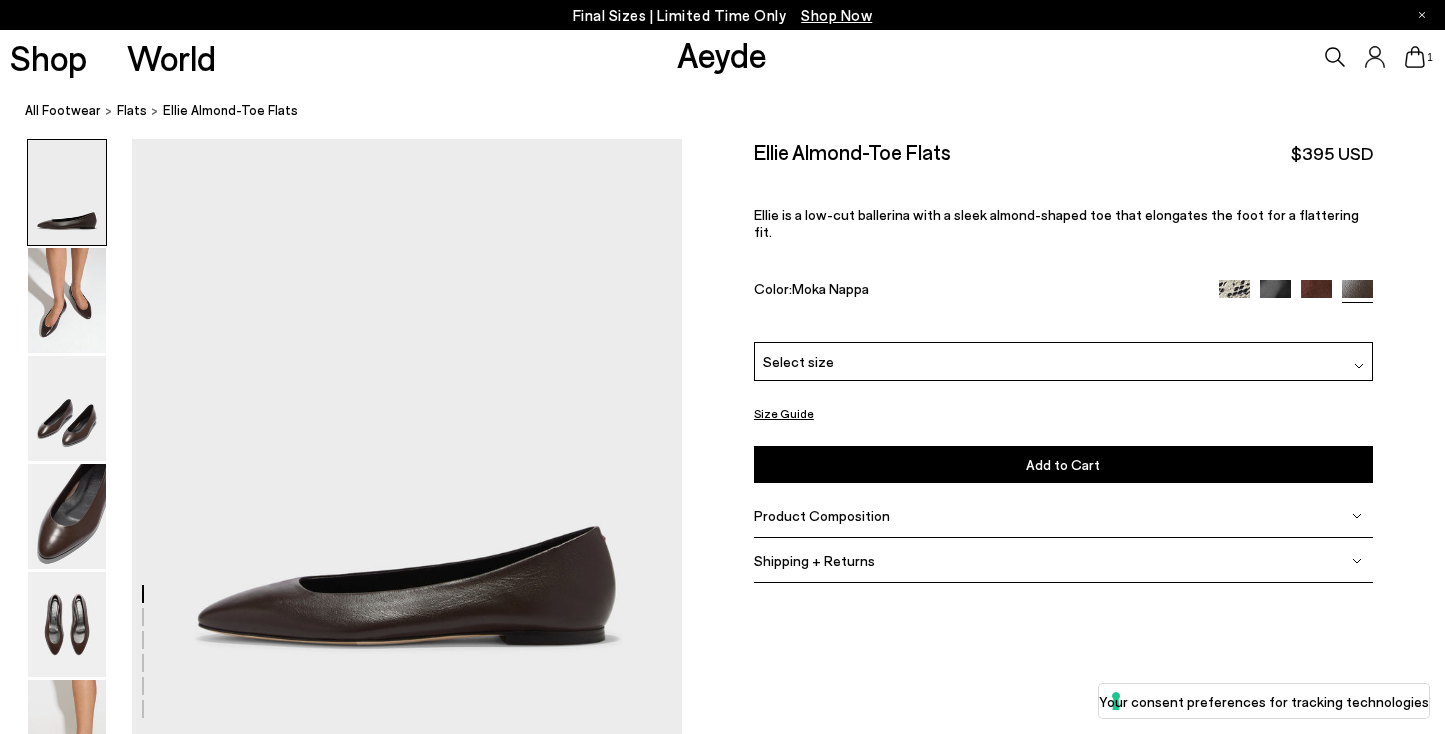 click on "Select size" at bounding box center (1063, 362) 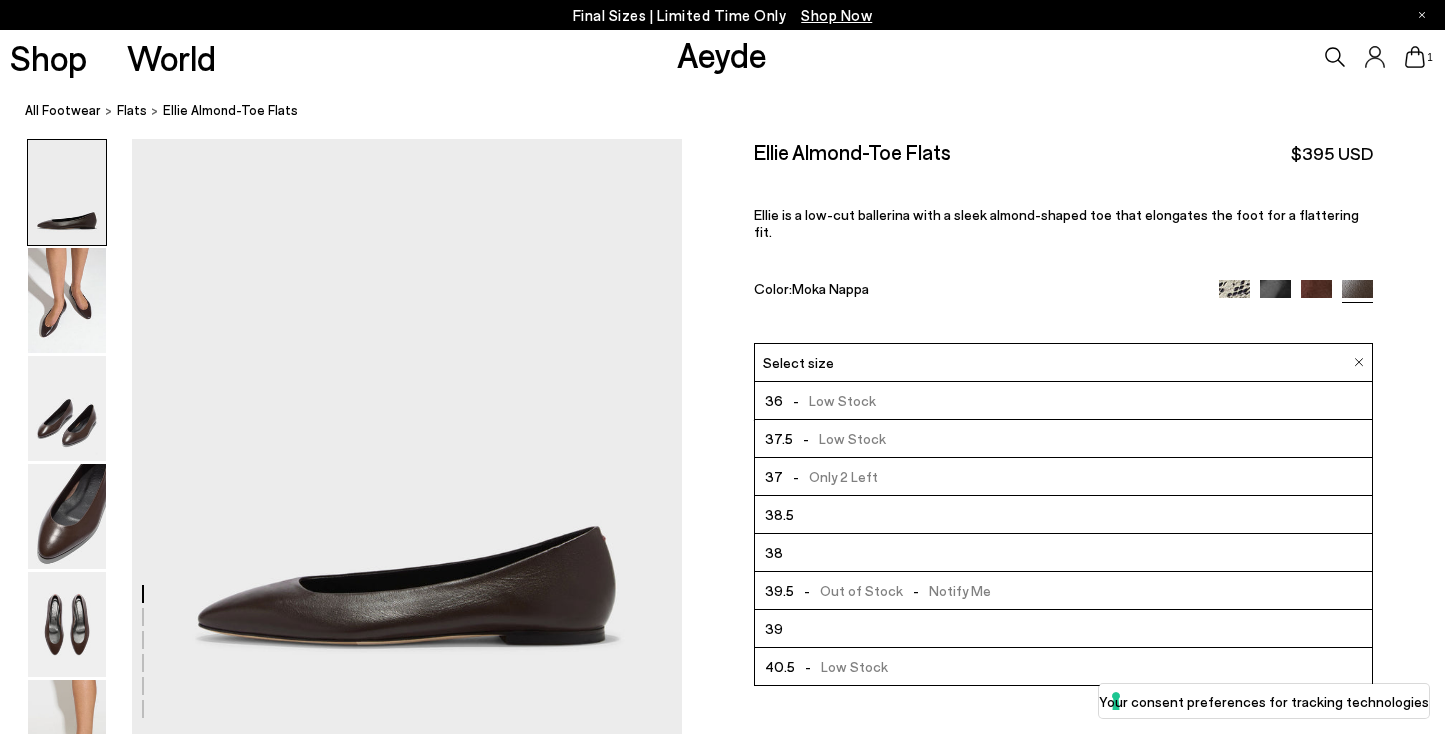 click on "Size Guide
Shoes
Belt
Our shoes come in European sizing. The easiest way to measure your foot is to stand on a sheet of paper, border your foot with a pen and measure the length between your heel and your longest toe. Please reference our size guide below:
EU
UK US ** **" at bounding box center (1063, 372) 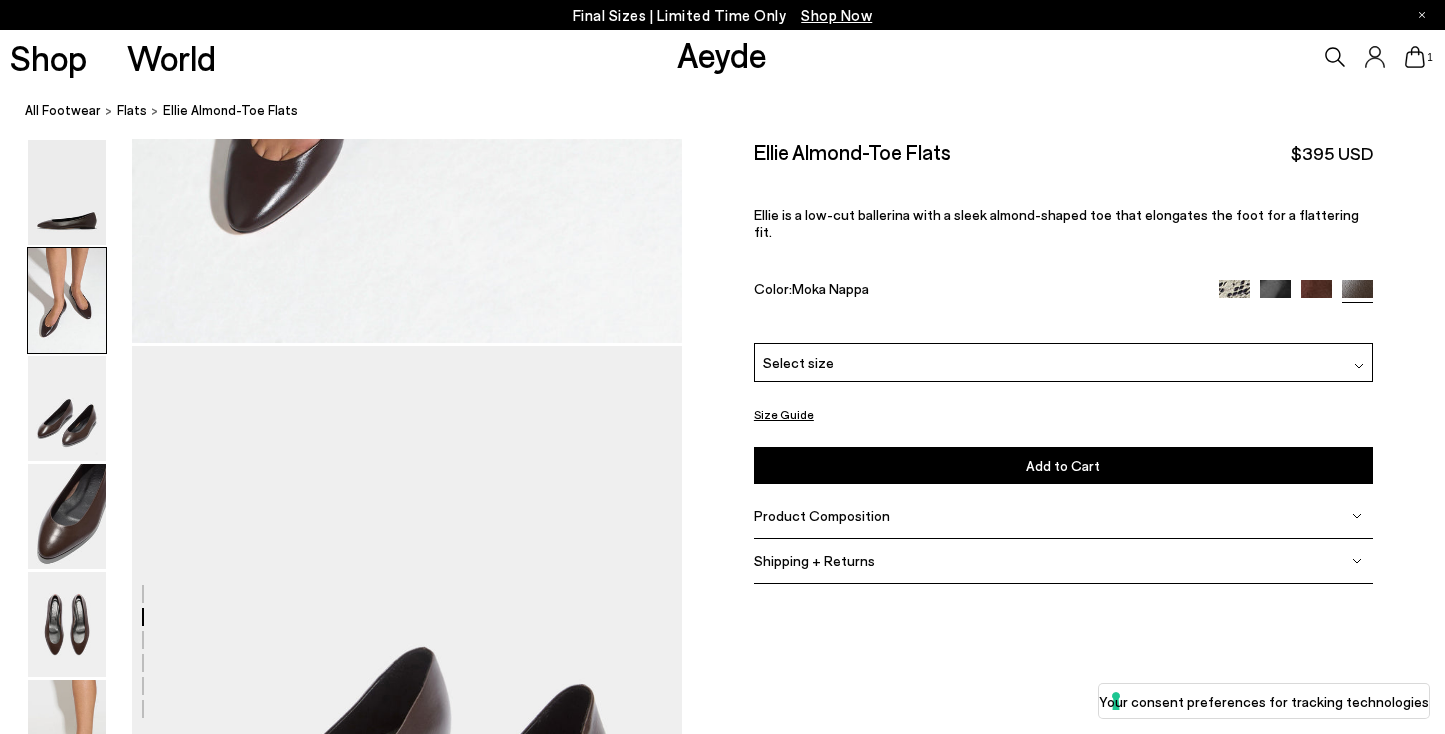 scroll, scrollTop: 1496, scrollLeft: 0, axis: vertical 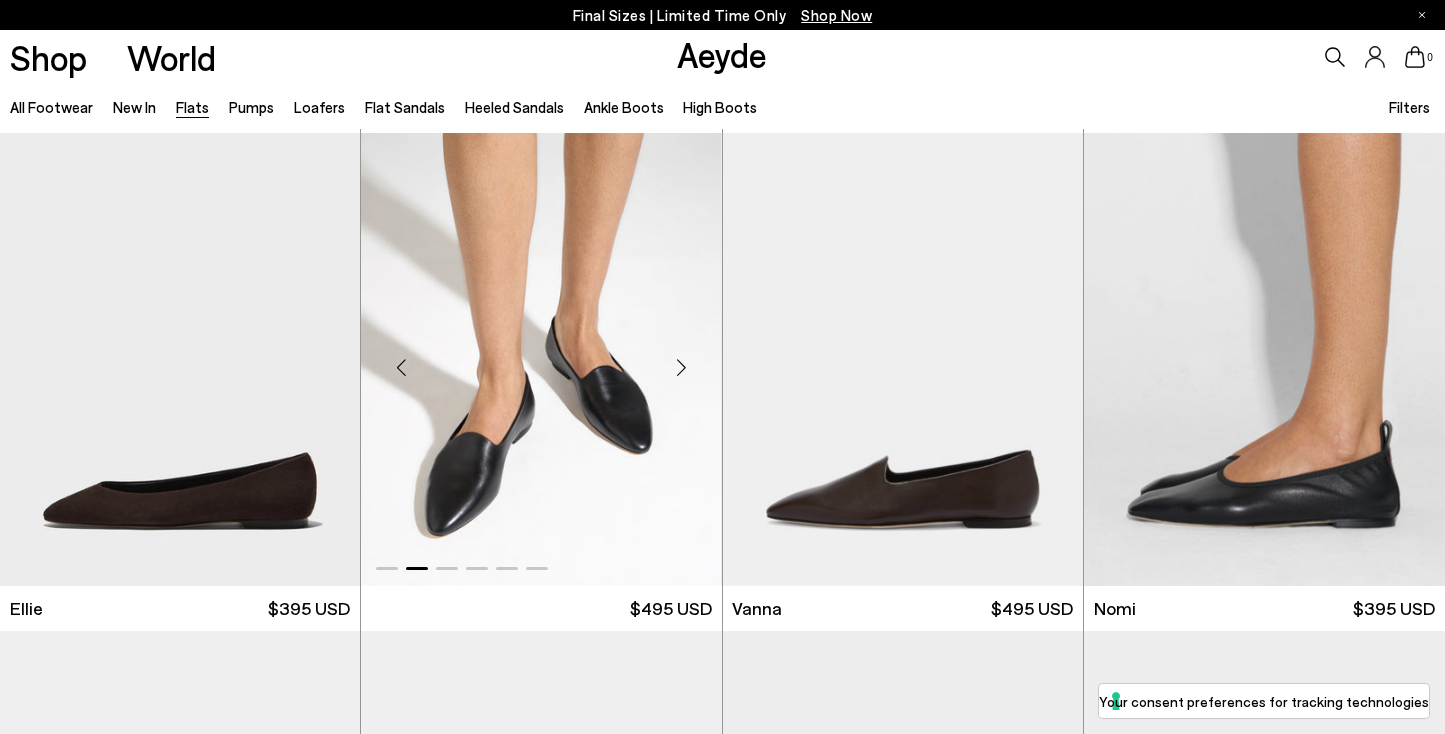 click at bounding box center [541, 359] 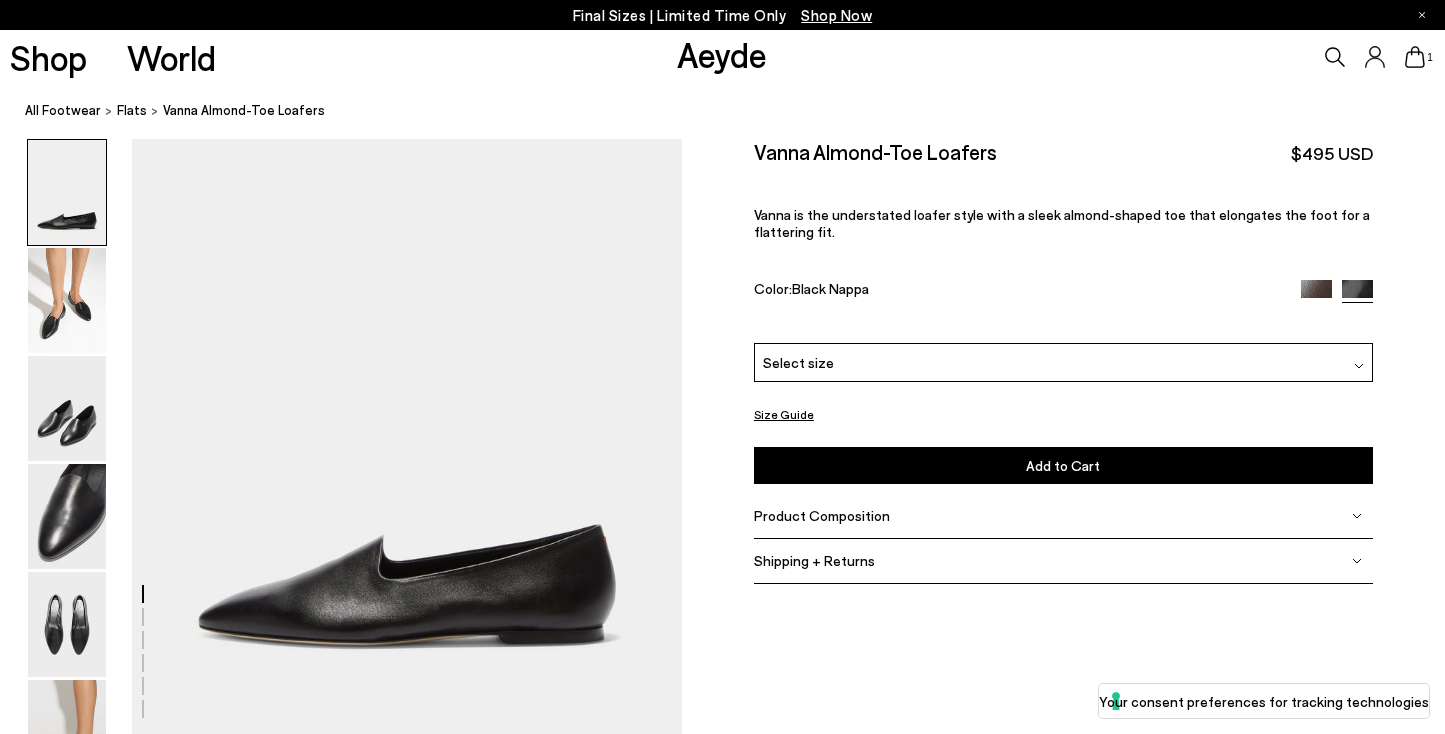 scroll, scrollTop: 0, scrollLeft: 0, axis: both 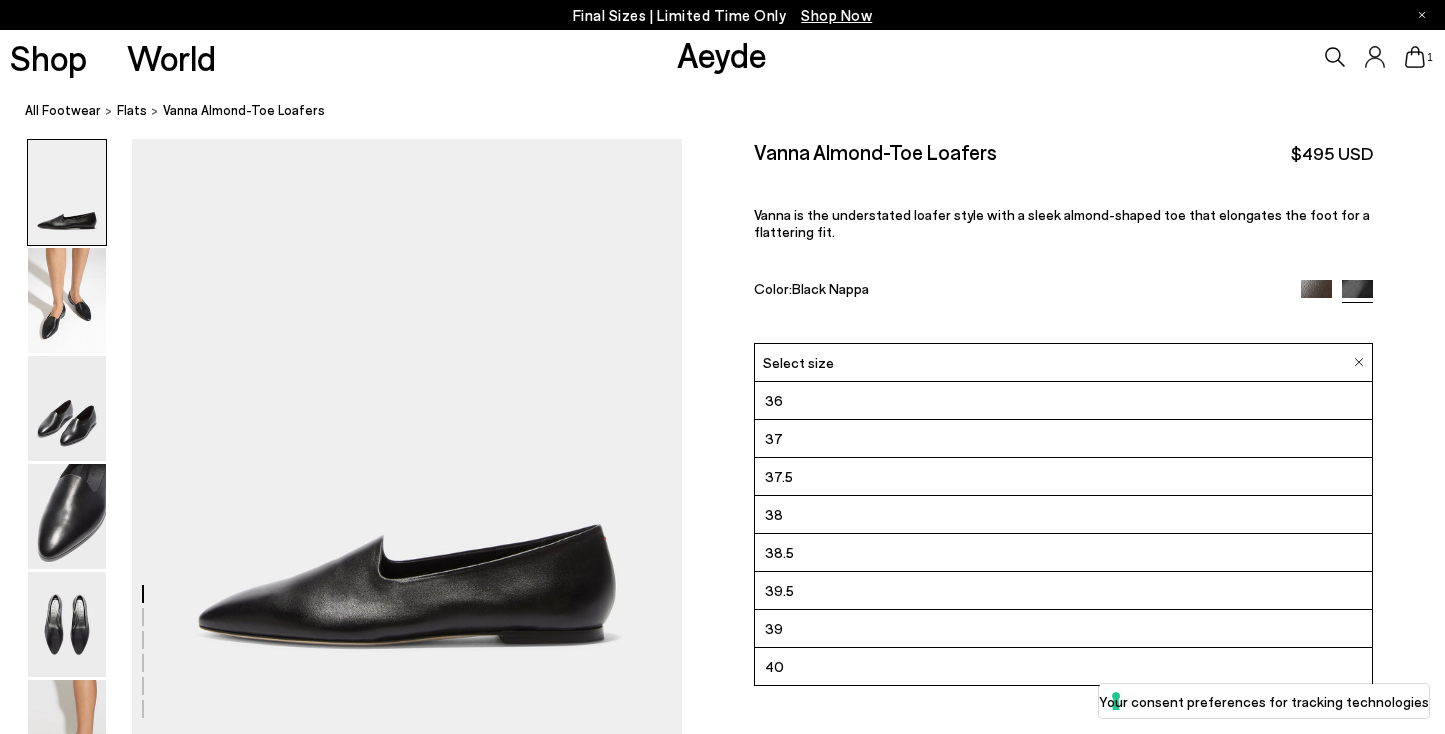 click on "37" at bounding box center (1063, 439) 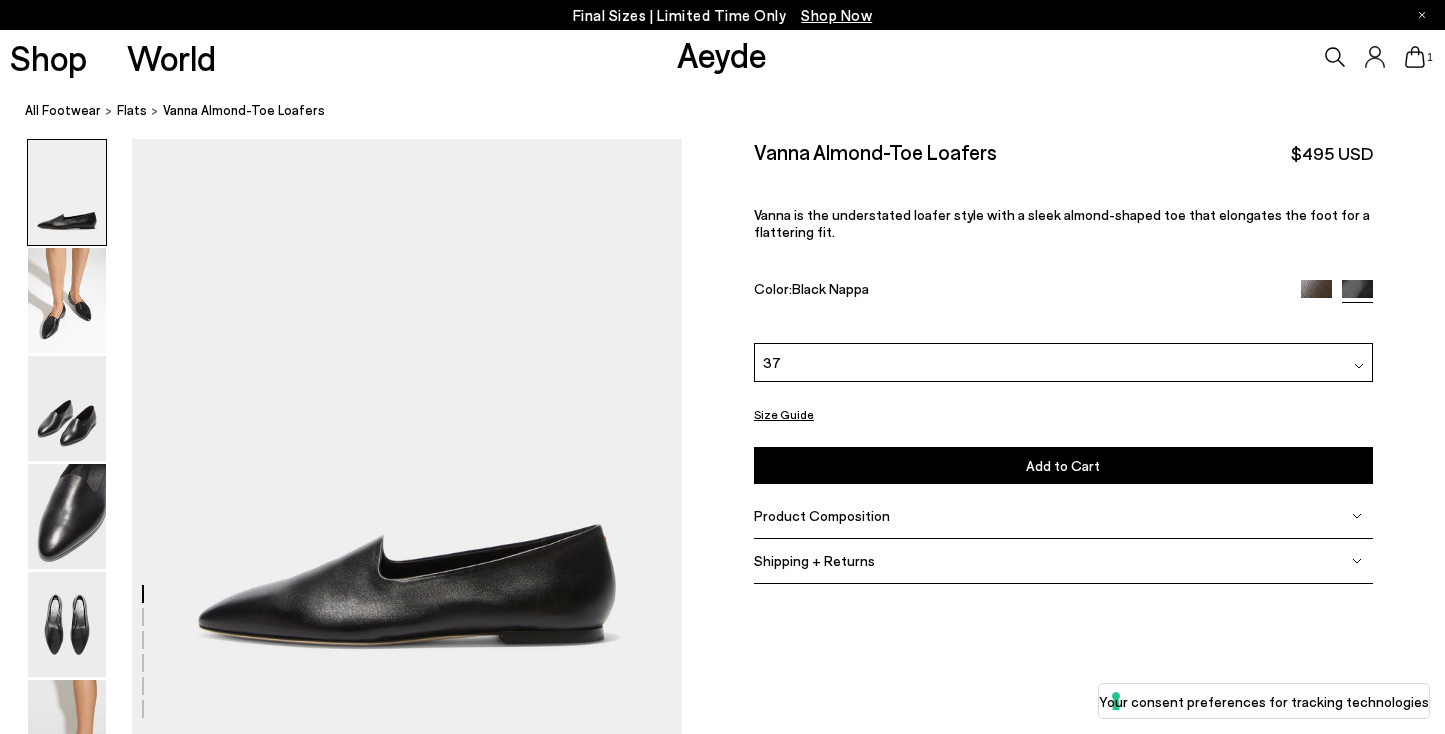 click on "Add to Cart Select a Size First" at bounding box center (1063, 465) 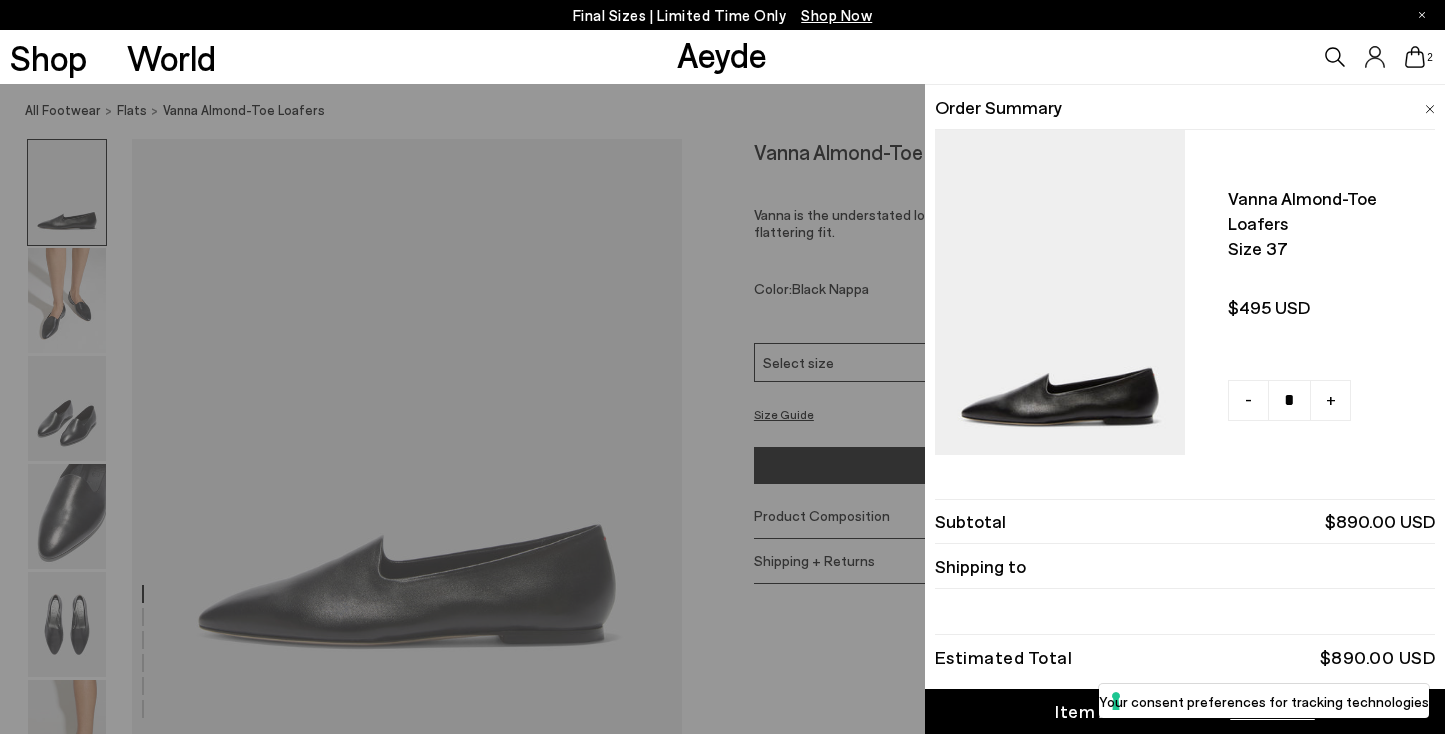 click on "Quick Add
Color
Size
View Details
Order Summary
Vanna almond-toe loafers
Size
37
- +
- +" at bounding box center (722, 409) 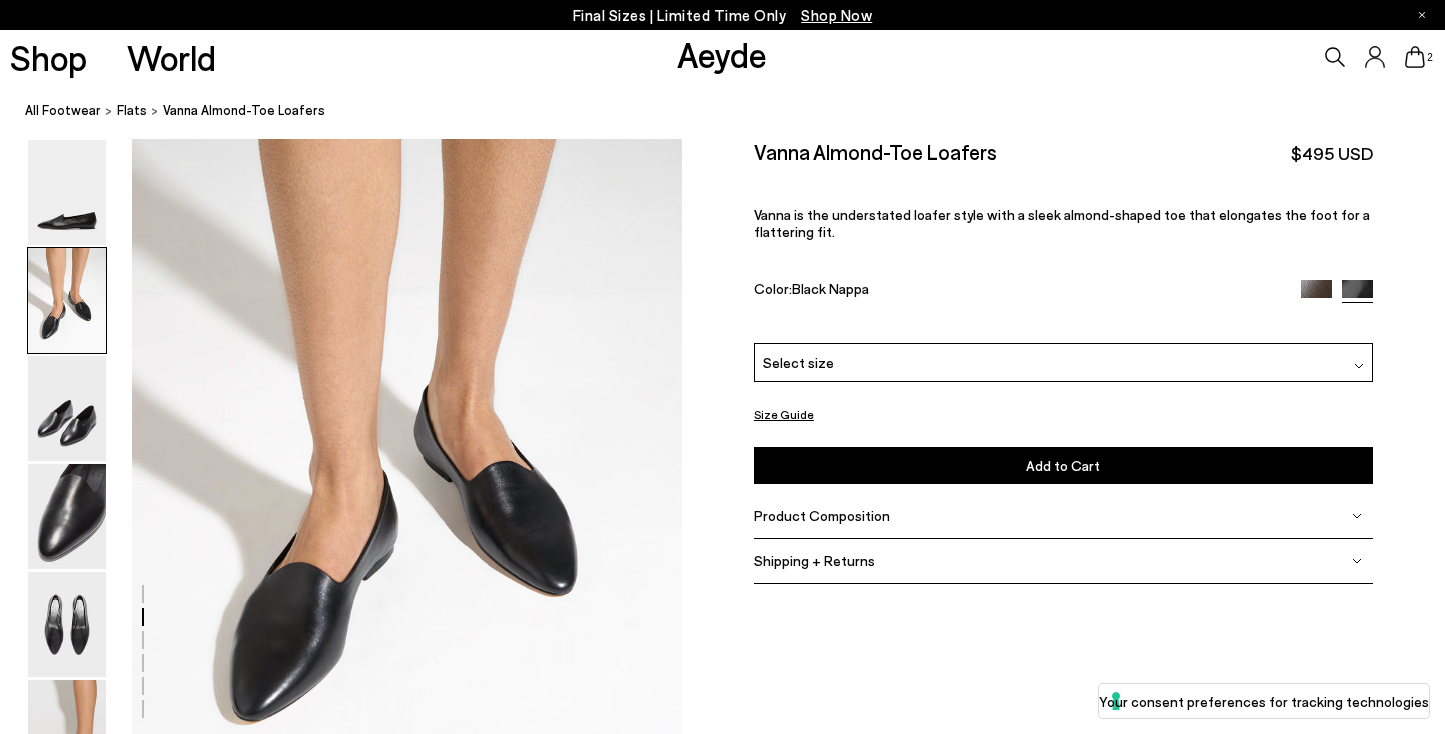 scroll, scrollTop: 842, scrollLeft: 0, axis: vertical 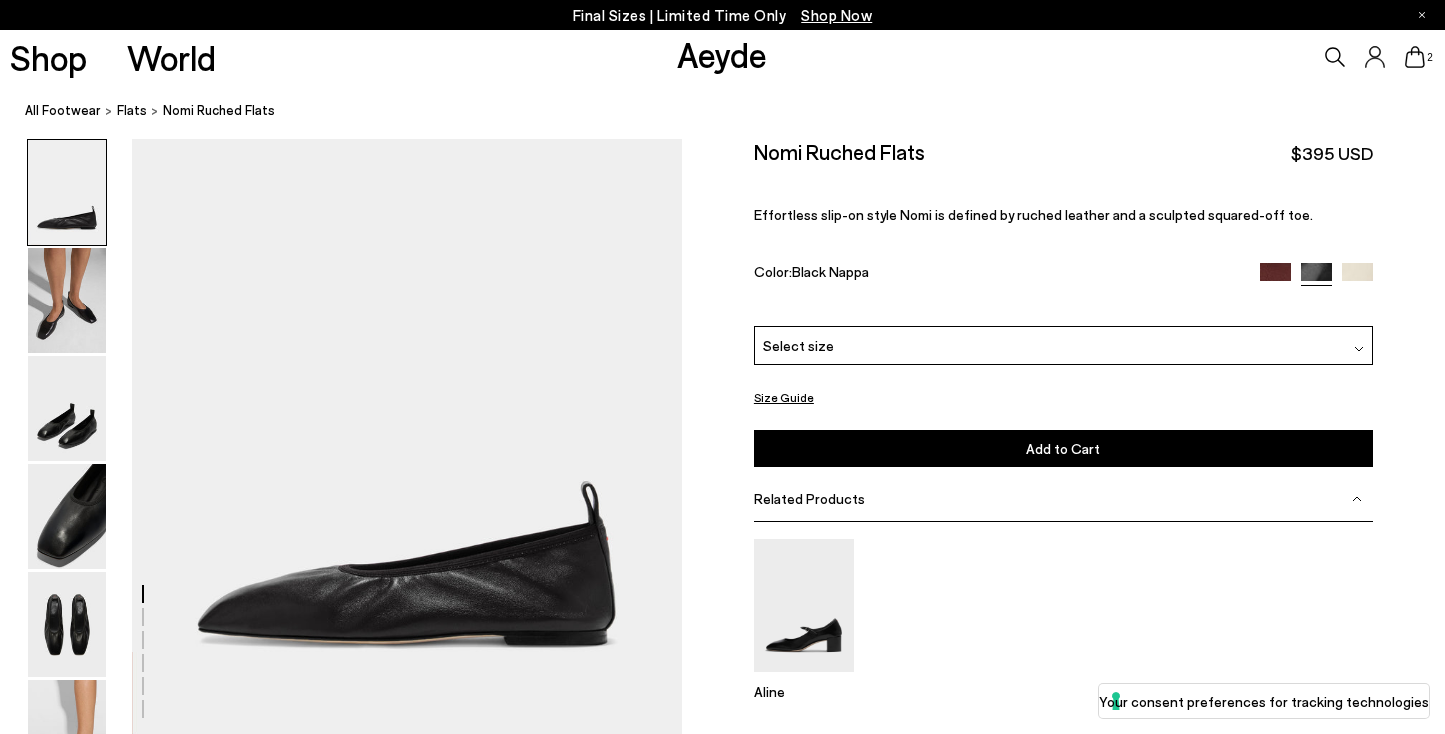 click on "Select size" at bounding box center (1063, 345) 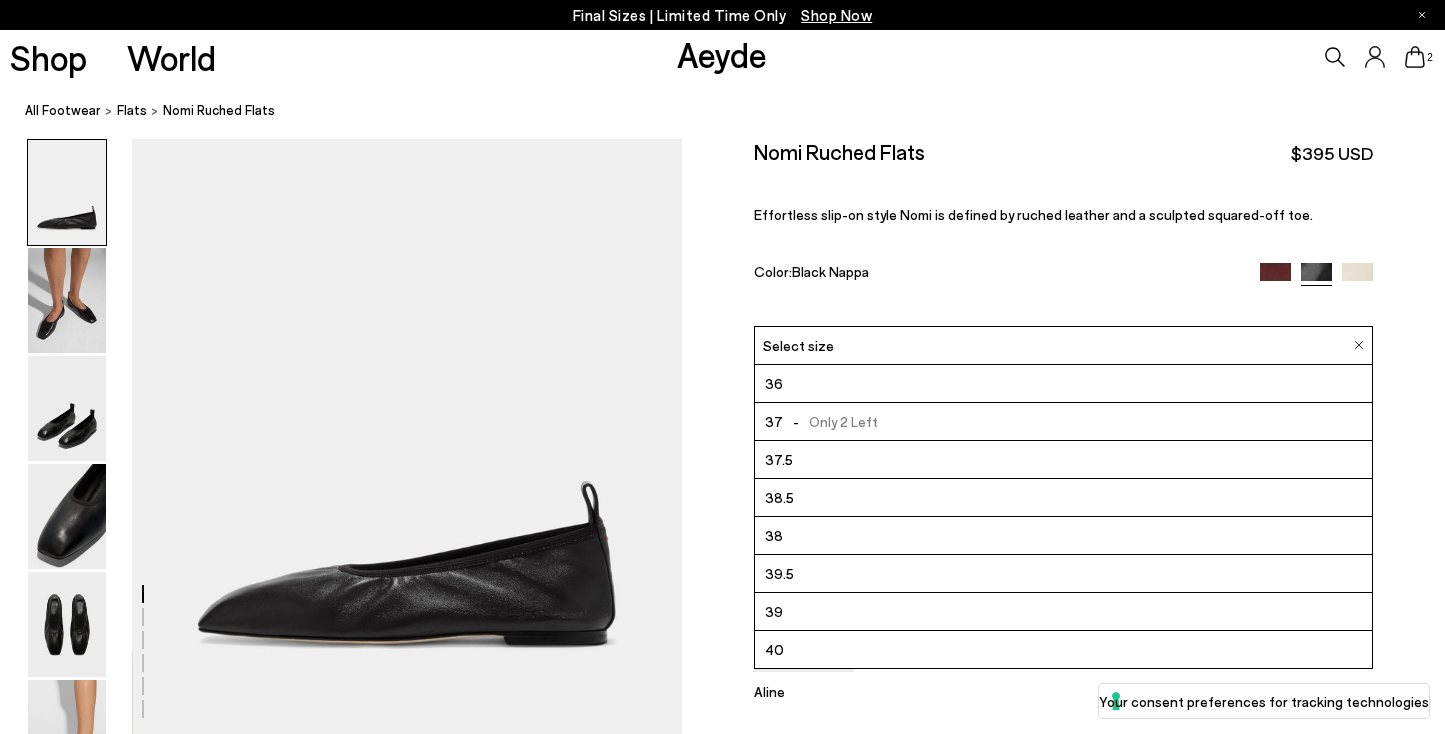 click on "37
- Only 2 Left" at bounding box center [1063, 422] 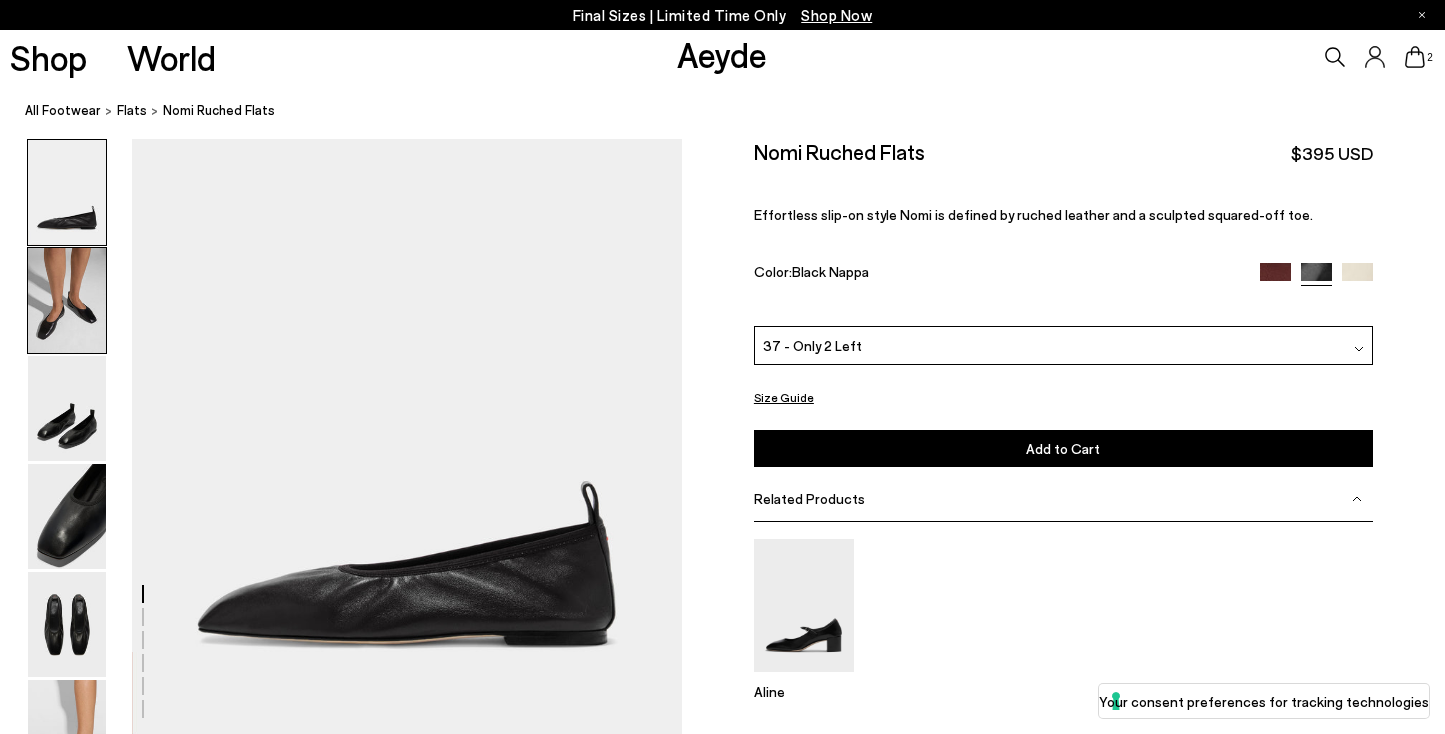 click at bounding box center [67, 300] 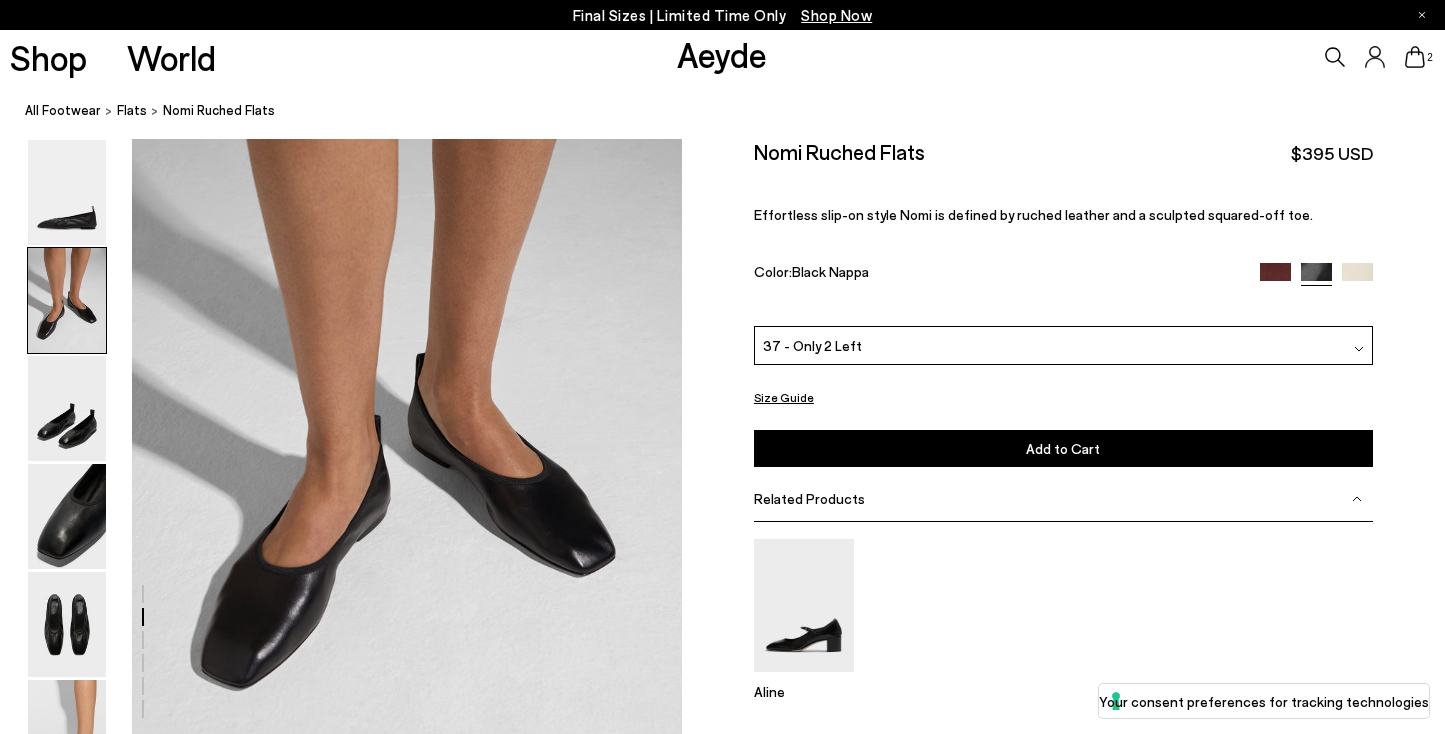 scroll, scrollTop: 714, scrollLeft: 0, axis: vertical 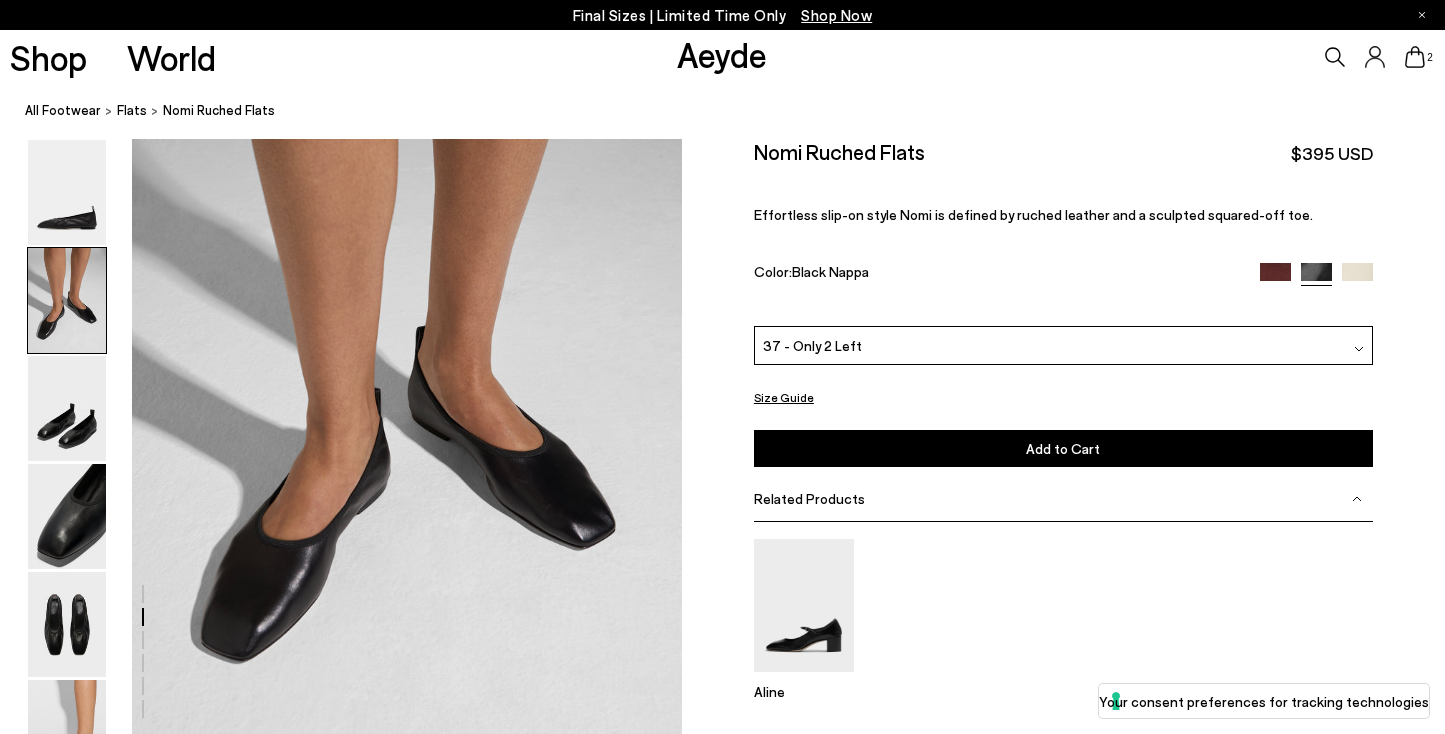 click on "Add to Cart Select a Size First" at bounding box center (1063, 448) 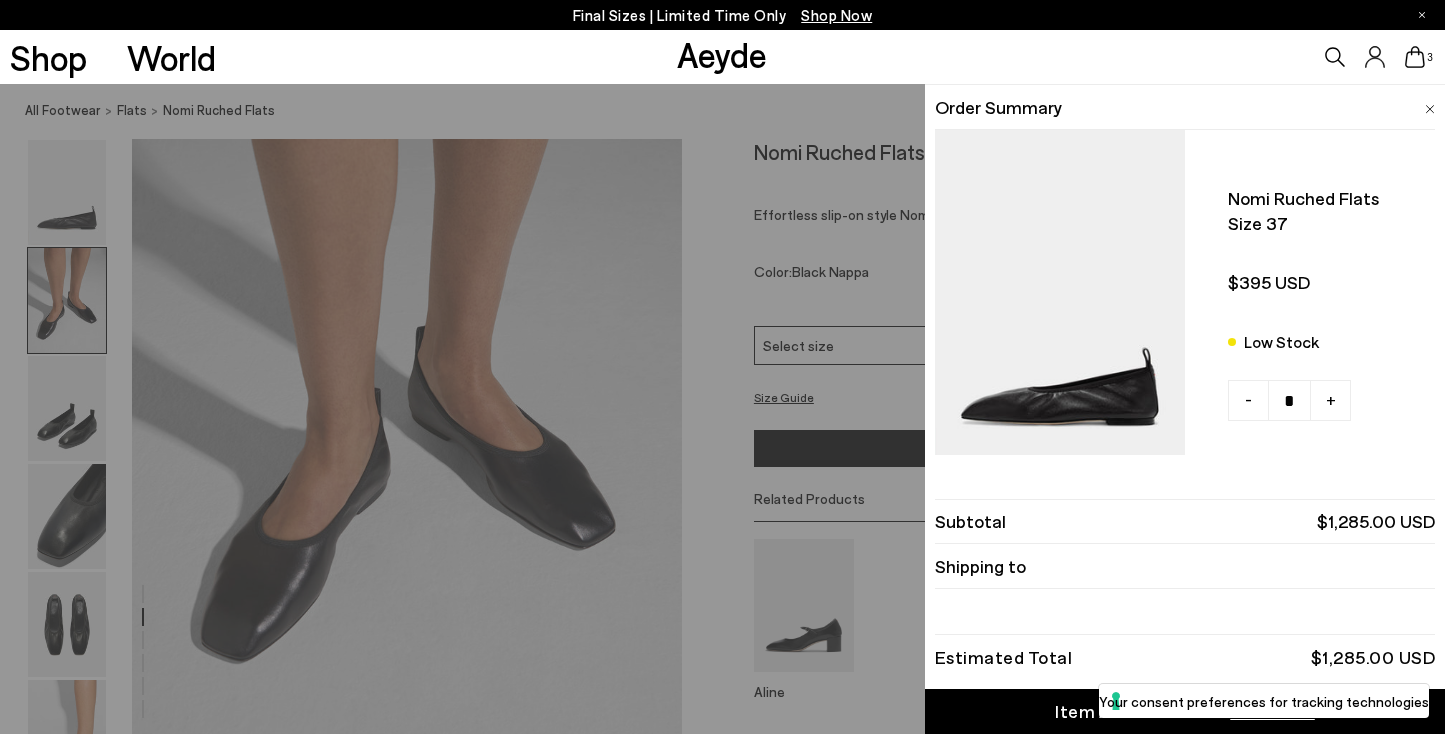 click on "Quick Add
Color
Size
View Details
Order Summary
Nomi ruched flats
Size
37
Low Stock
- +
- + -" at bounding box center [722, 409] 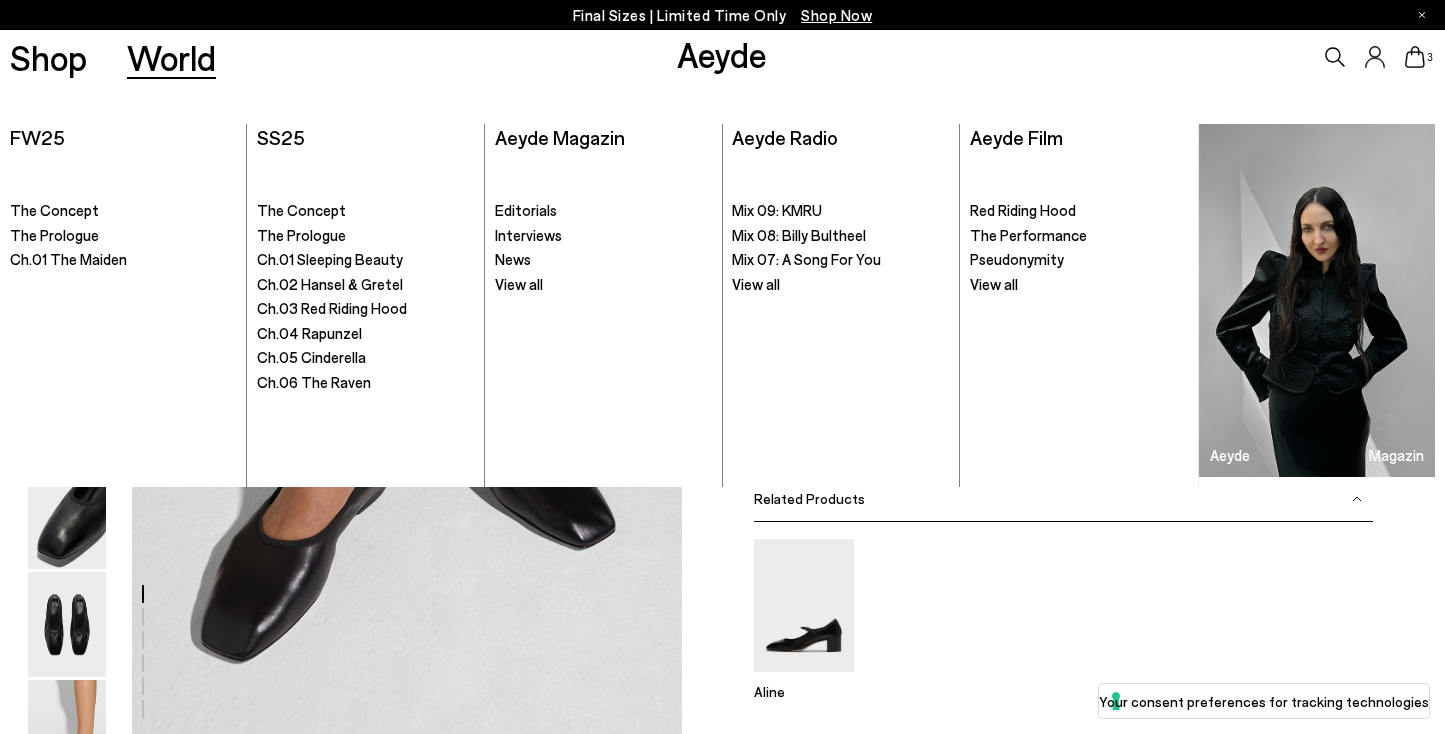 scroll, scrollTop: 0, scrollLeft: 0, axis: both 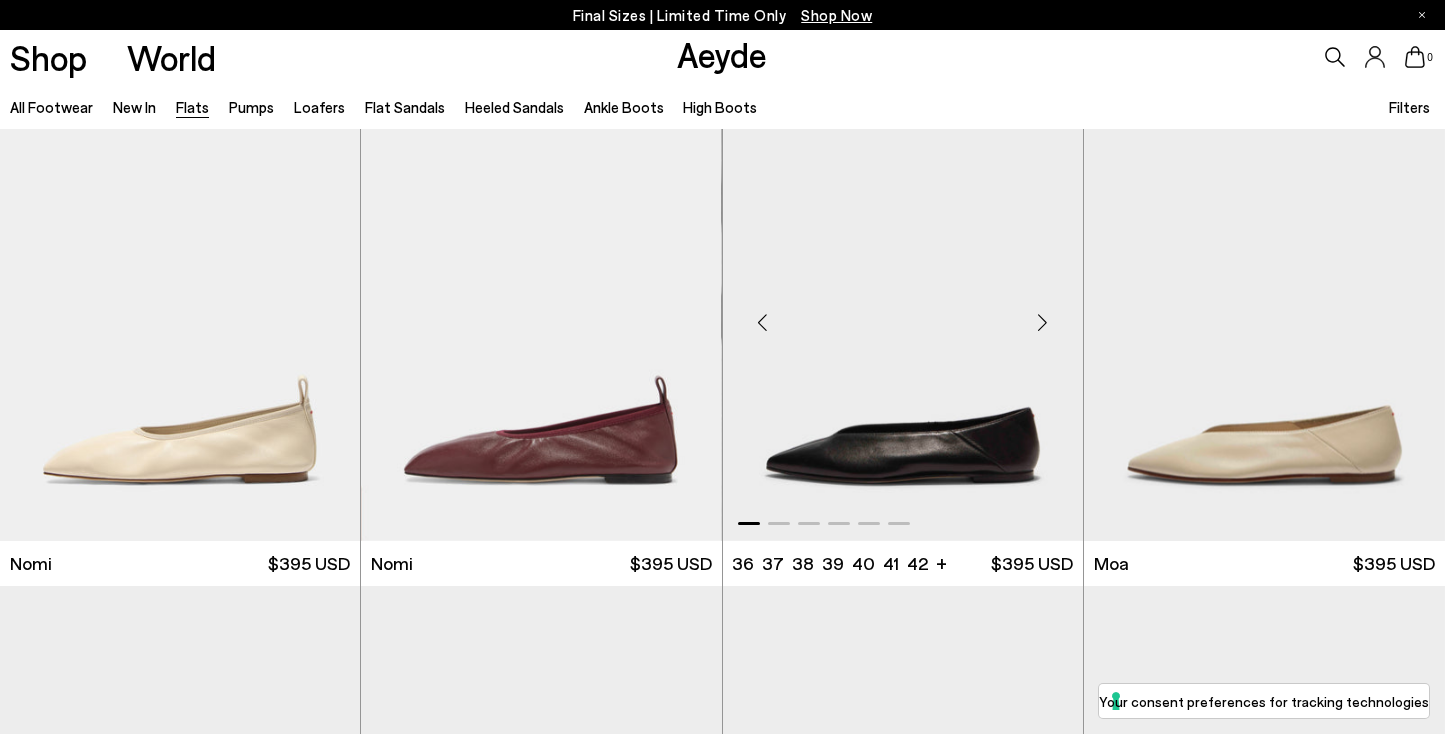 click at bounding box center (1043, 323) 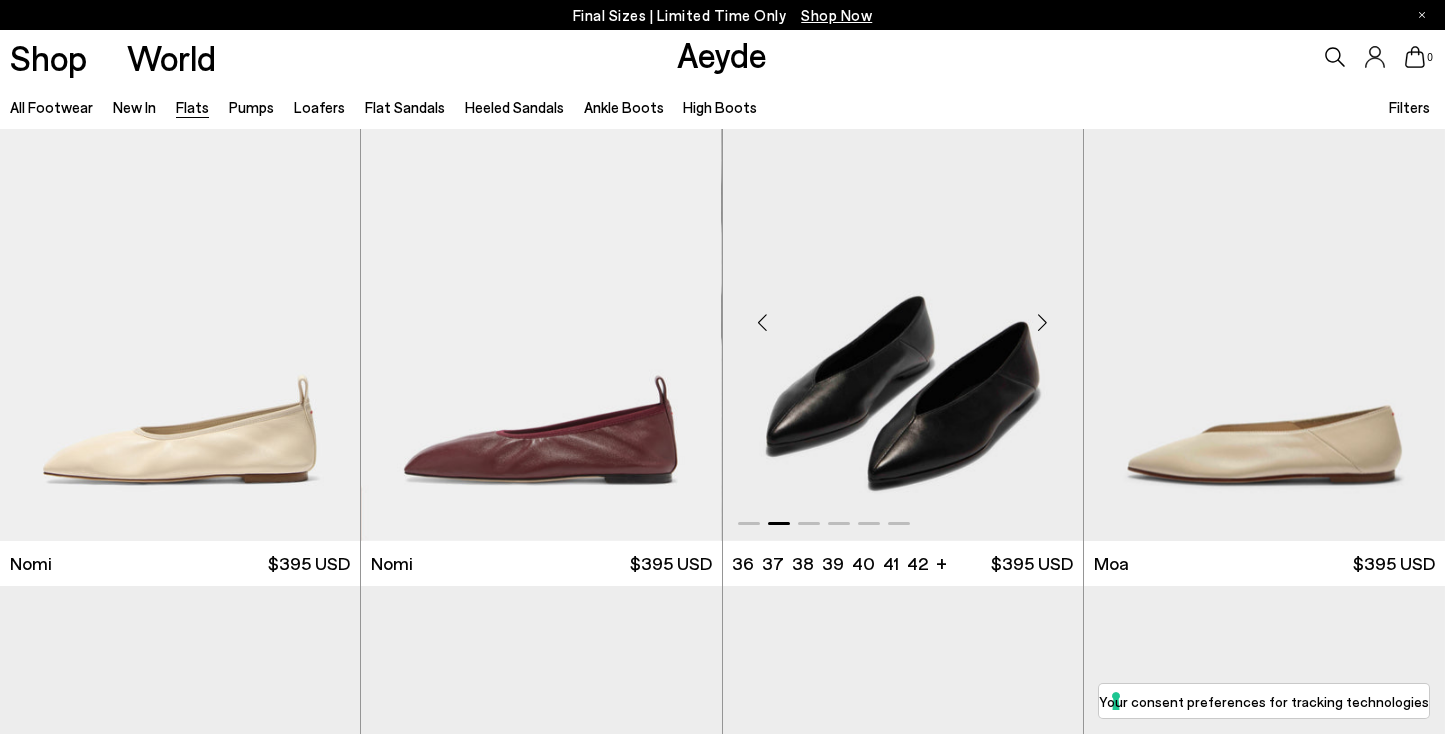 click at bounding box center (1043, 323) 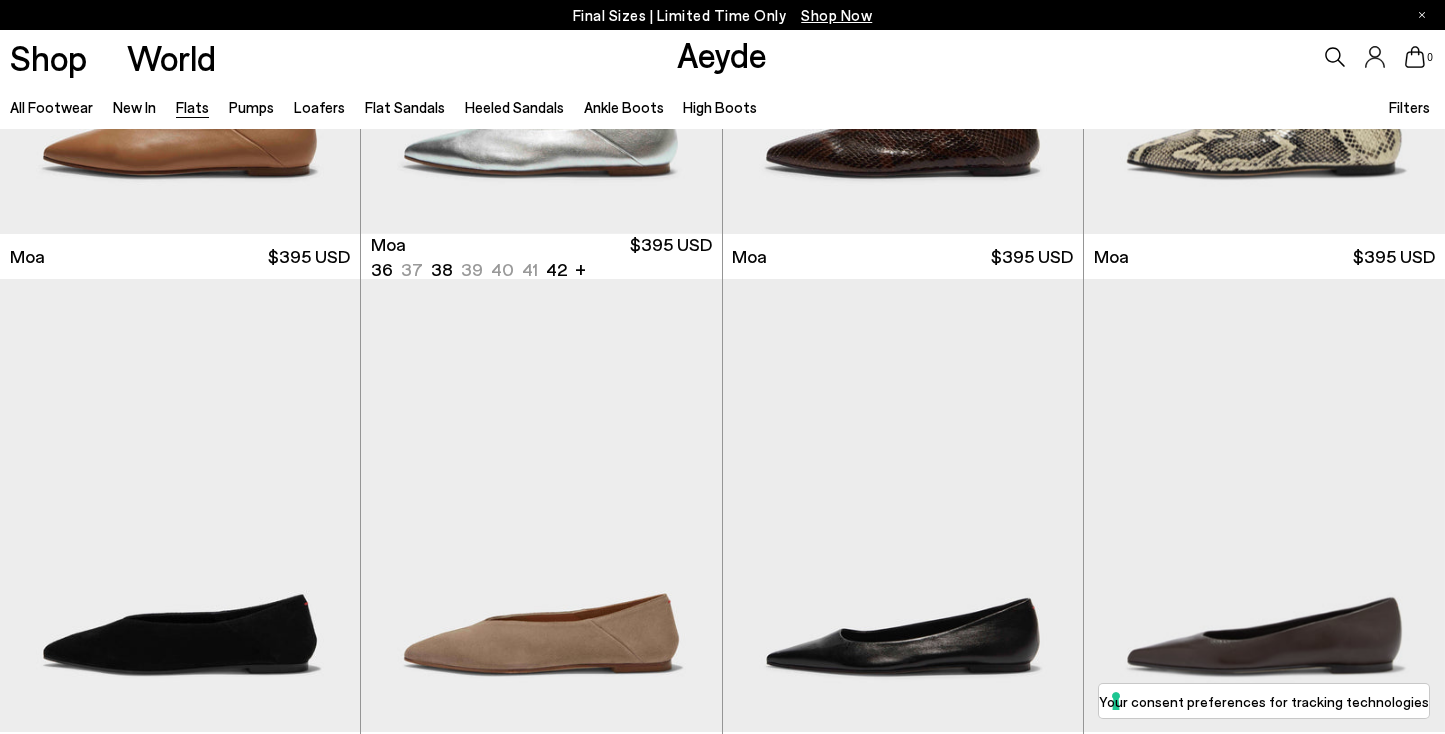 scroll, scrollTop: 2519, scrollLeft: 0, axis: vertical 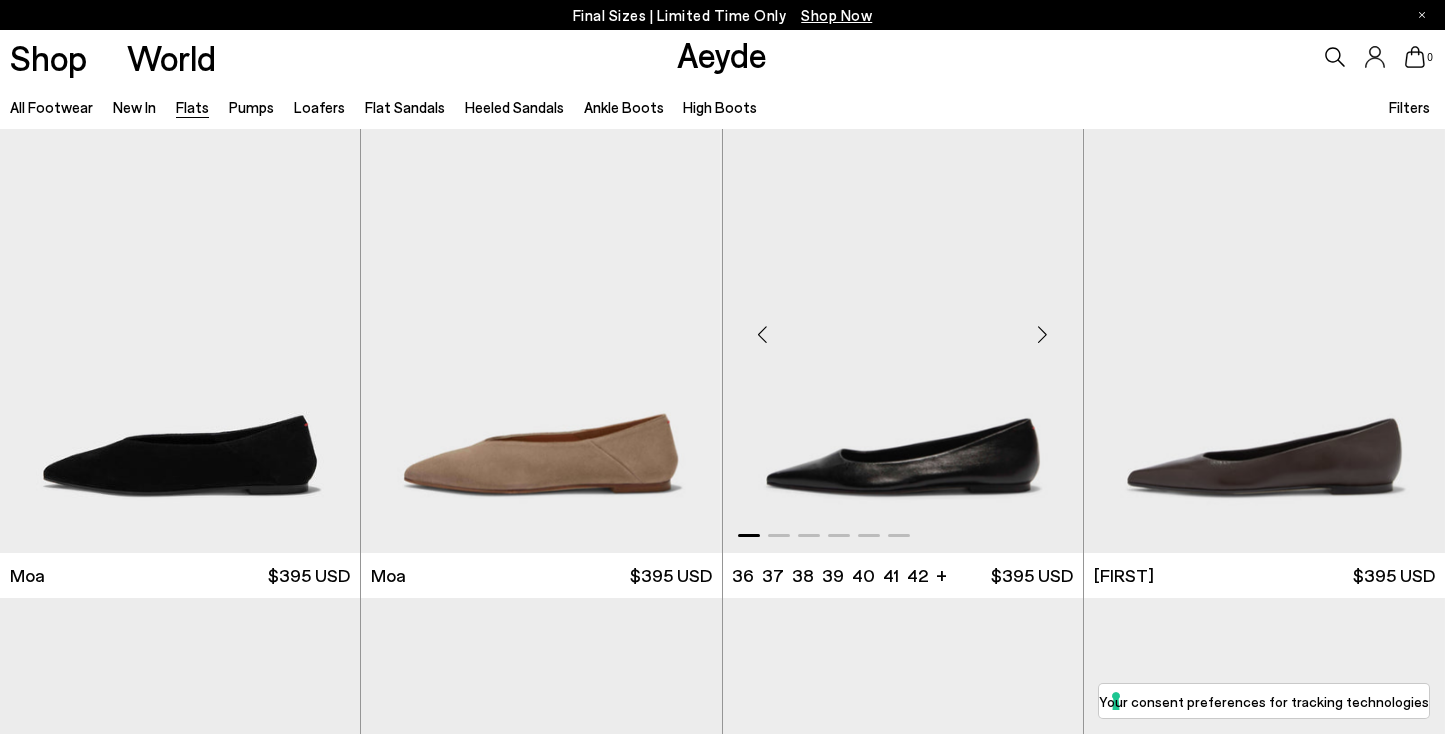 click at bounding box center (1043, 335) 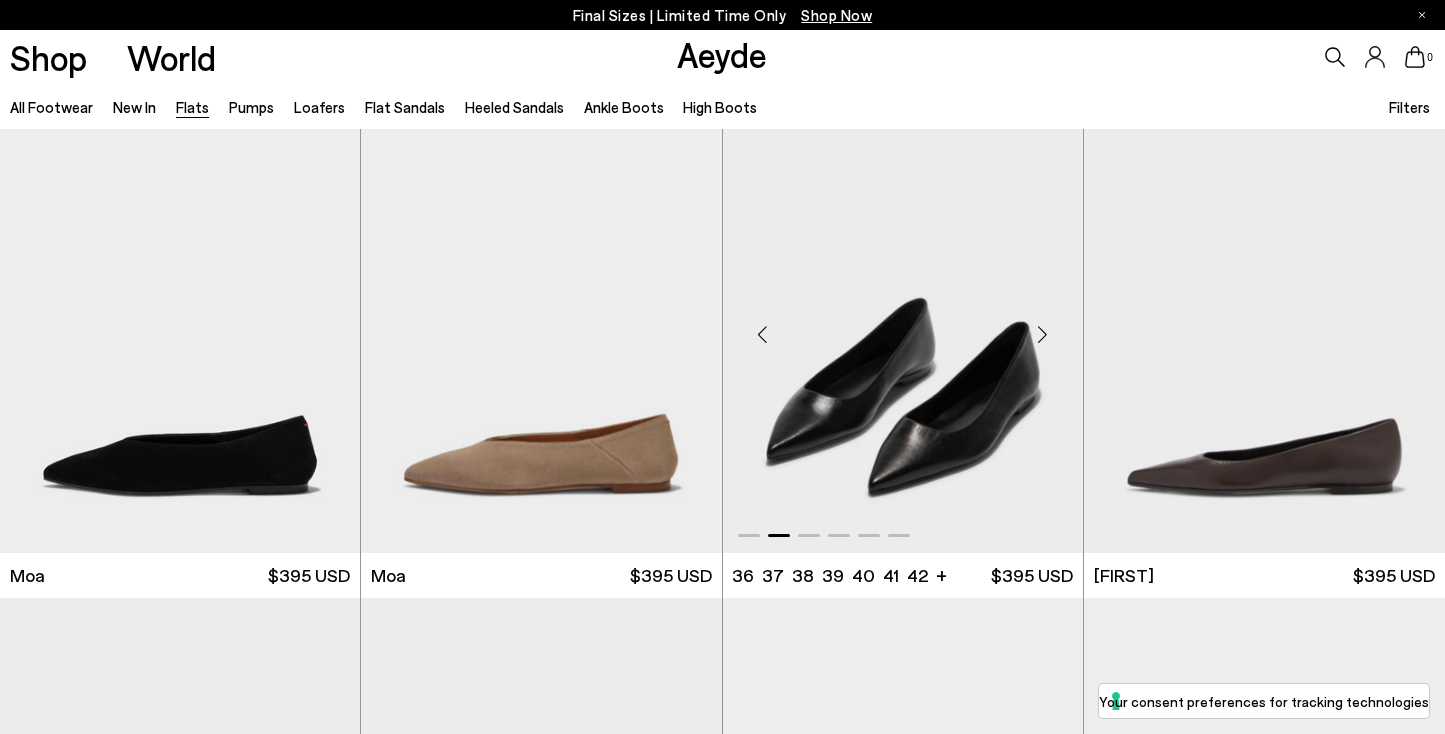 click at bounding box center (1043, 335) 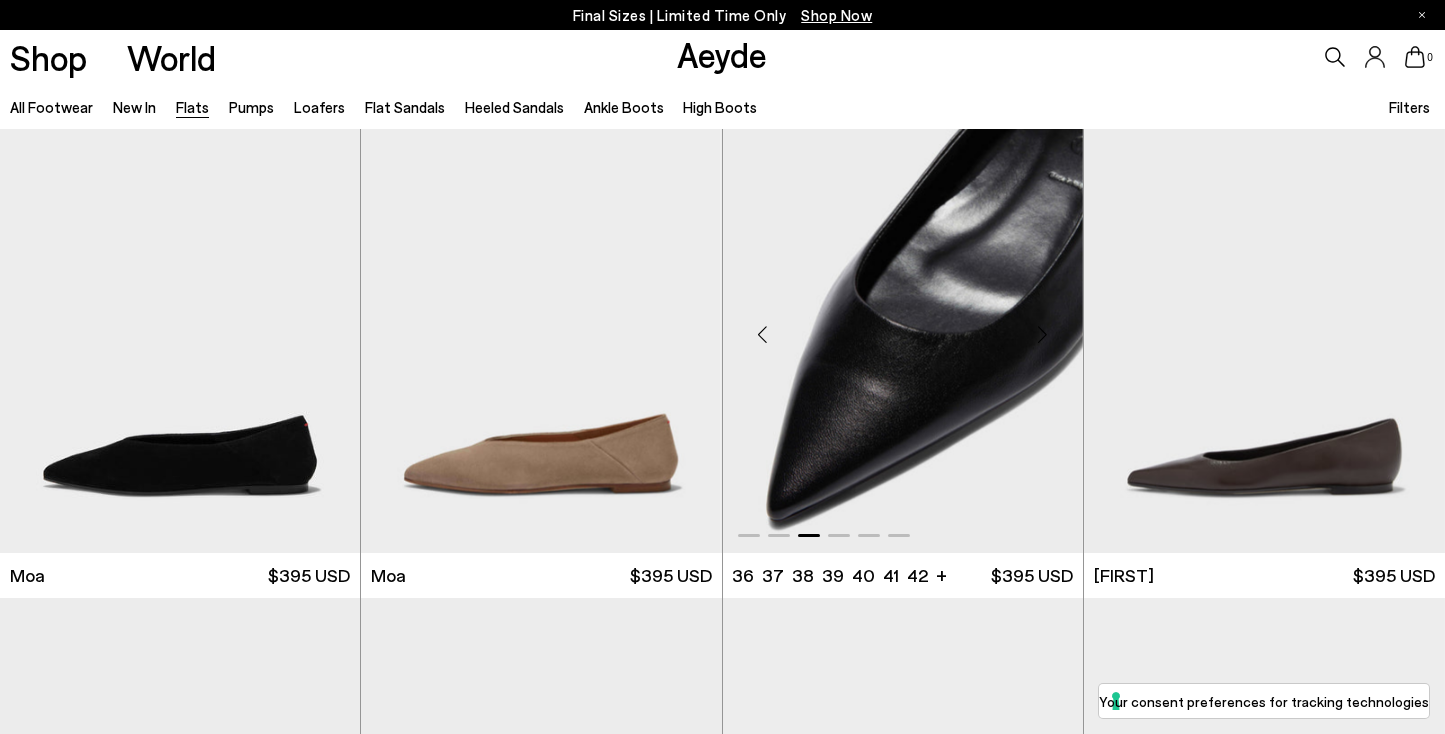 click at bounding box center (1043, 335) 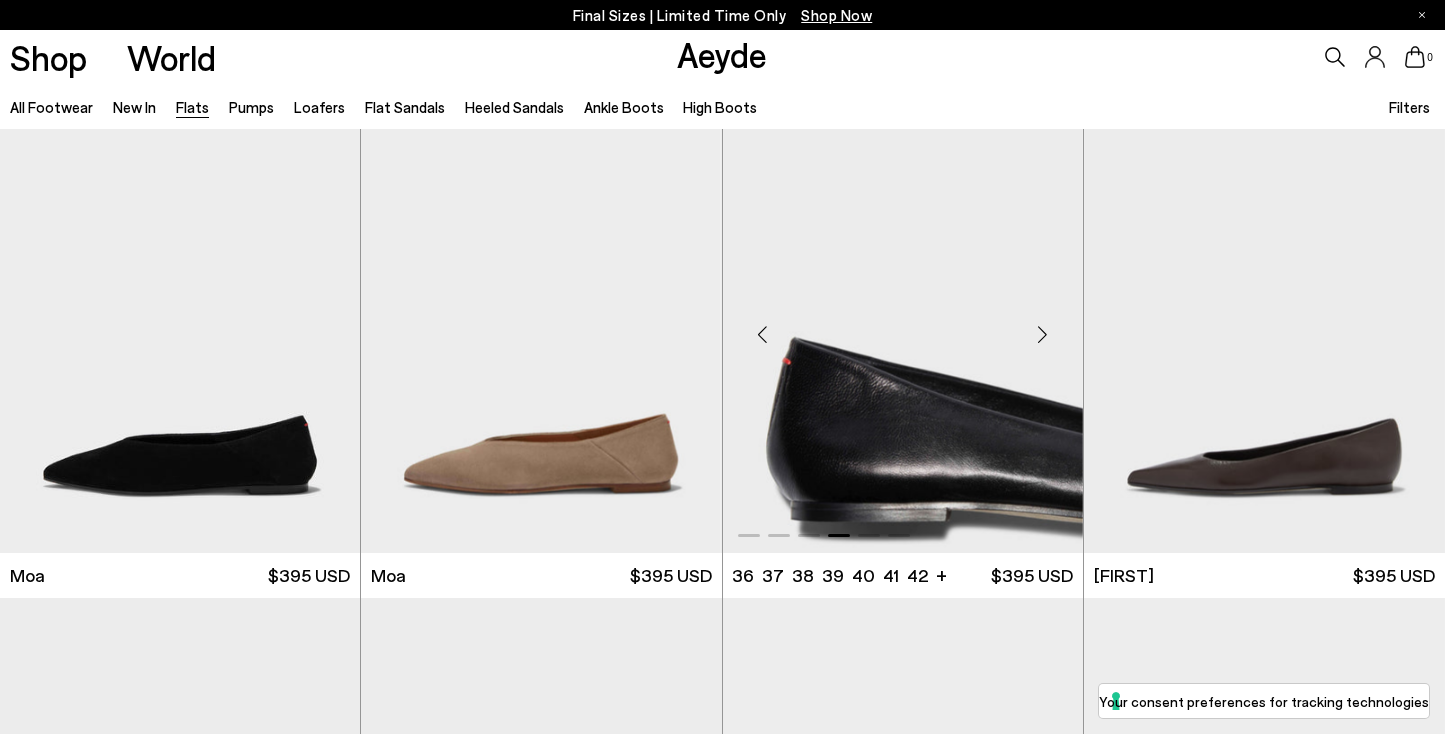 click at bounding box center (1043, 335) 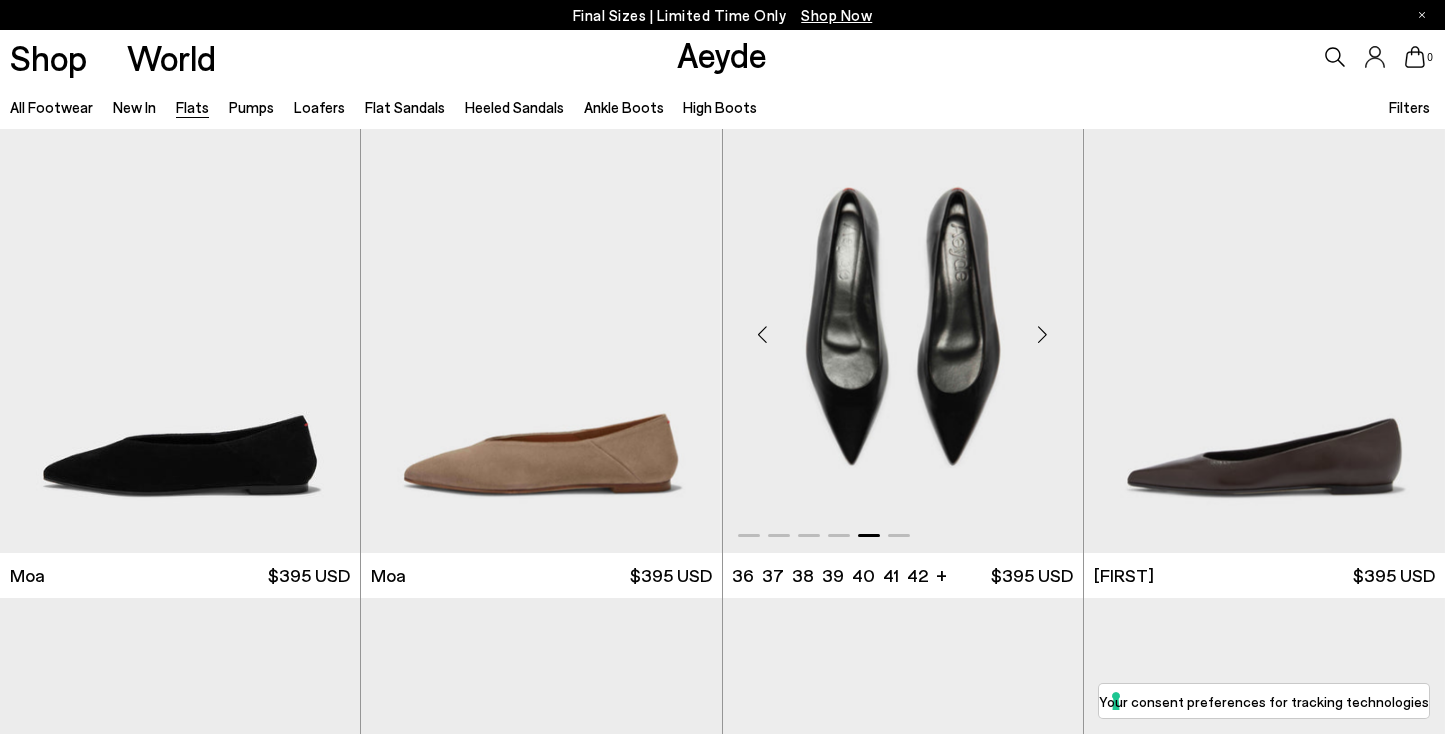 click at bounding box center [1043, 335] 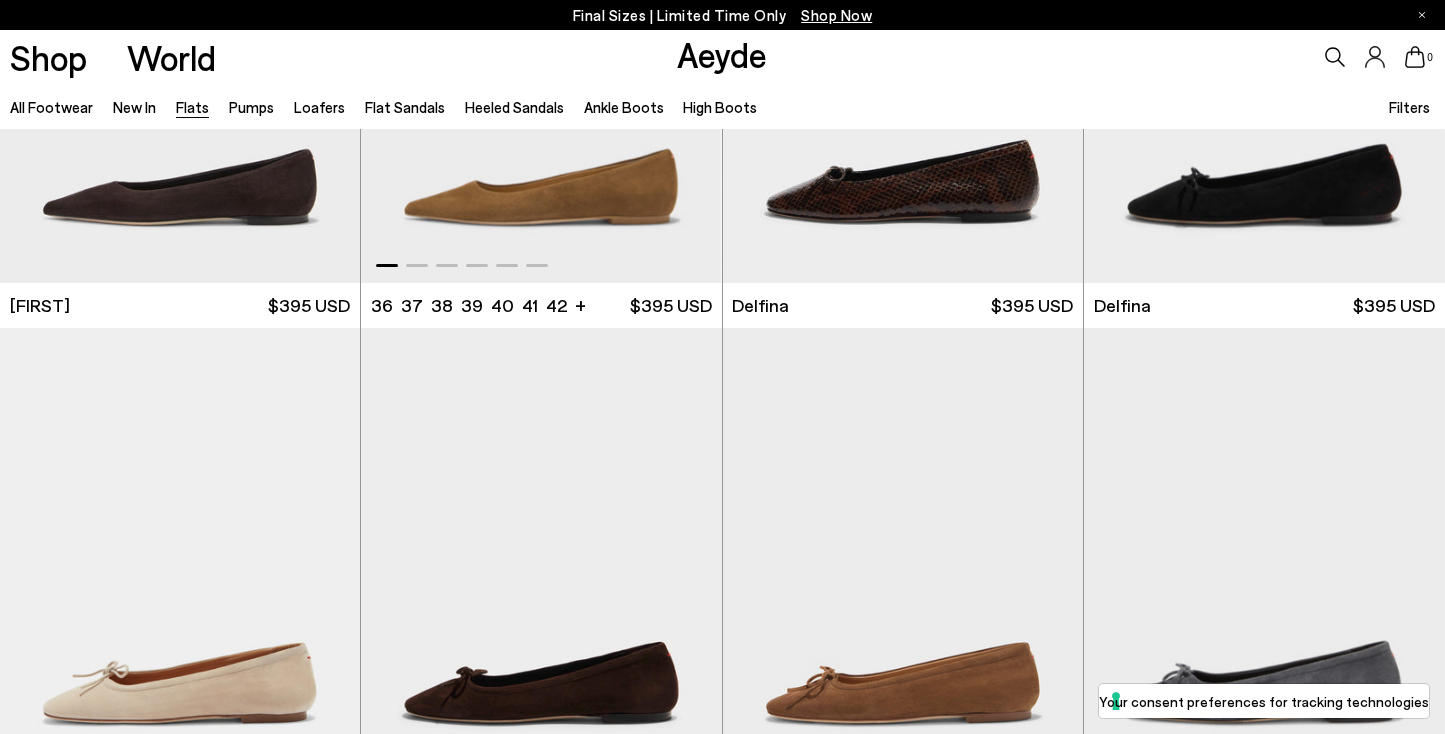 scroll, scrollTop: 3515, scrollLeft: 0, axis: vertical 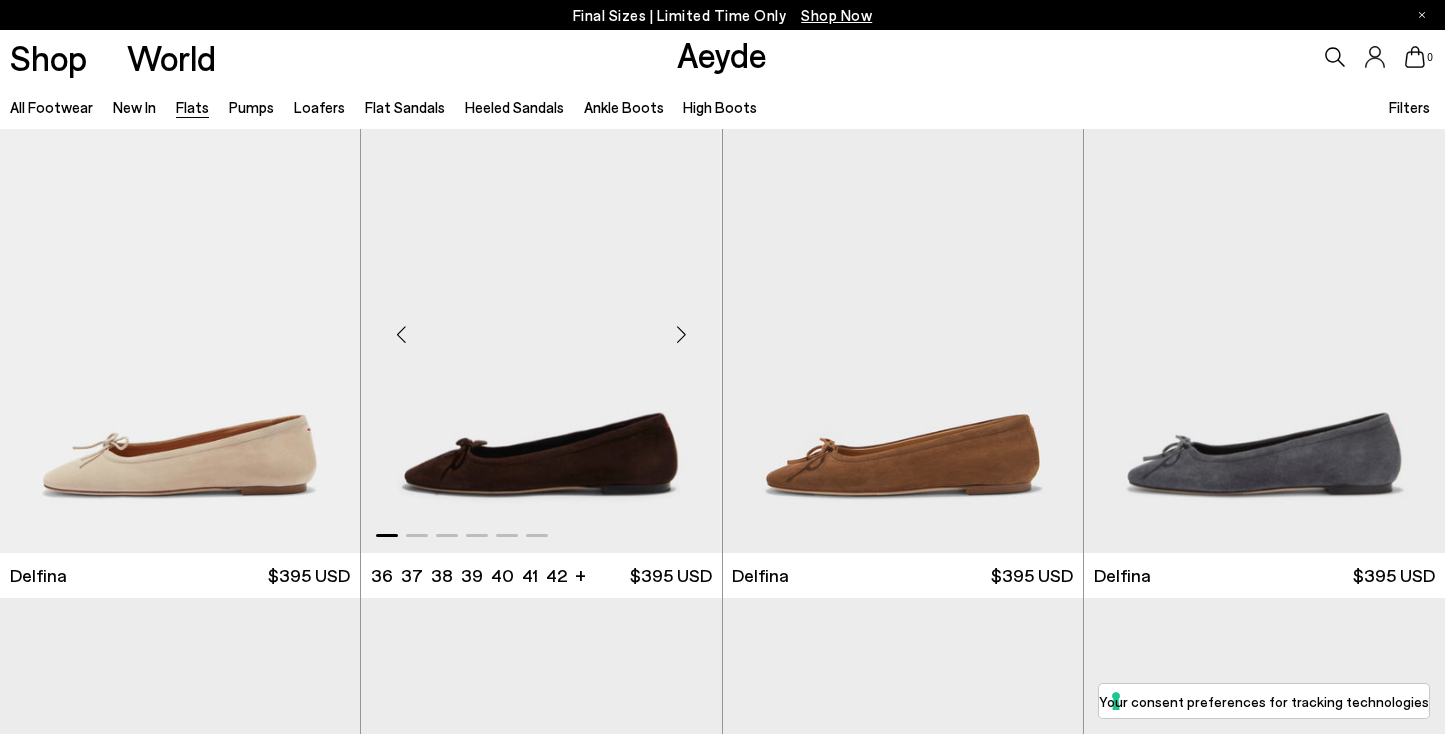 click at bounding box center [682, 335] 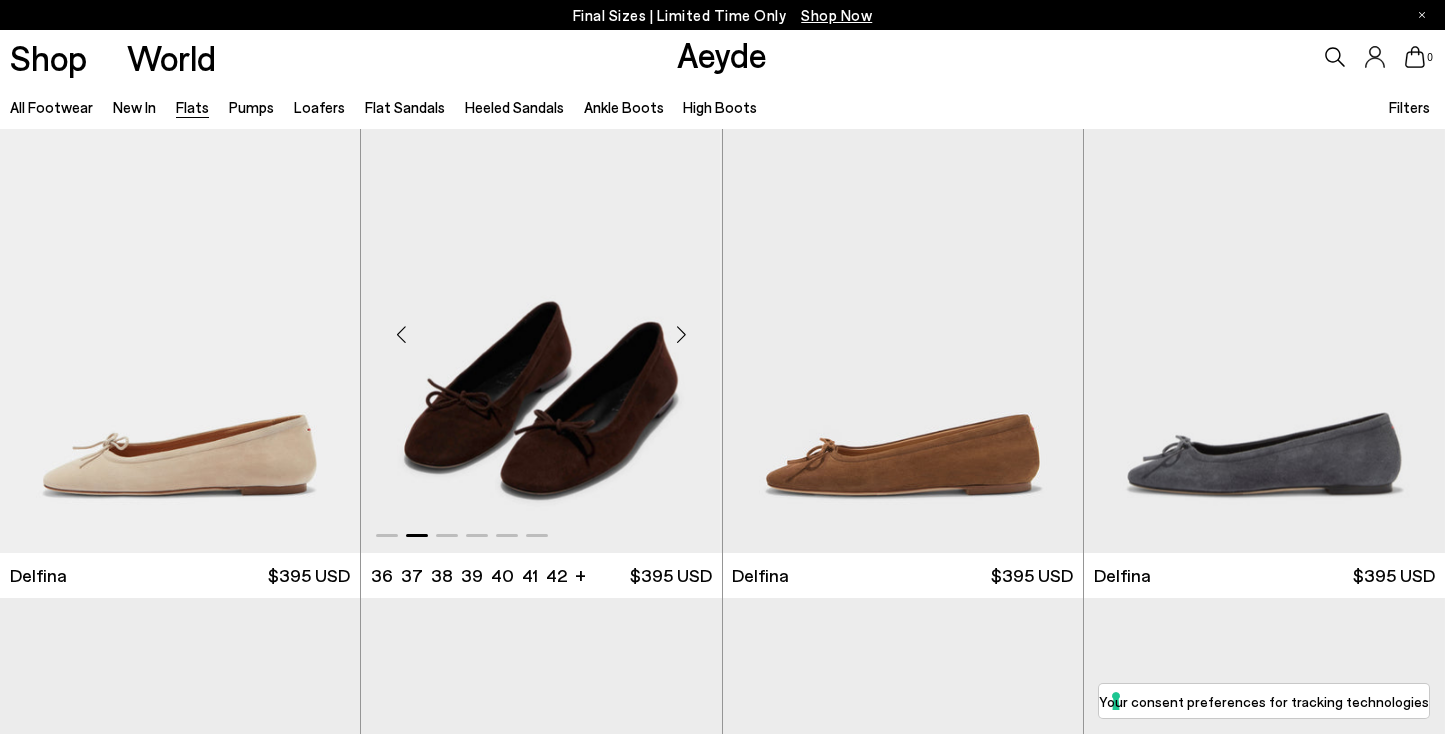 click at bounding box center (682, 335) 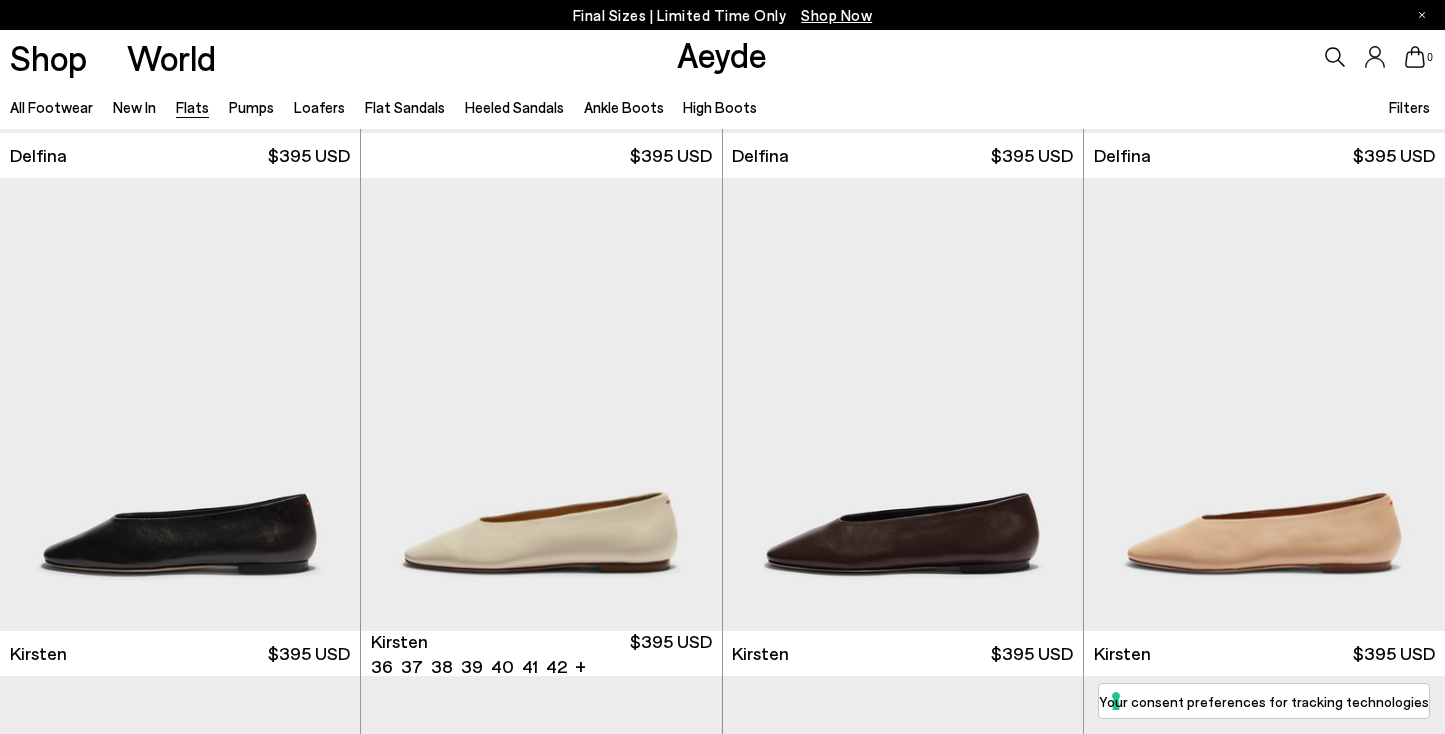 scroll, scrollTop: 4015, scrollLeft: 0, axis: vertical 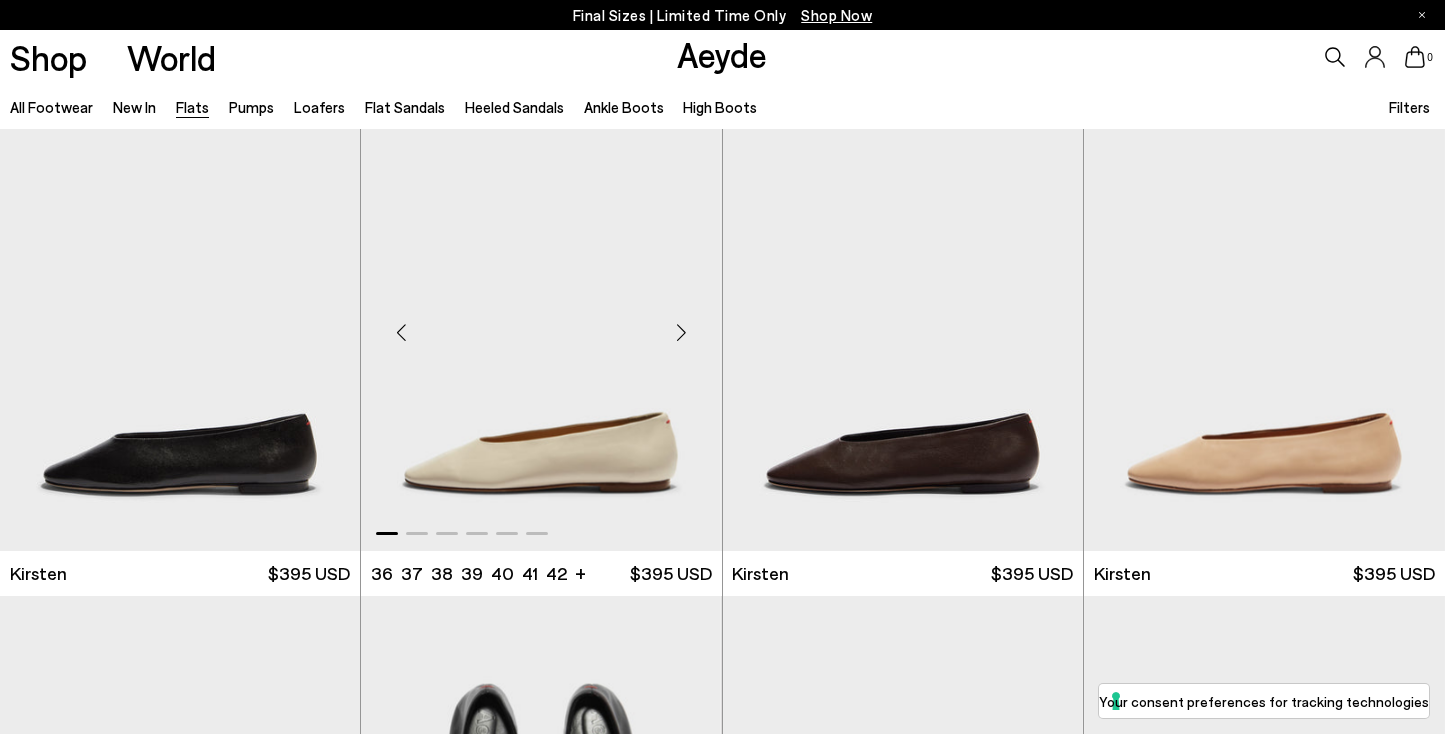 click at bounding box center (682, 333) 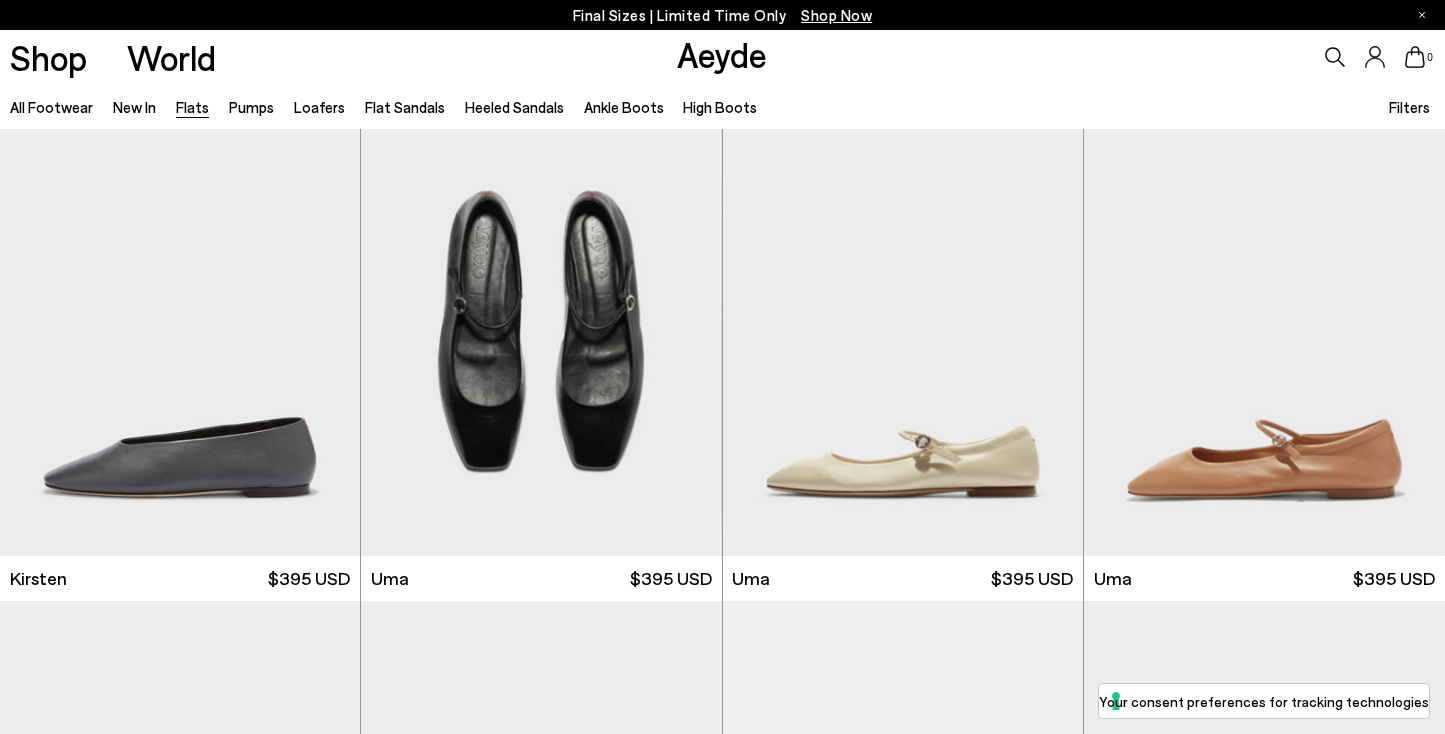 scroll, scrollTop: 4477, scrollLeft: 0, axis: vertical 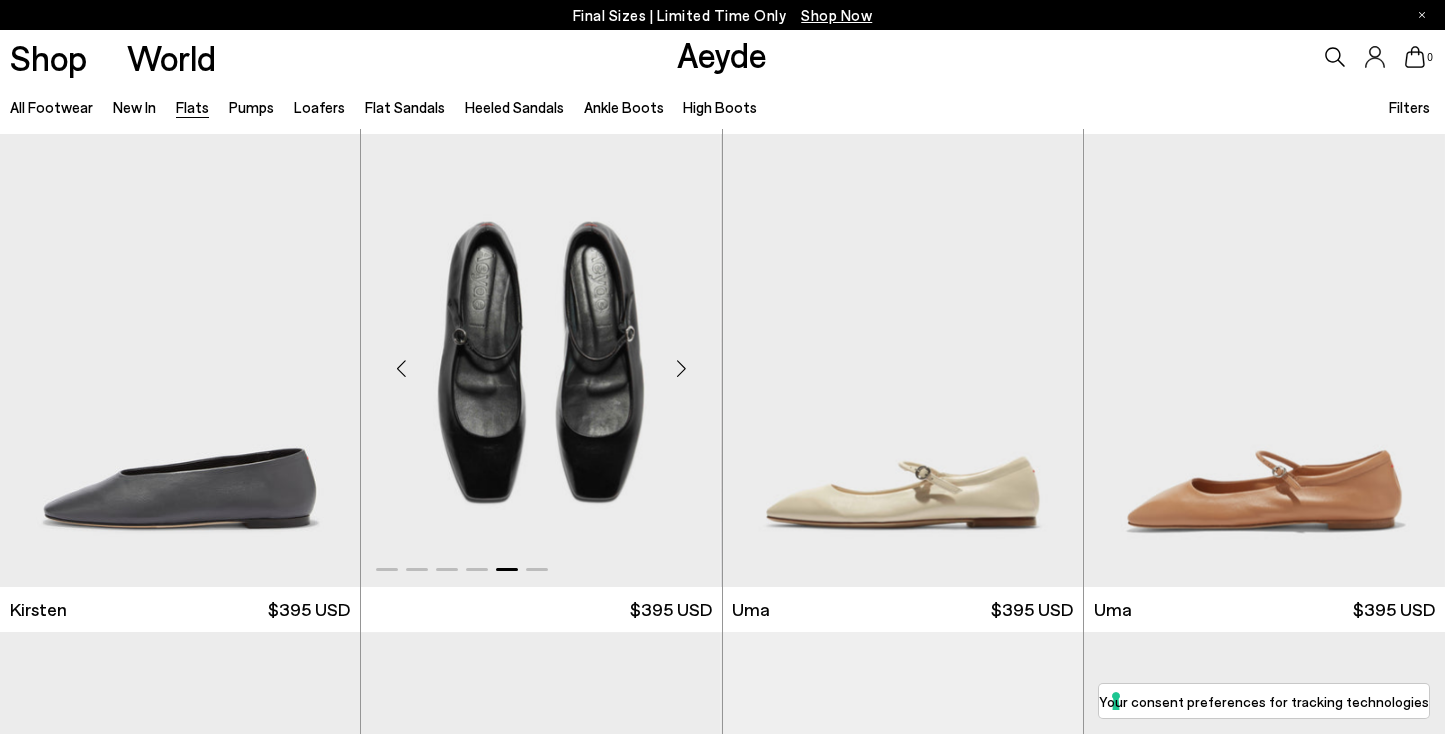 click at bounding box center [682, 369] 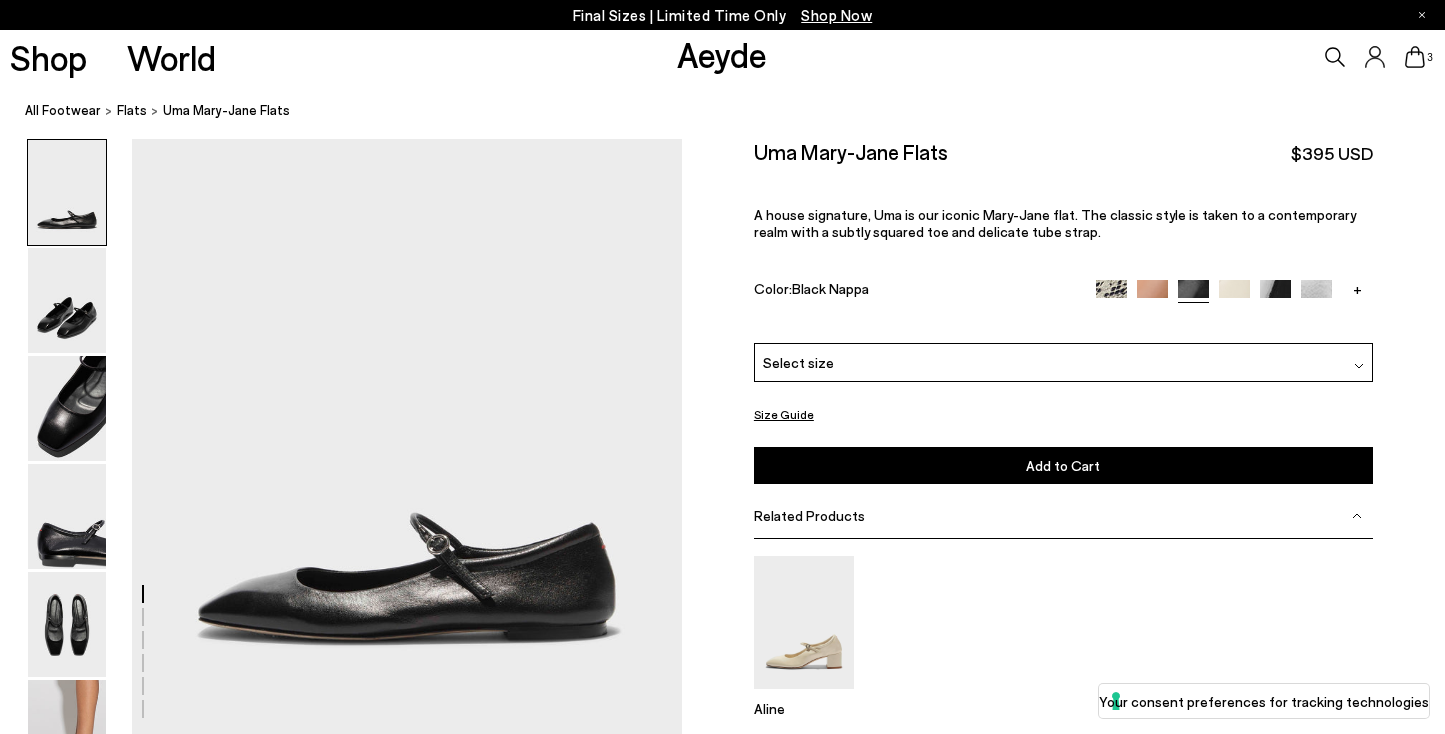 scroll, scrollTop: 0, scrollLeft: 0, axis: both 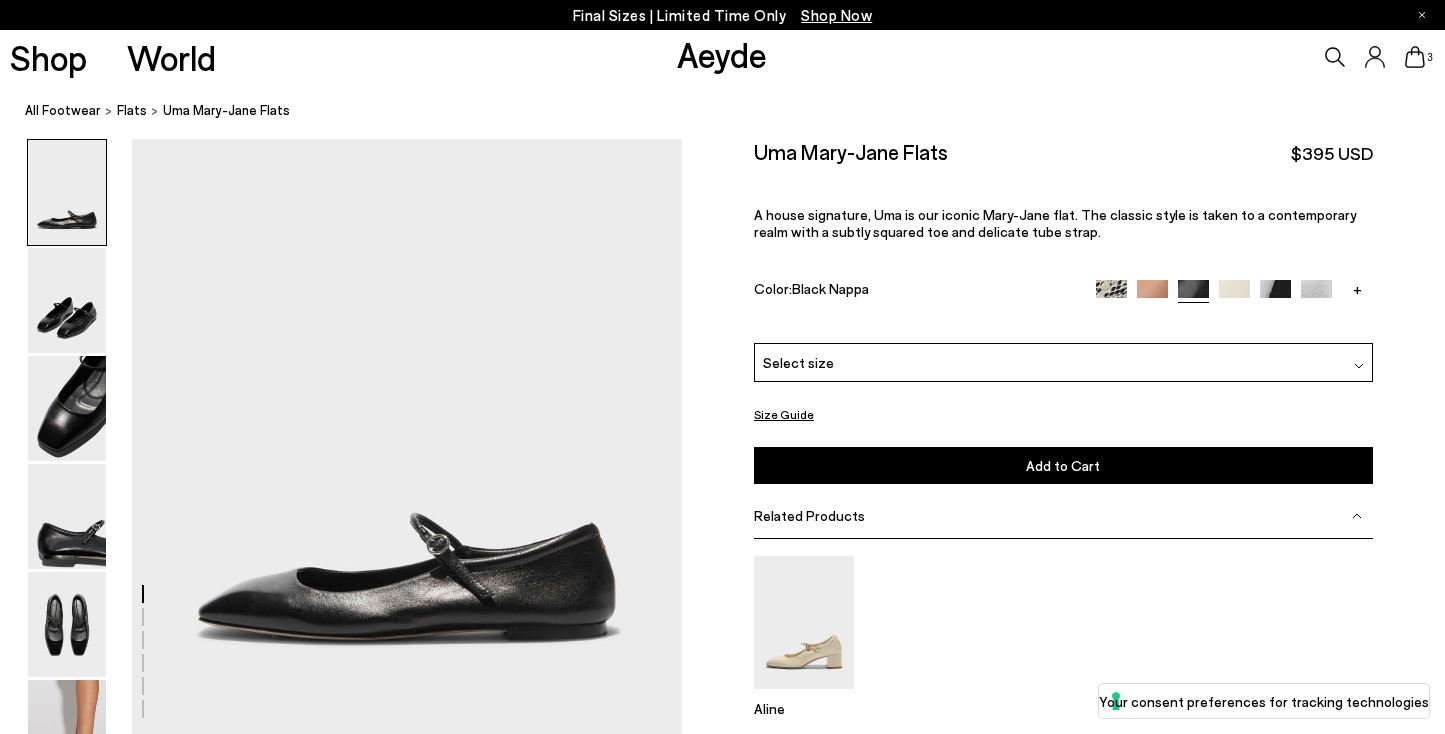 click on "Select size" at bounding box center [798, 362] 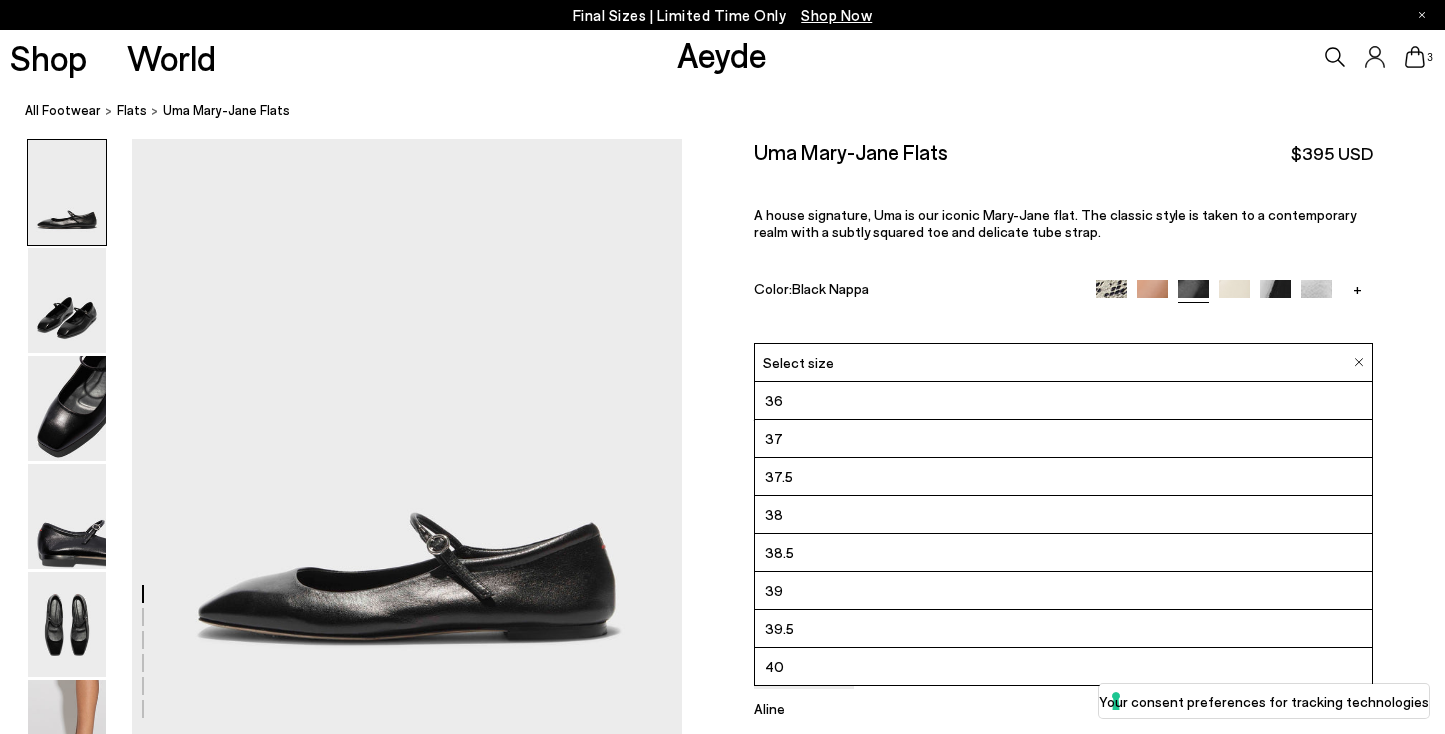click on "37" at bounding box center [1063, 439] 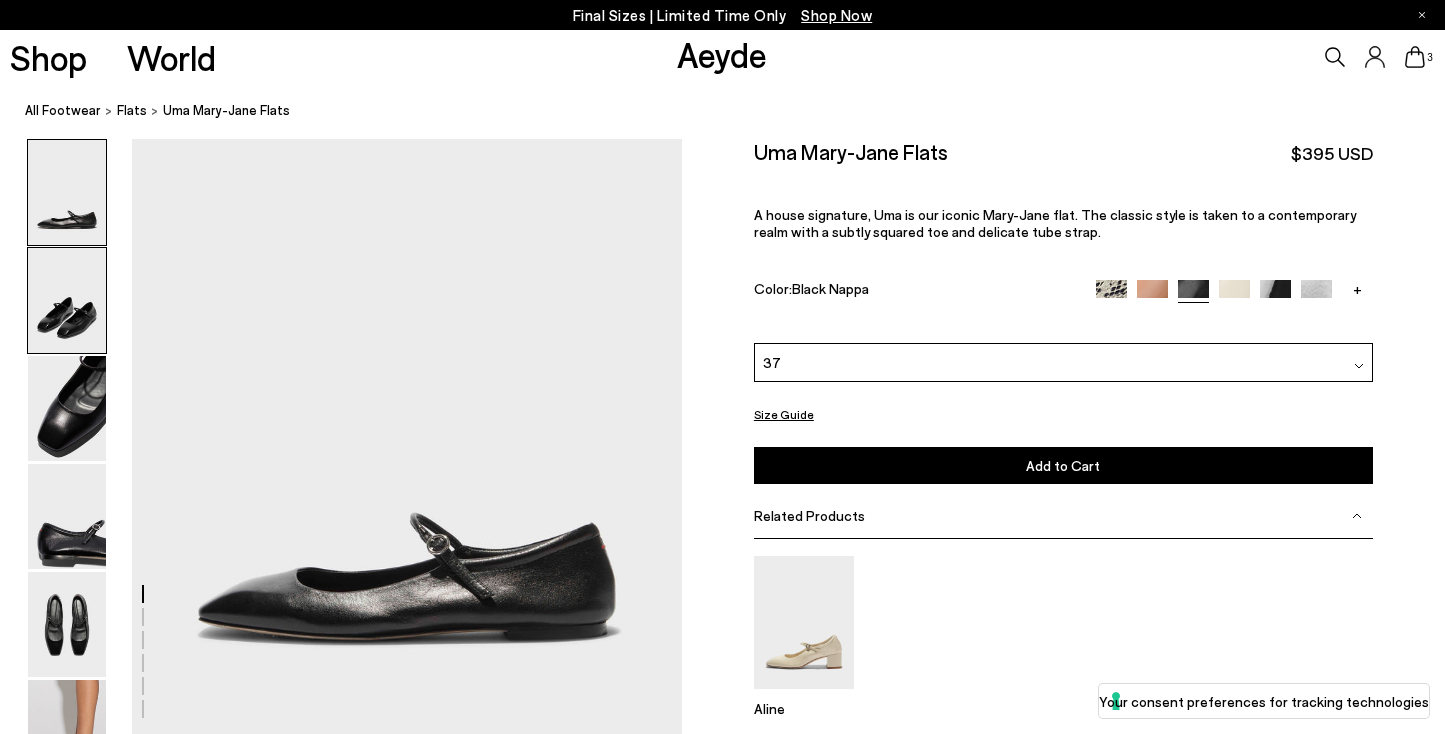 click at bounding box center (67, 300) 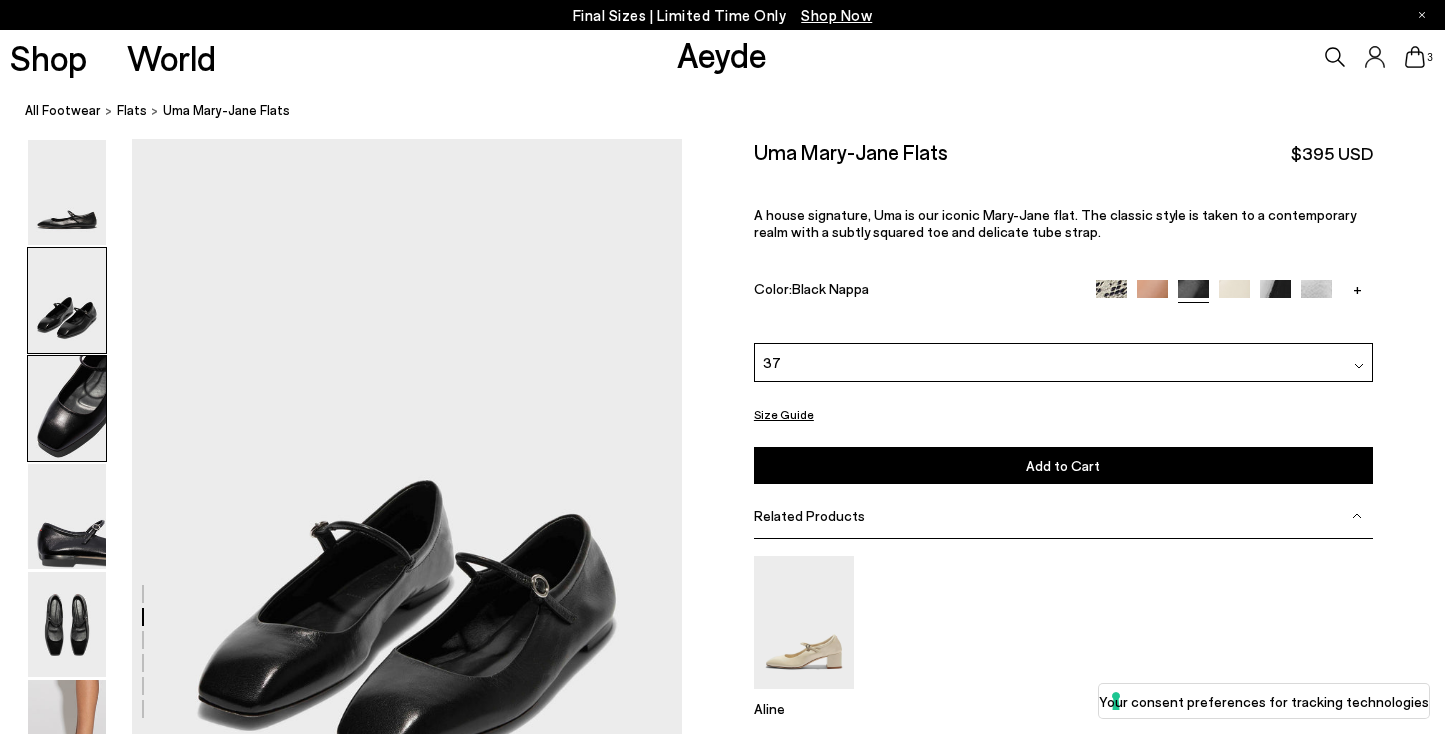 click at bounding box center (67, 408) 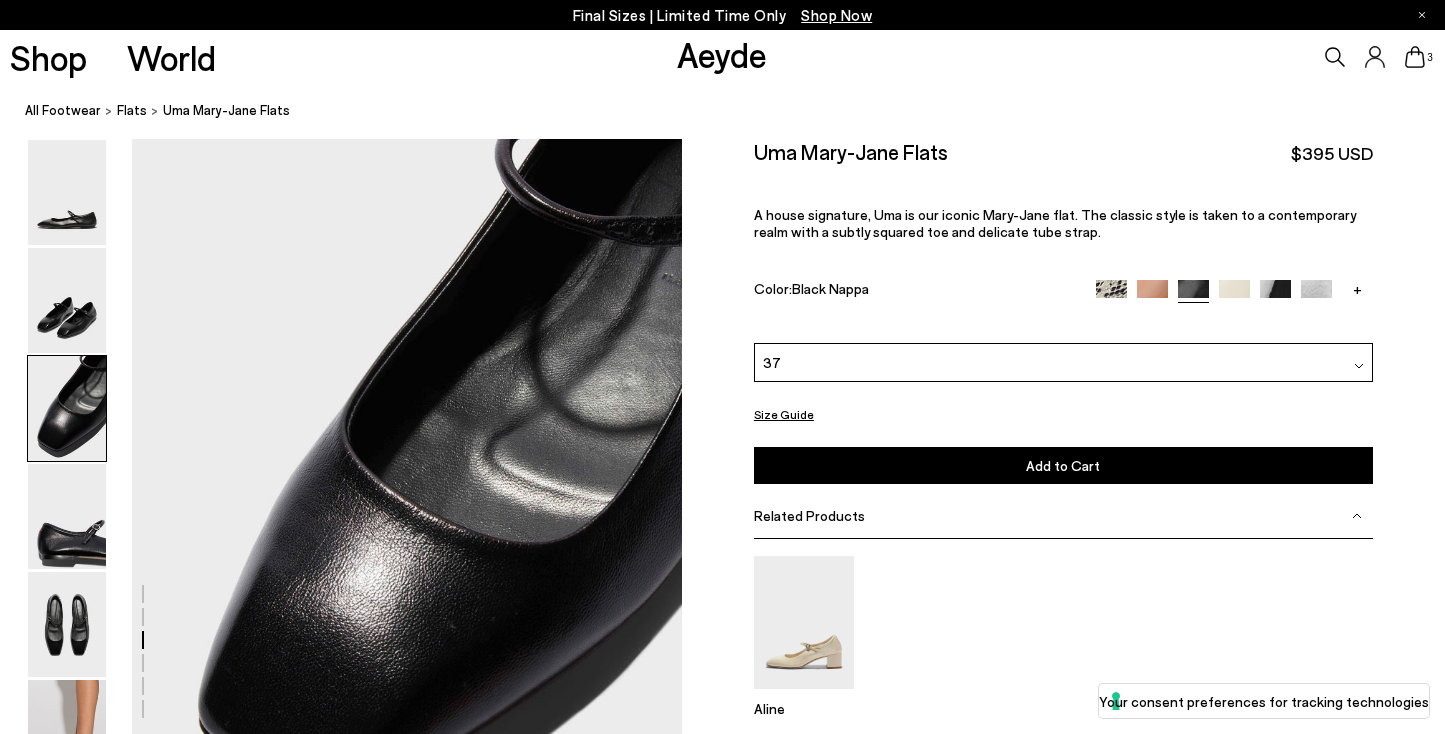 scroll, scrollTop: 1342, scrollLeft: 0, axis: vertical 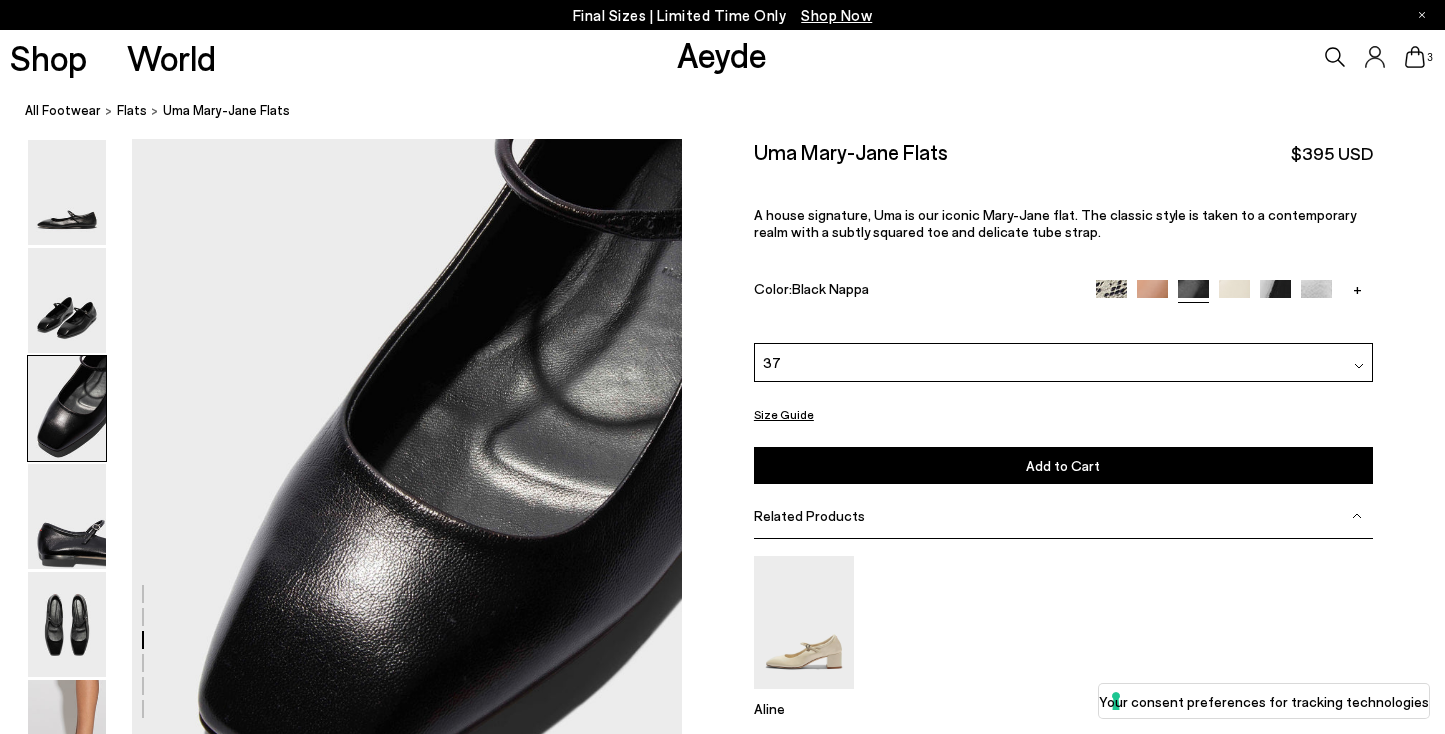 click on "Add to Cart Select a Size First" at bounding box center (1063, 465) 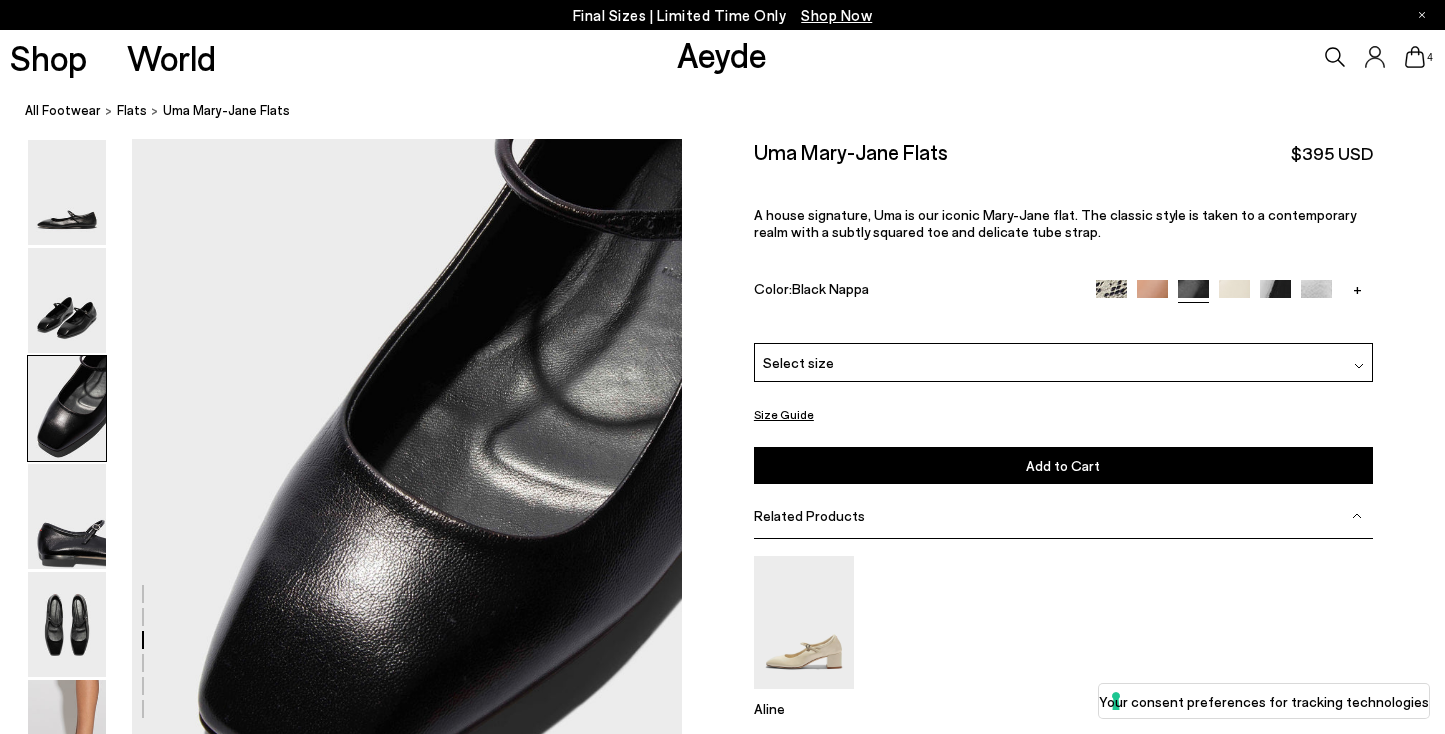 click 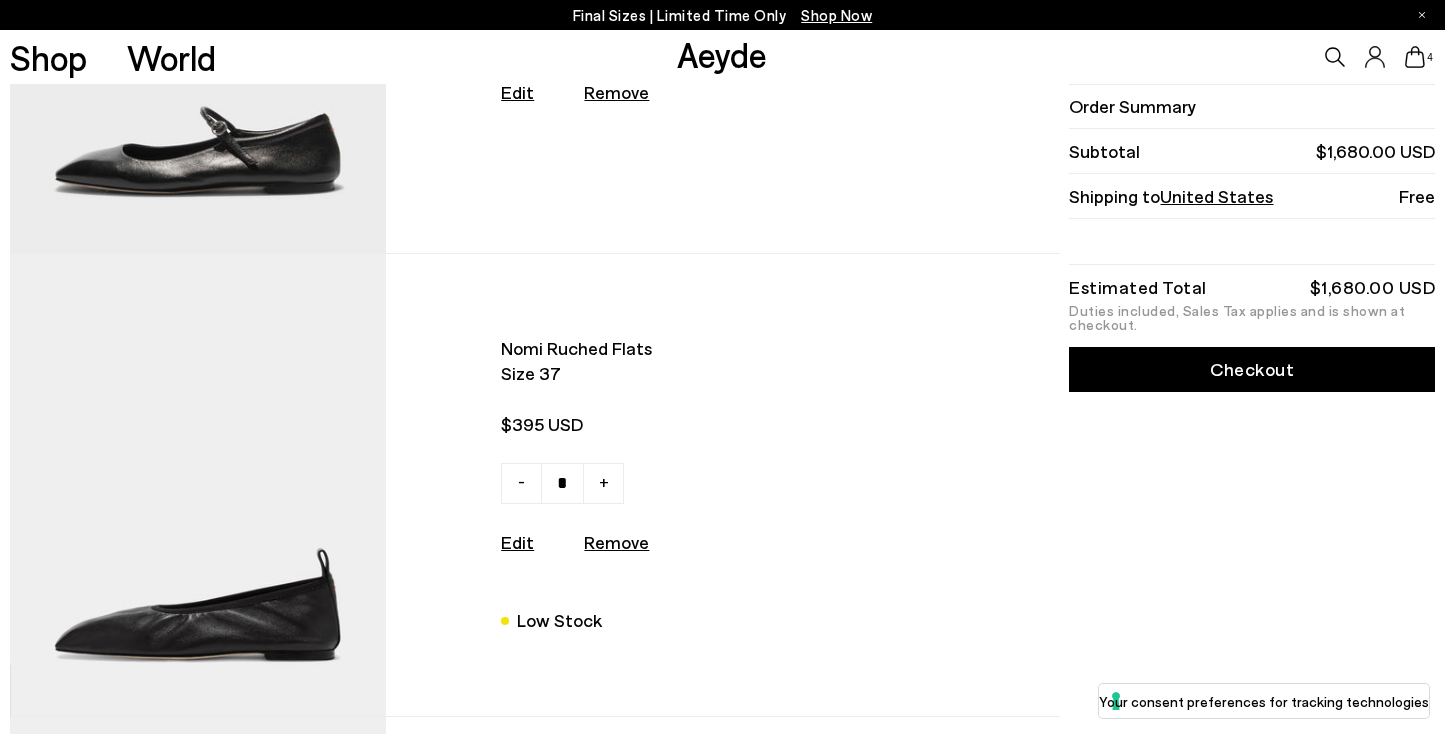 scroll, scrollTop: 0, scrollLeft: 0, axis: both 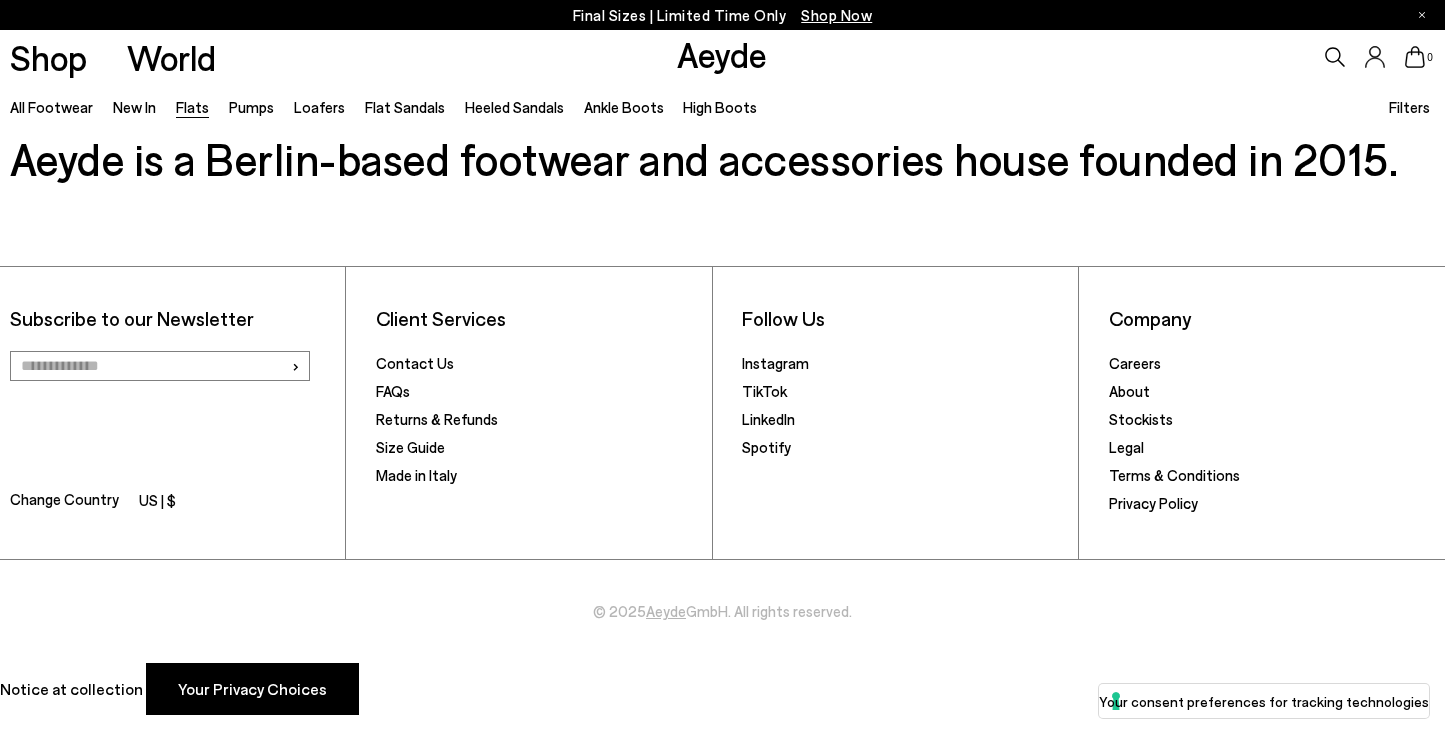 click on "Flats" at bounding box center [192, 107] 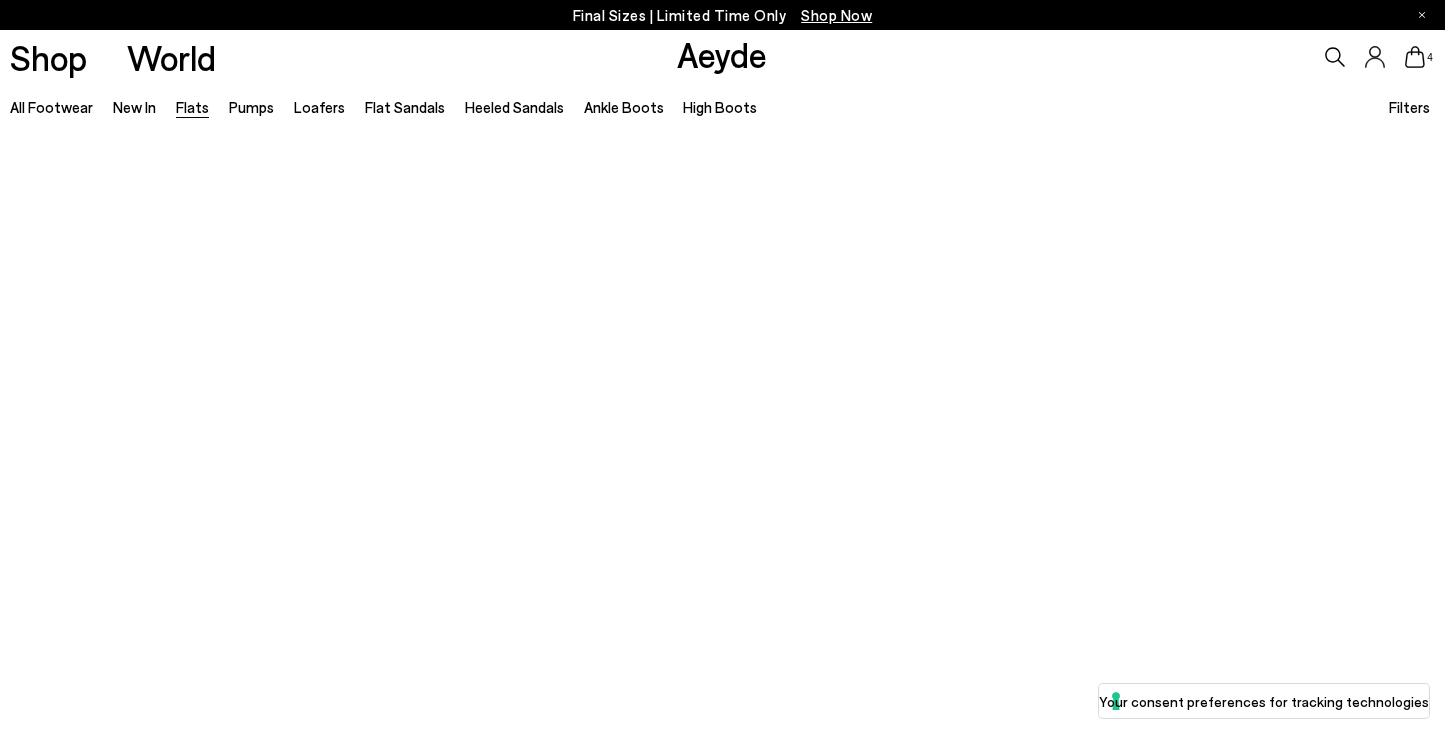 scroll, scrollTop: 0, scrollLeft: 0, axis: both 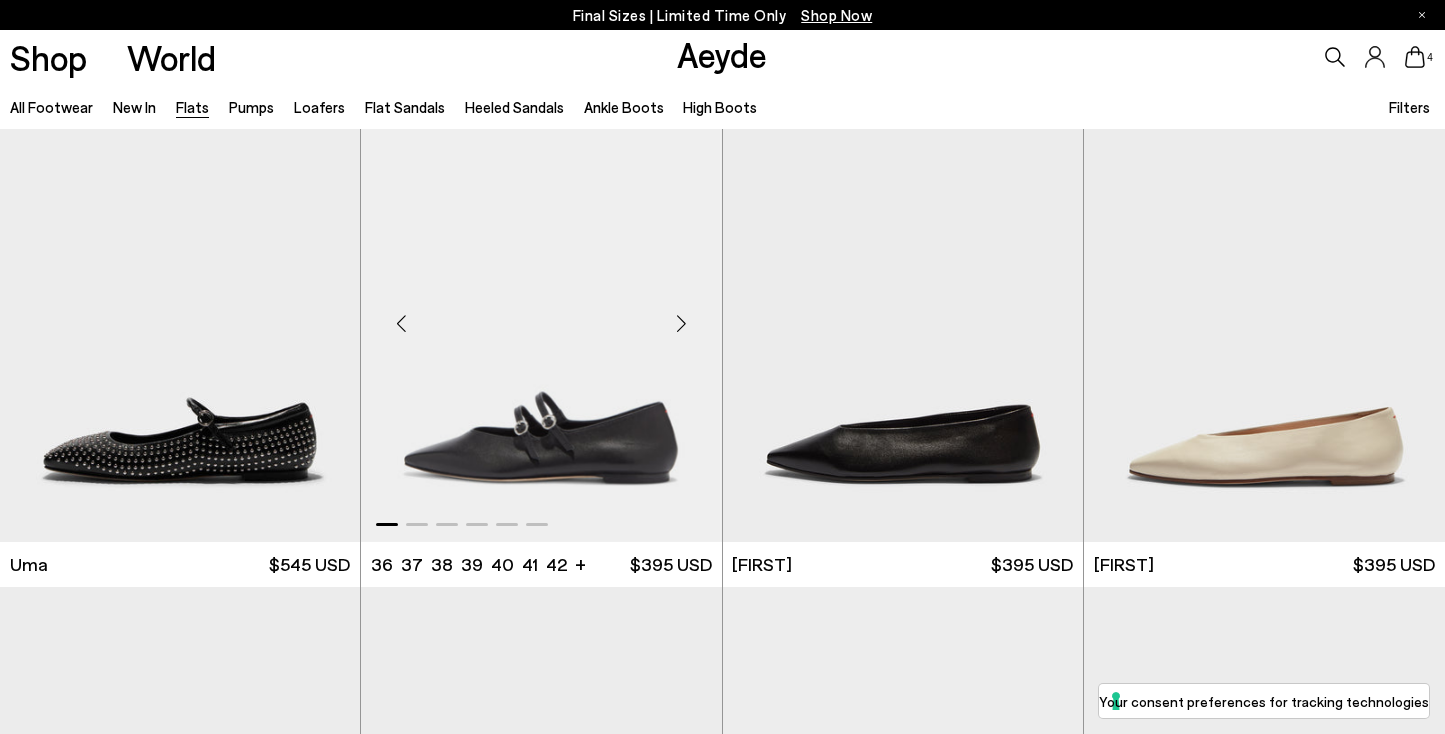 click at bounding box center (682, 323) 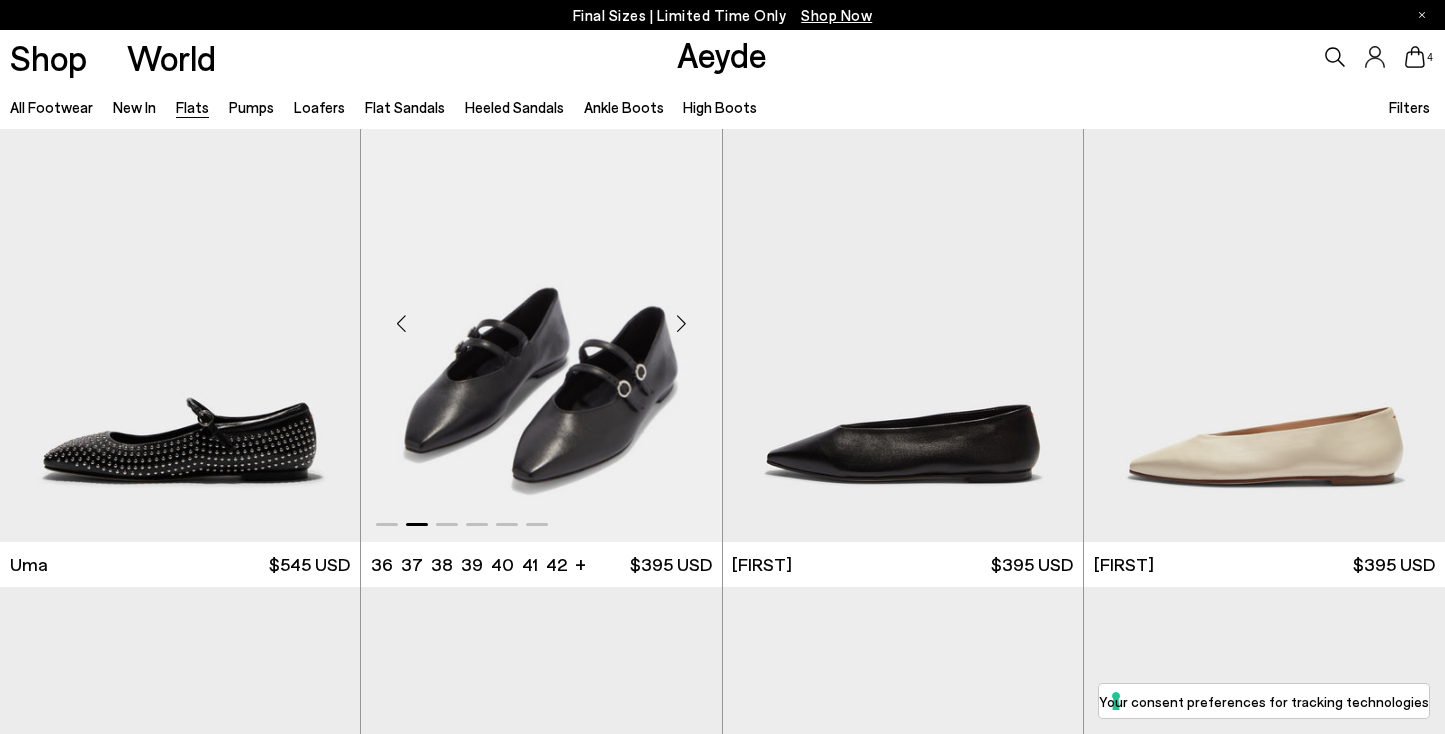 click at bounding box center [682, 323] 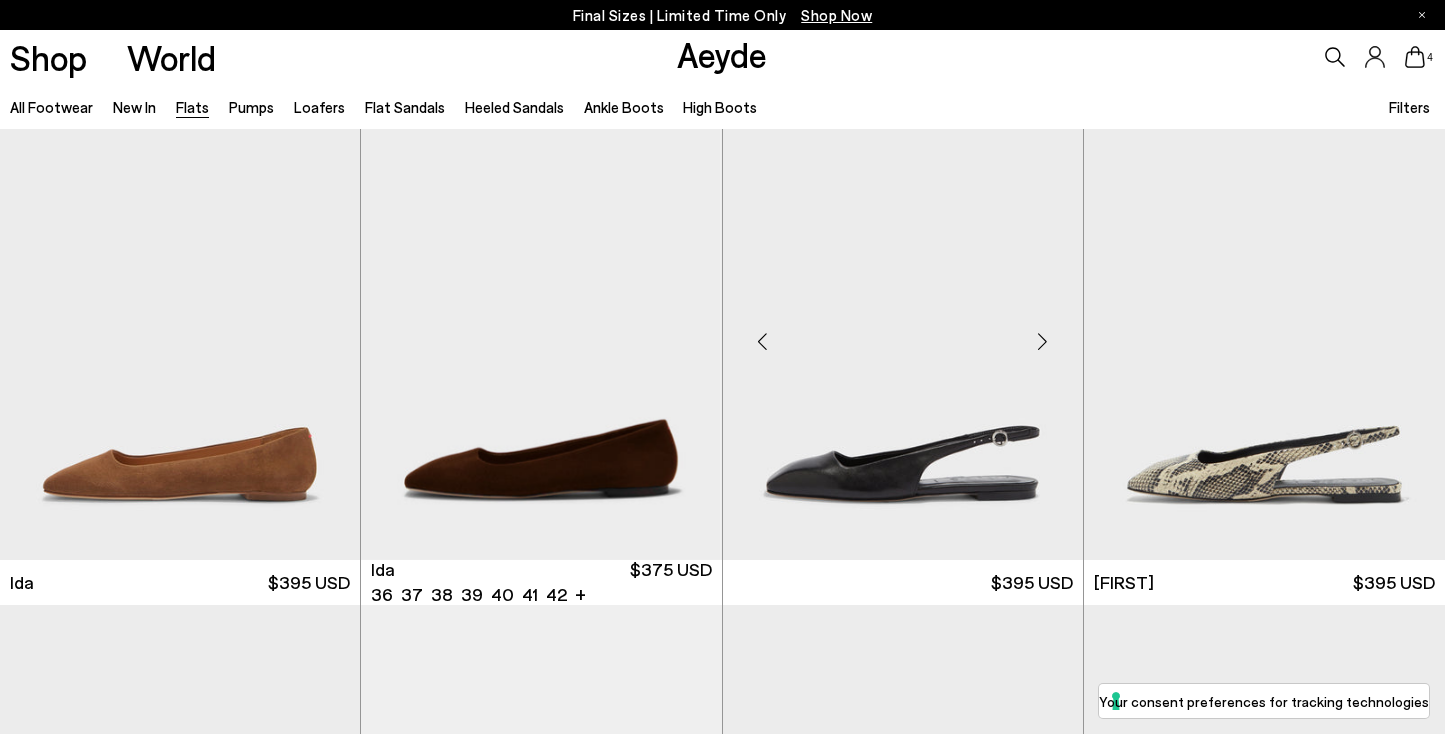 scroll, scrollTop: 6501, scrollLeft: 0, axis: vertical 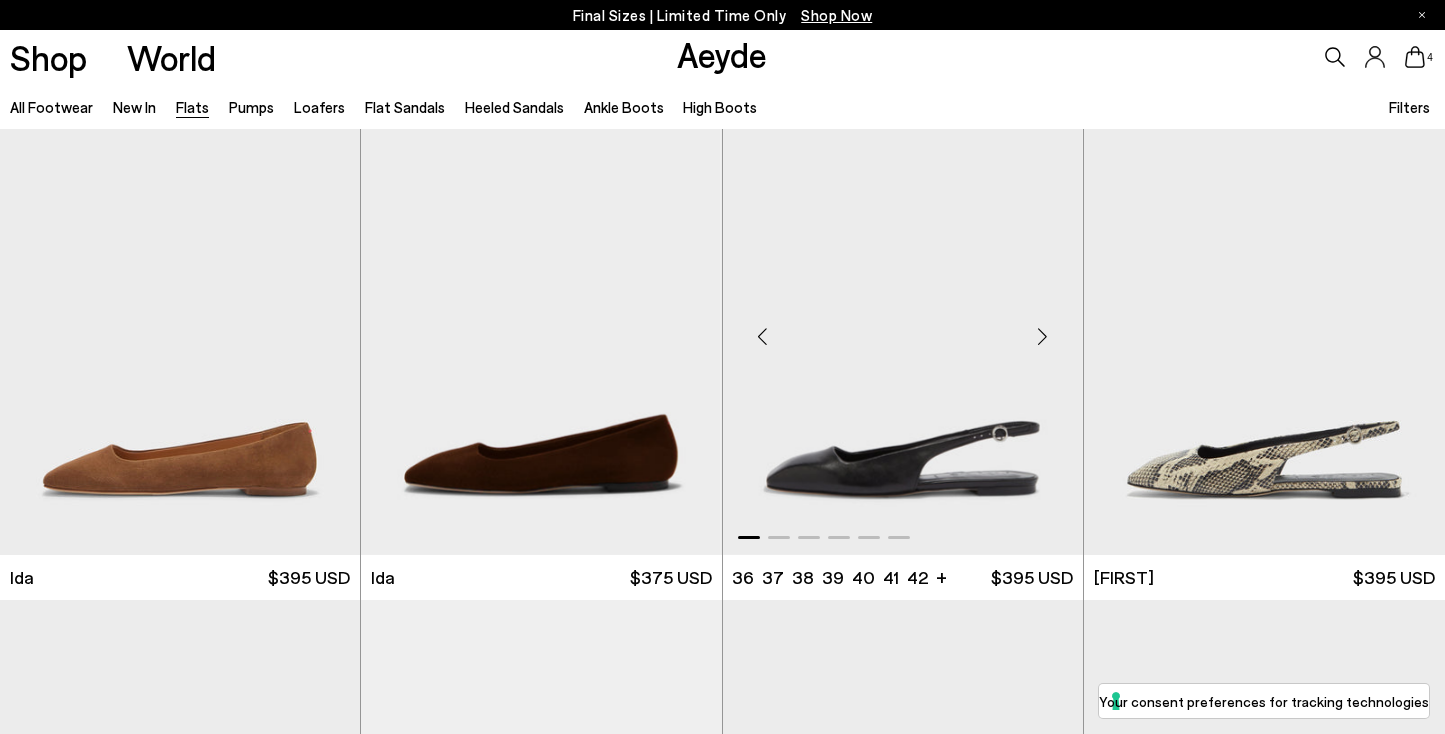 click at bounding box center [1043, 336] 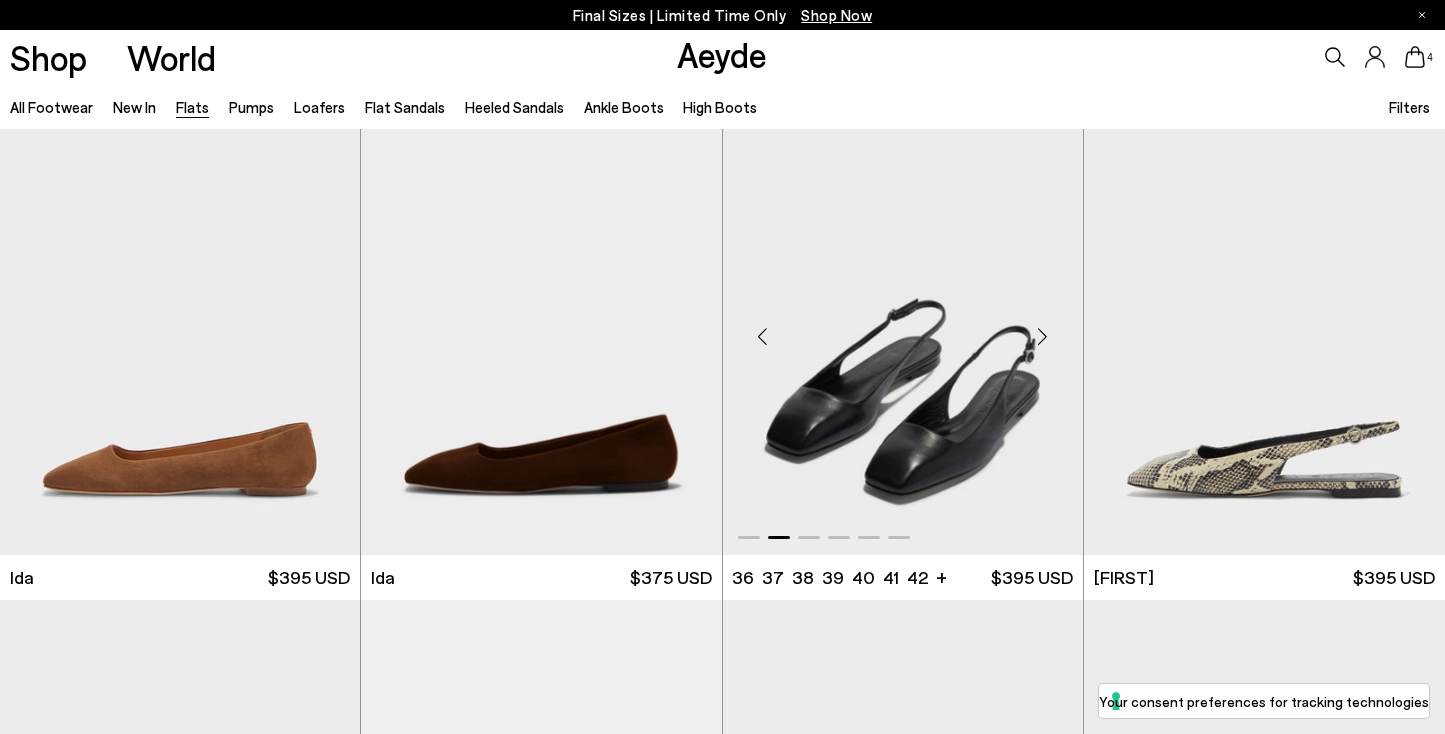 click at bounding box center [1043, 336] 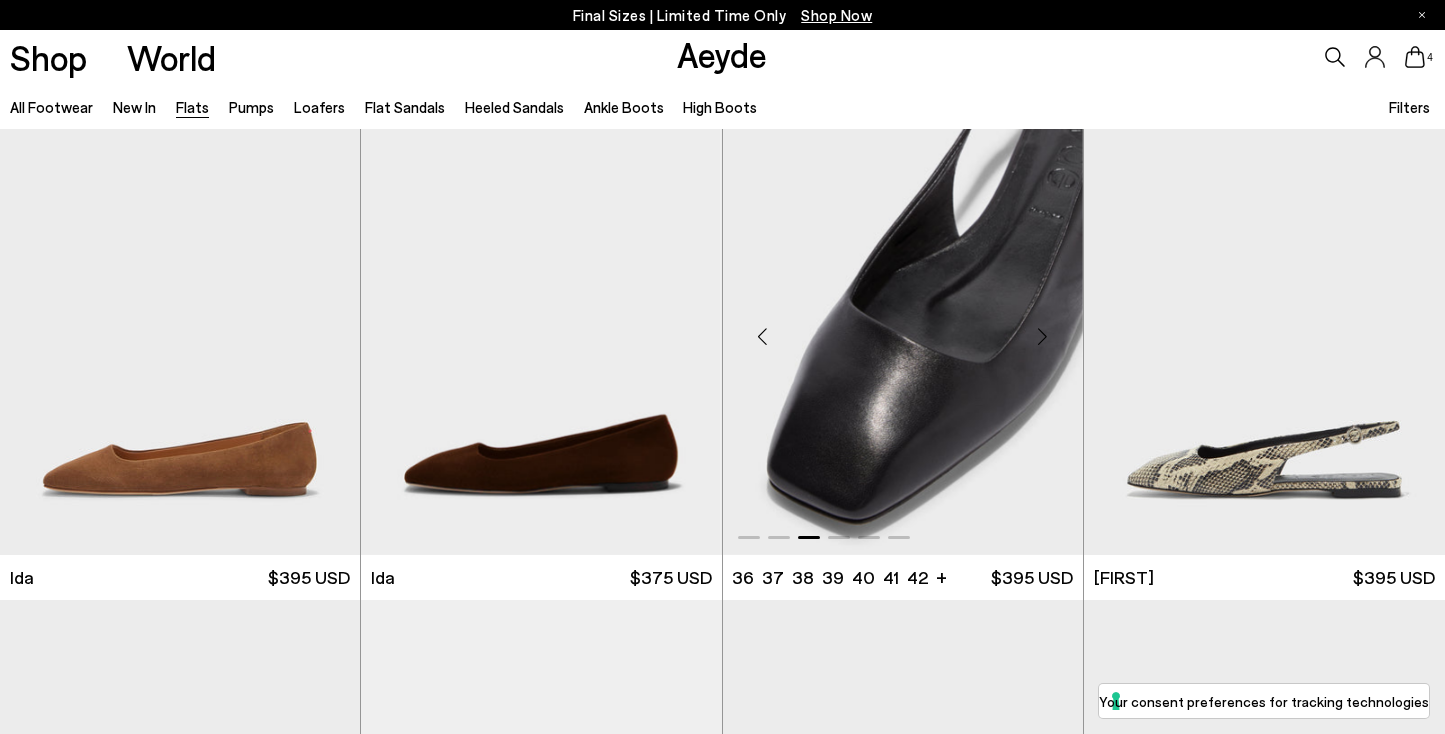 click at bounding box center [1043, 336] 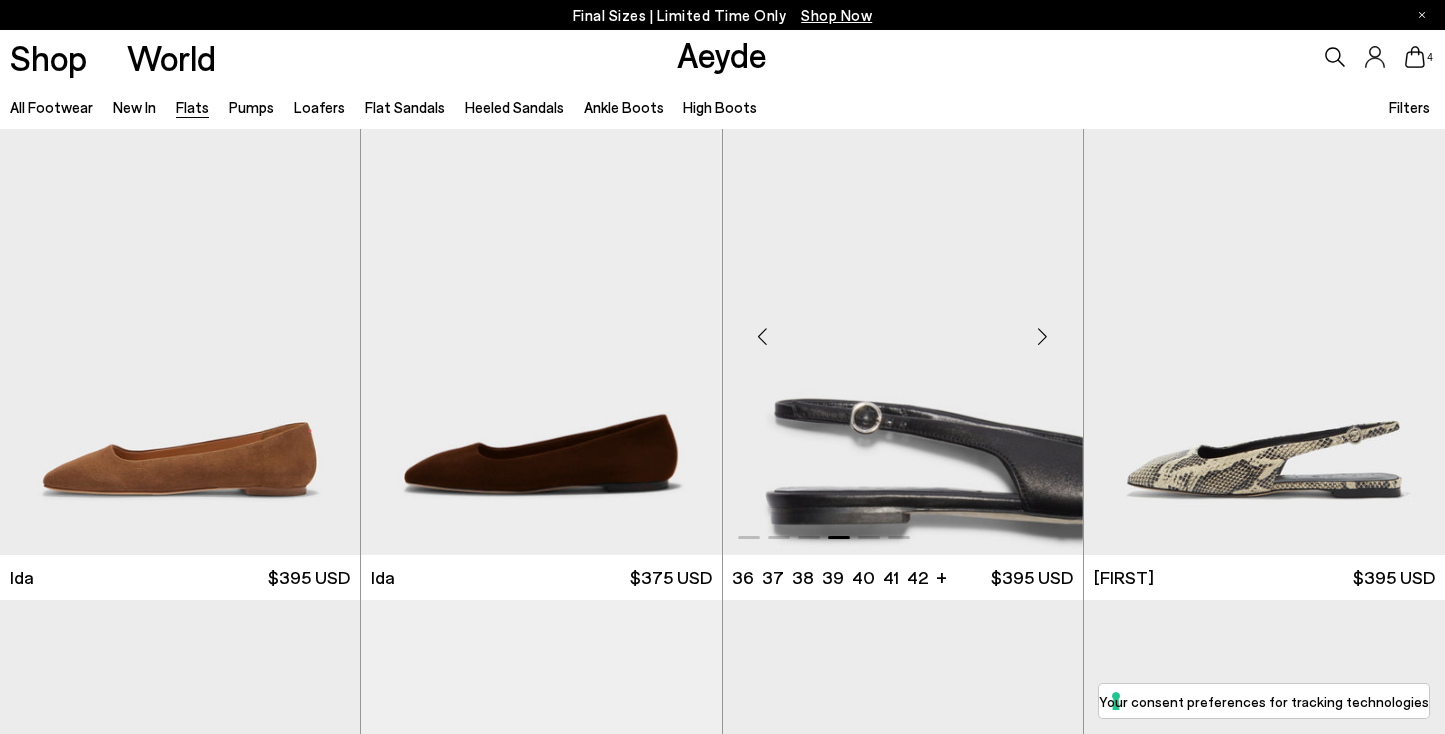 click at bounding box center [1043, 336] 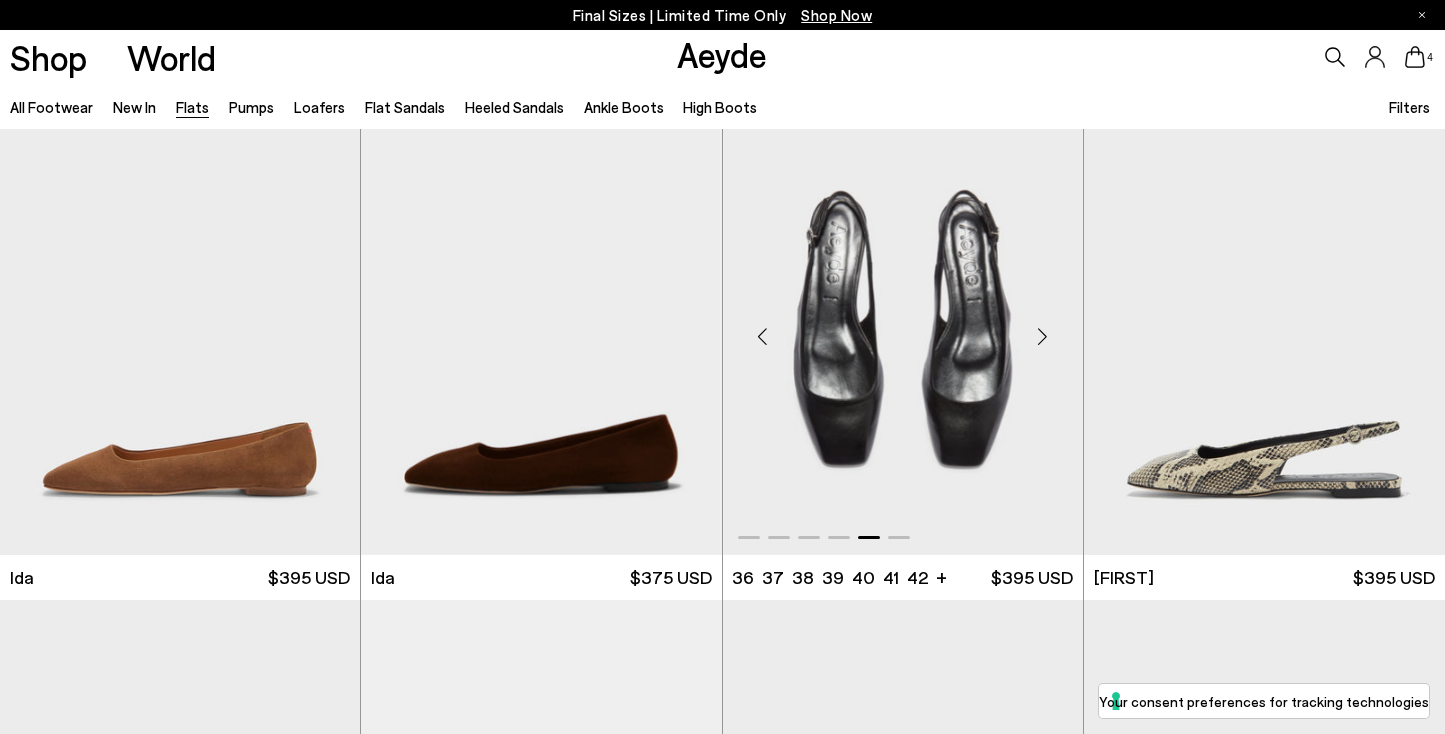 click at bounding box center (1043, 336) 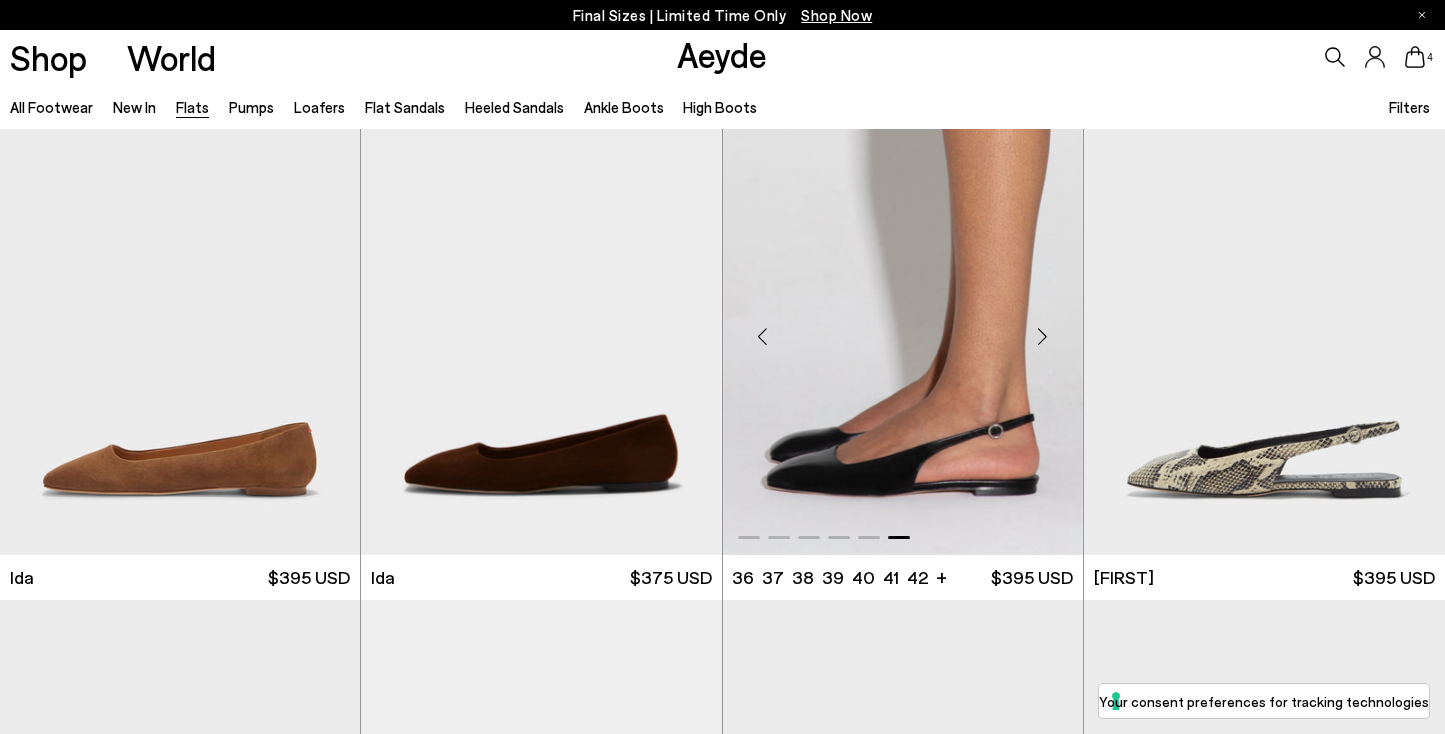 click at bounding box center [903, 328] 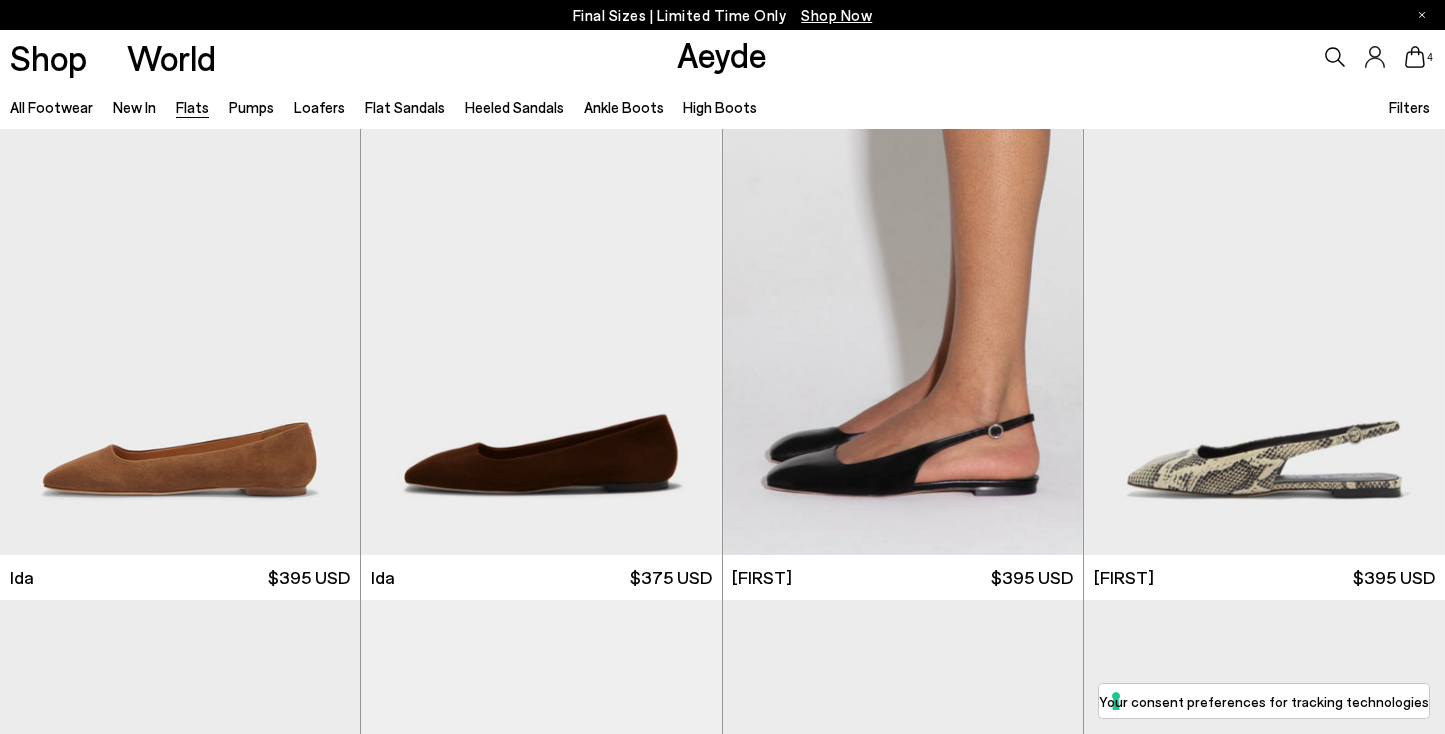 click 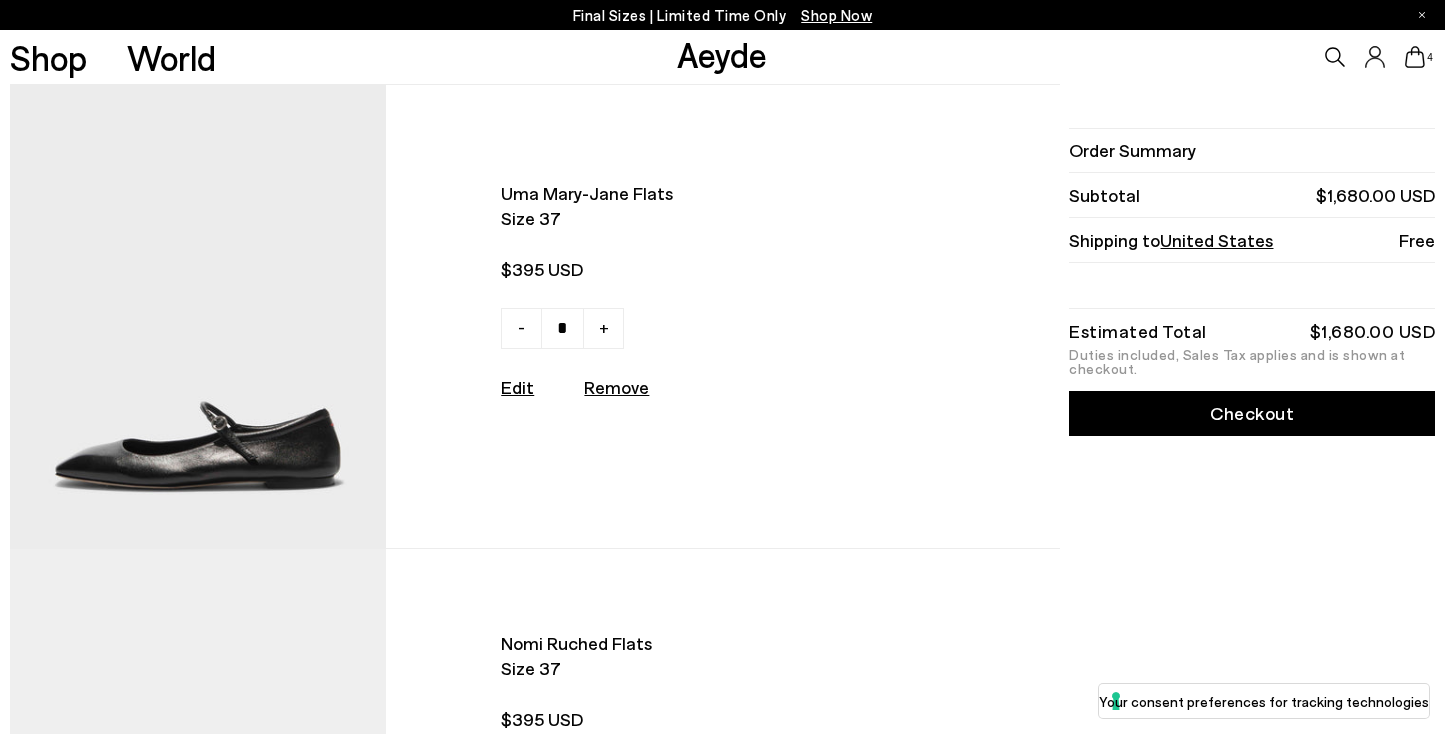 scroll, scrollTop: 0, scrollLeft: 0, axis: both 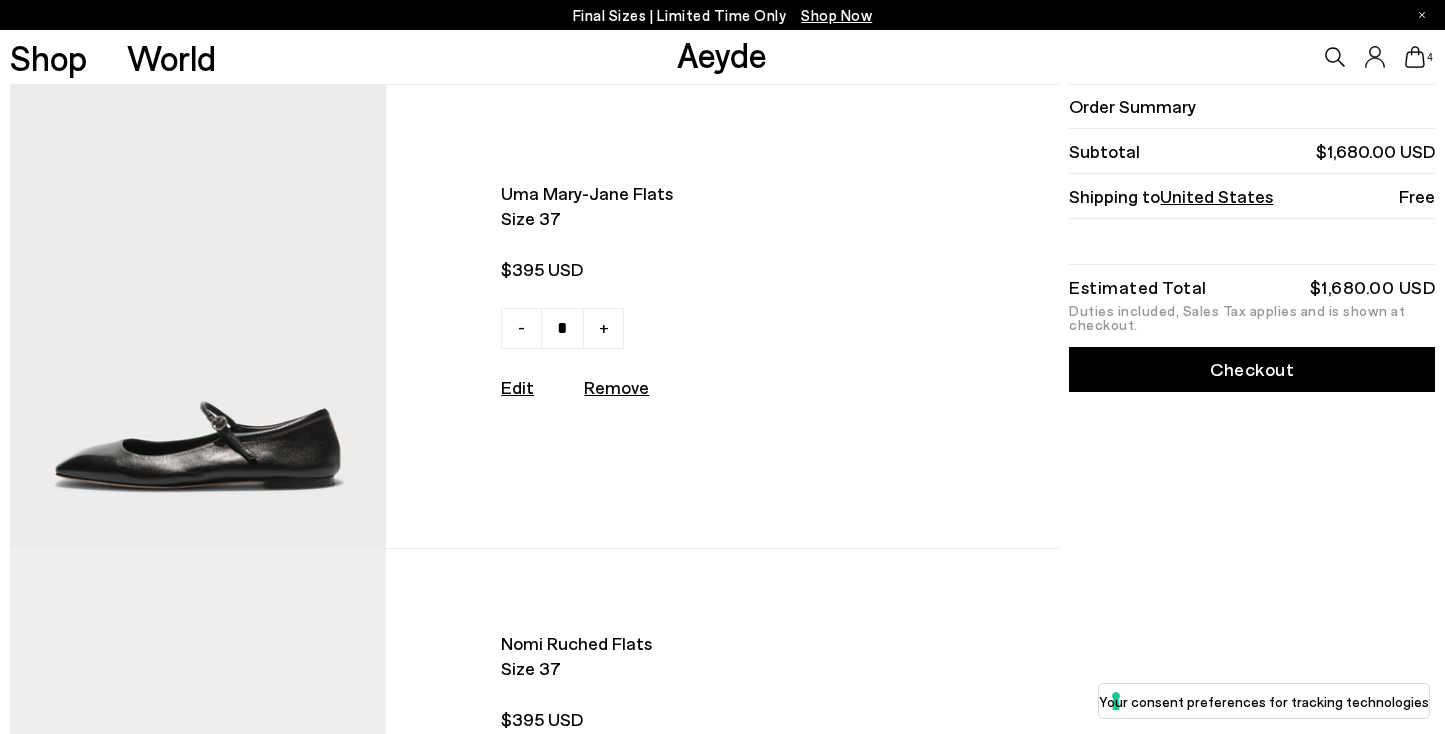 click on "Remove" at bounding box center [616, 387] 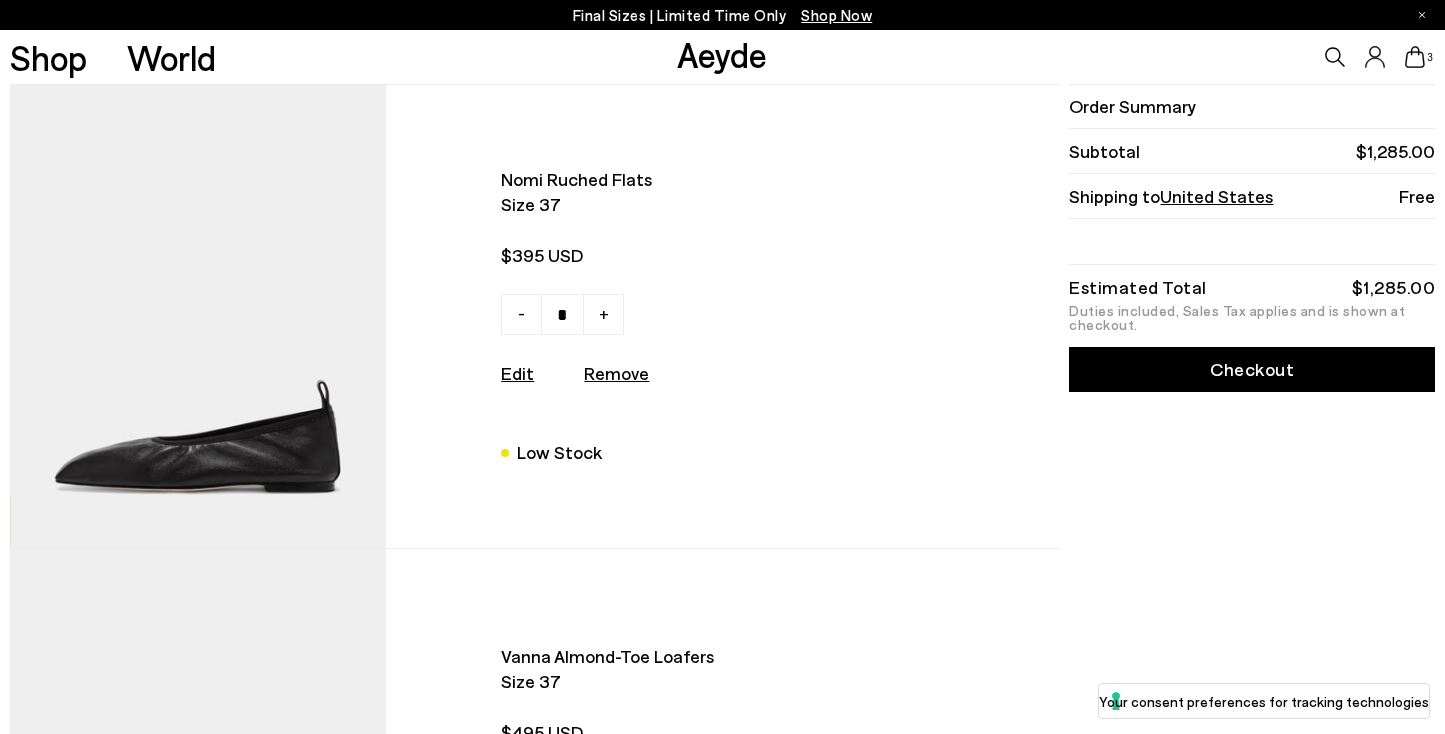 click on "Remove" at bounding box center [616, 373] 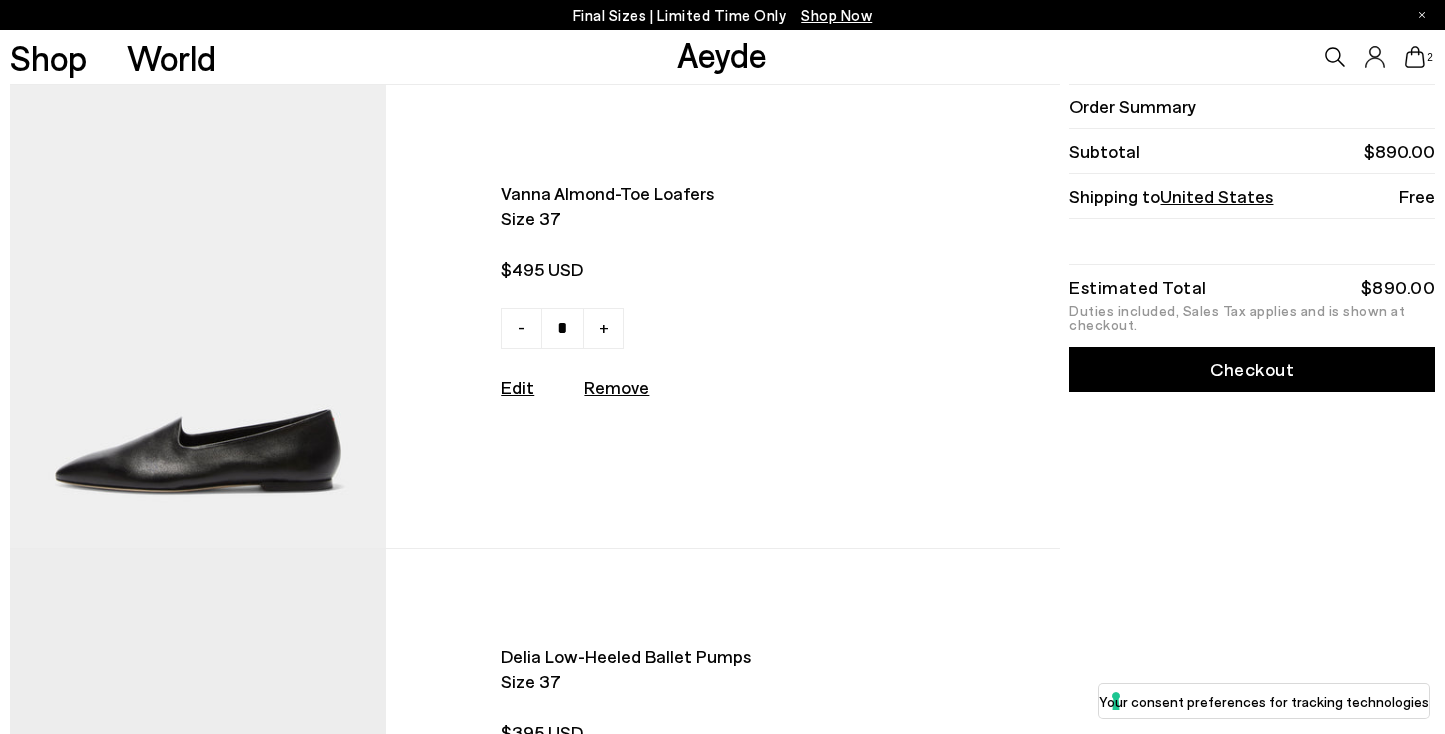 click on "Remove" at bounding box center (616, 387) 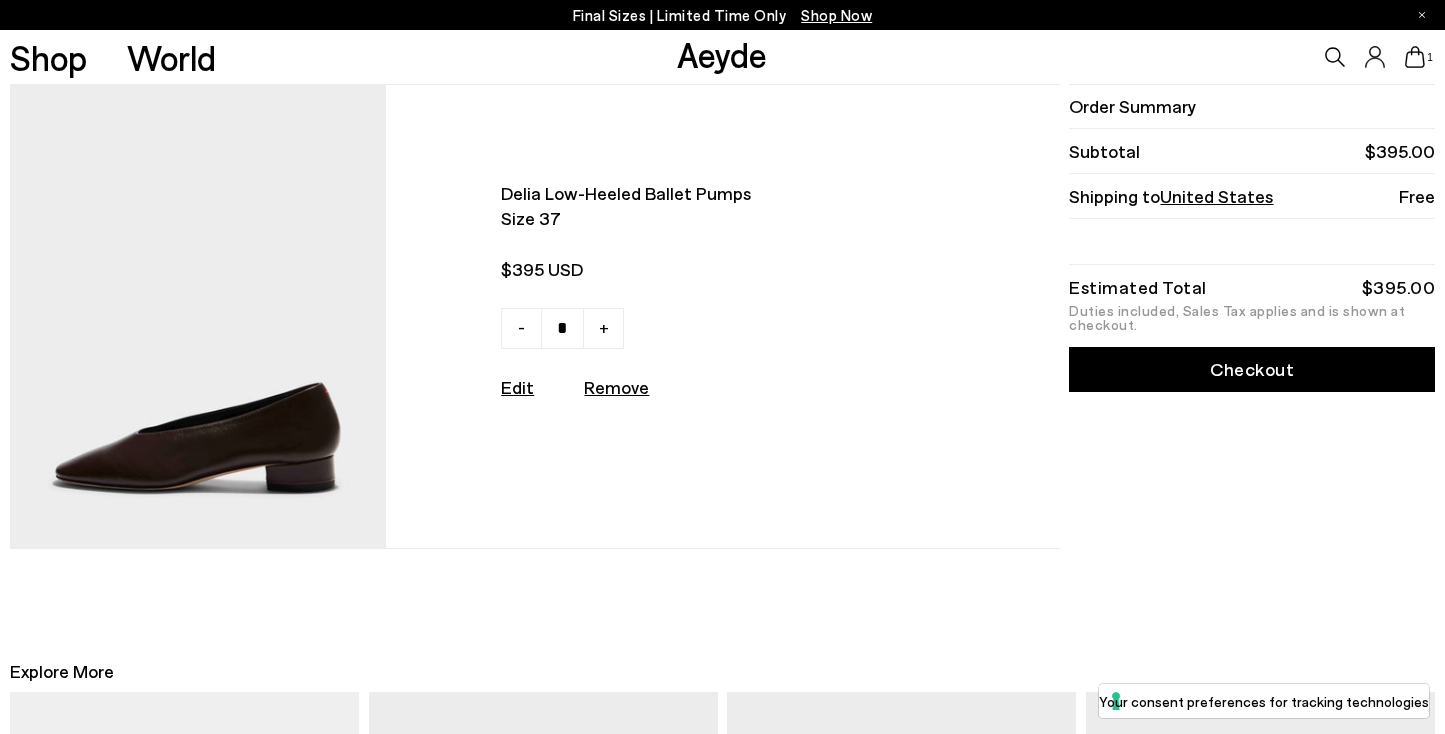 click on "Remove" at bounding box center [616, 387] 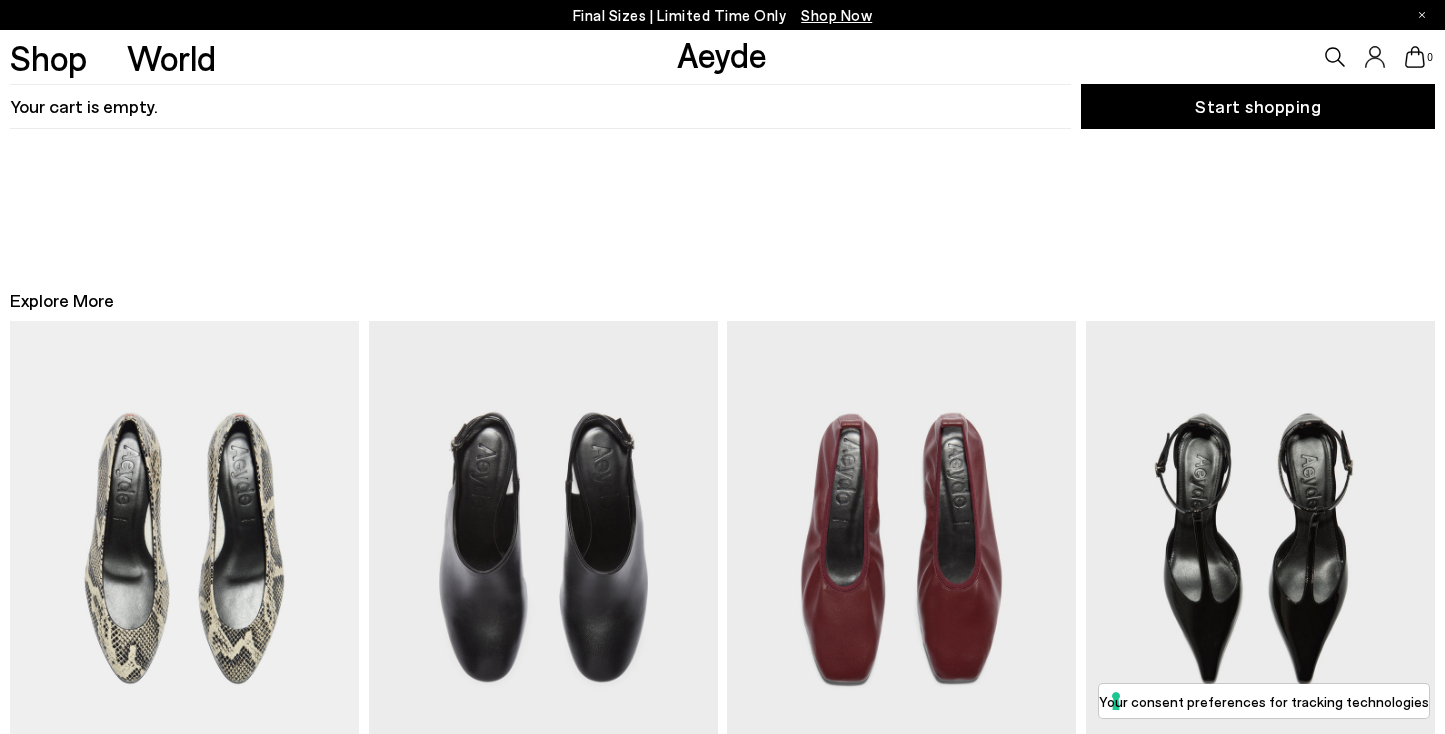 scroll, scrollTop: 203, scrollLeft: 0, axis: vertical 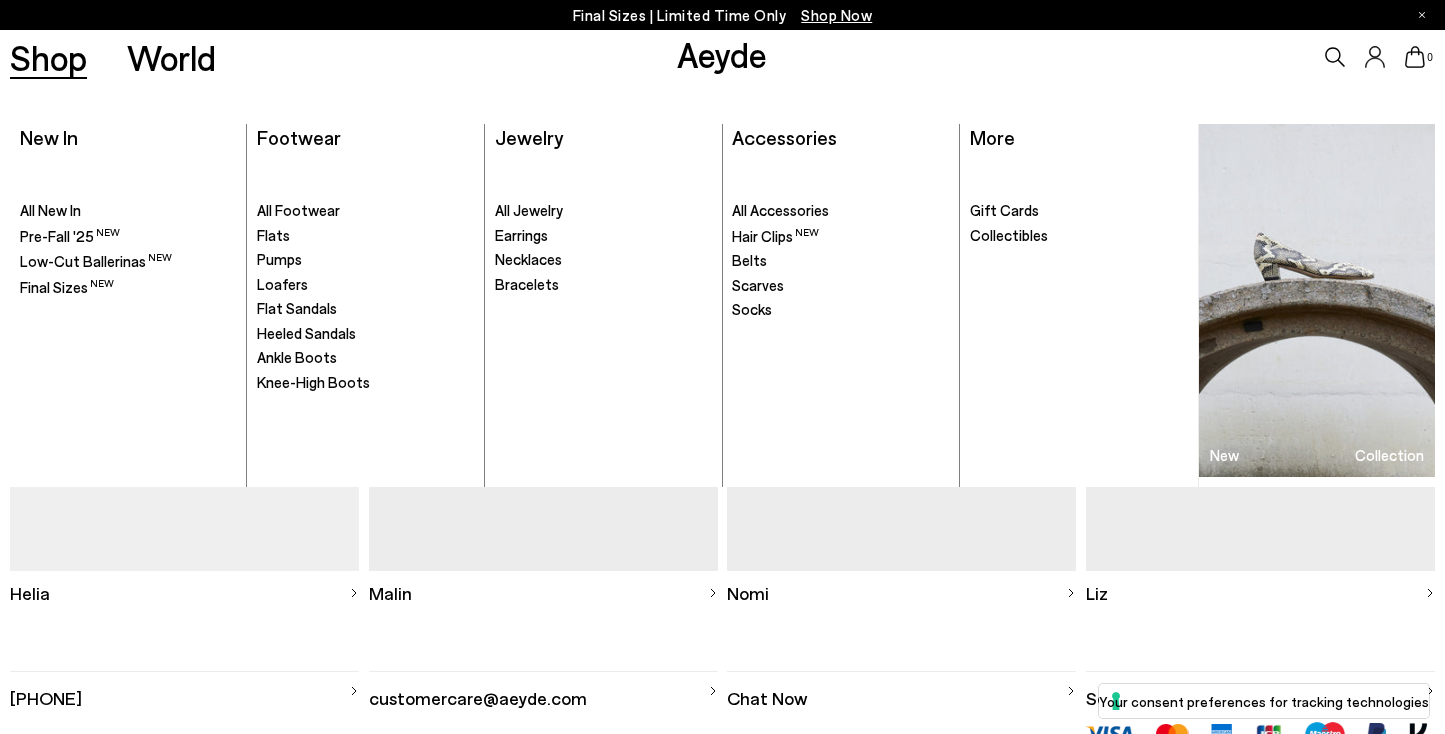 click on "Shop" at bounding box center (48, 57) 